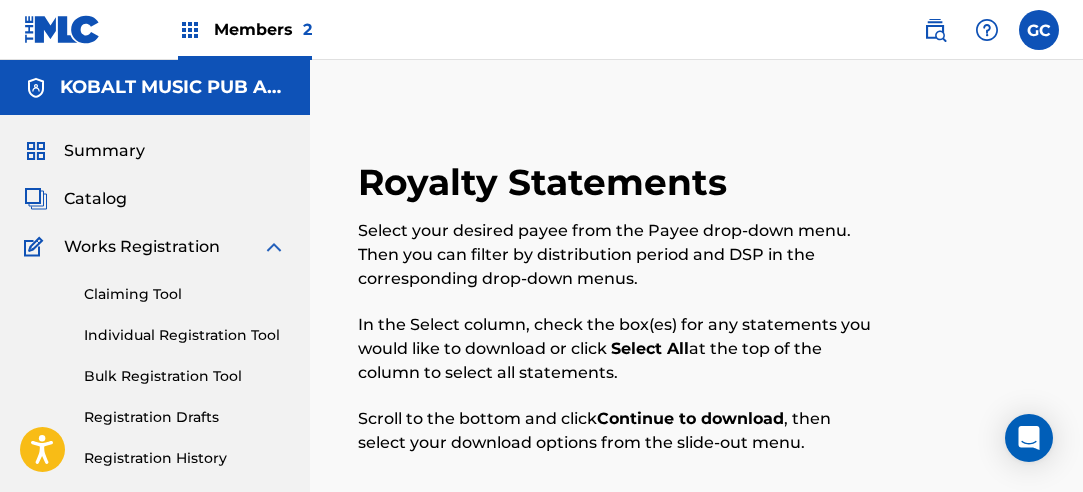 scroll, scrollTop: 1541, scrollLeft: 0, axis: vertical 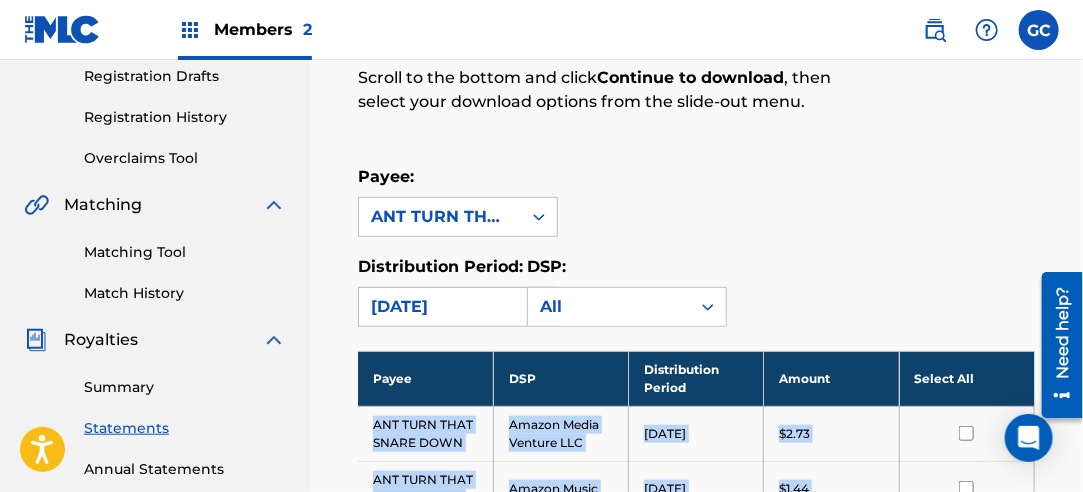 click on "[DATE]" at bounding box center (440, 307) 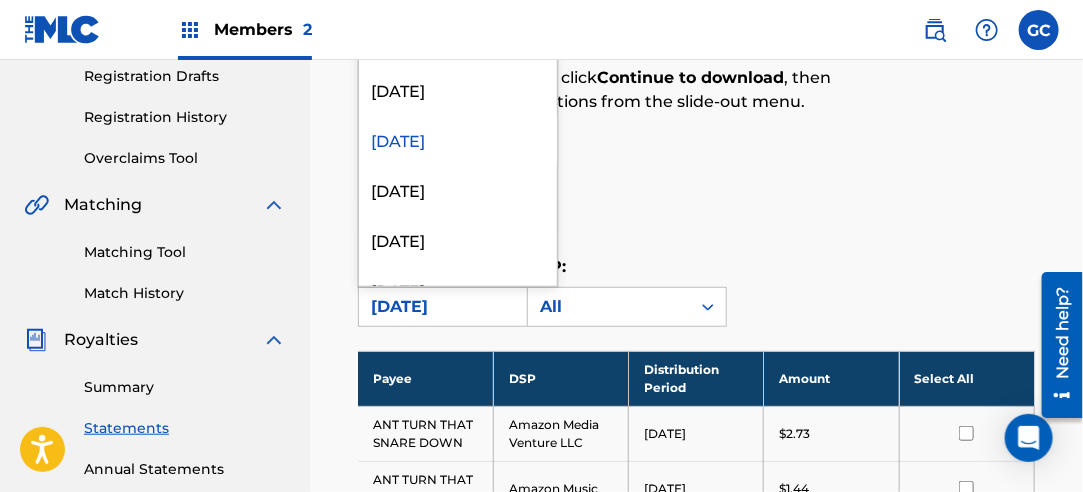 scroll, scrollTop: 800, scrollLeft: 0, axis: vertical 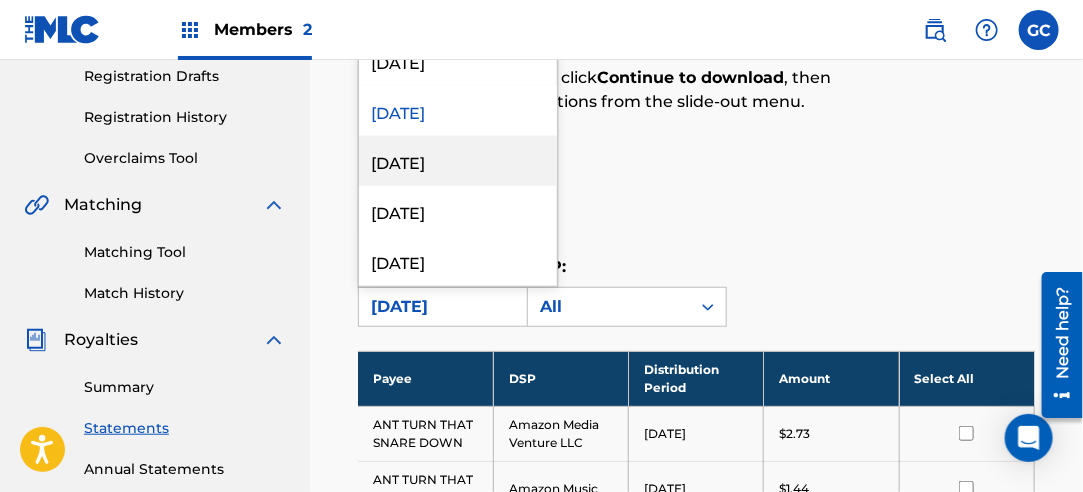 click on "[DATE]" at bounding box center [458, 161] 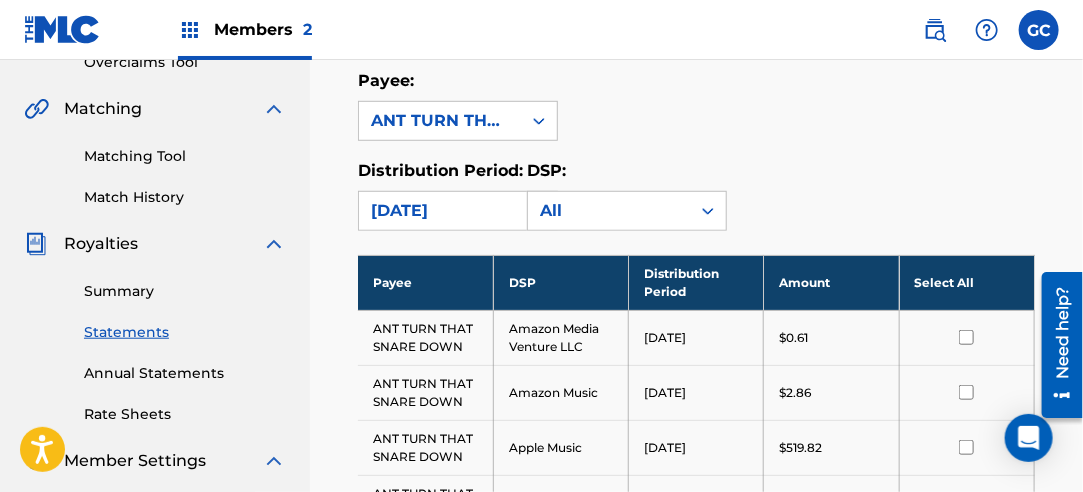 scroll, scrollTop: 541, scrollLeft: 0, axis: vertical 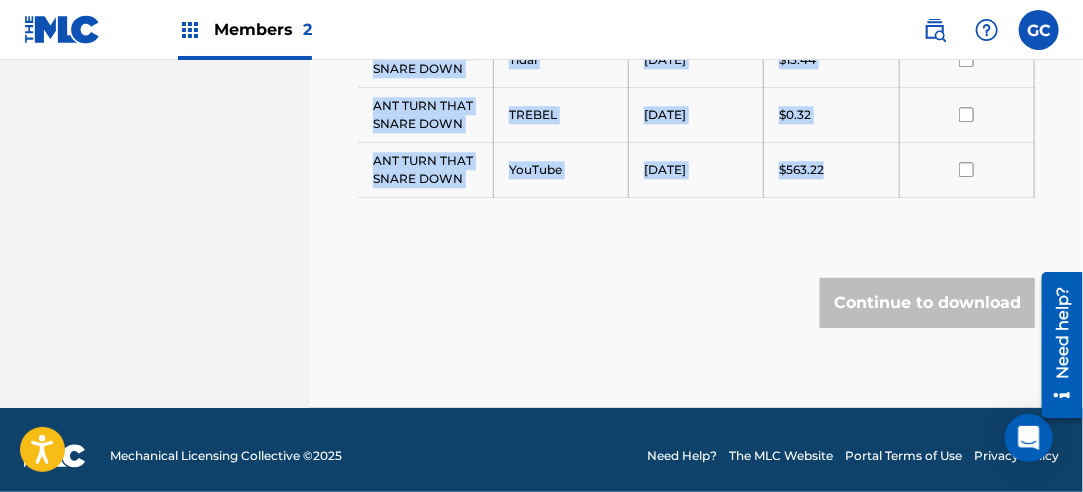 drag, startPoint x: 376, startPoint y: 218, endPoint x: 828, endPoint y: 159, distance: 455.8344 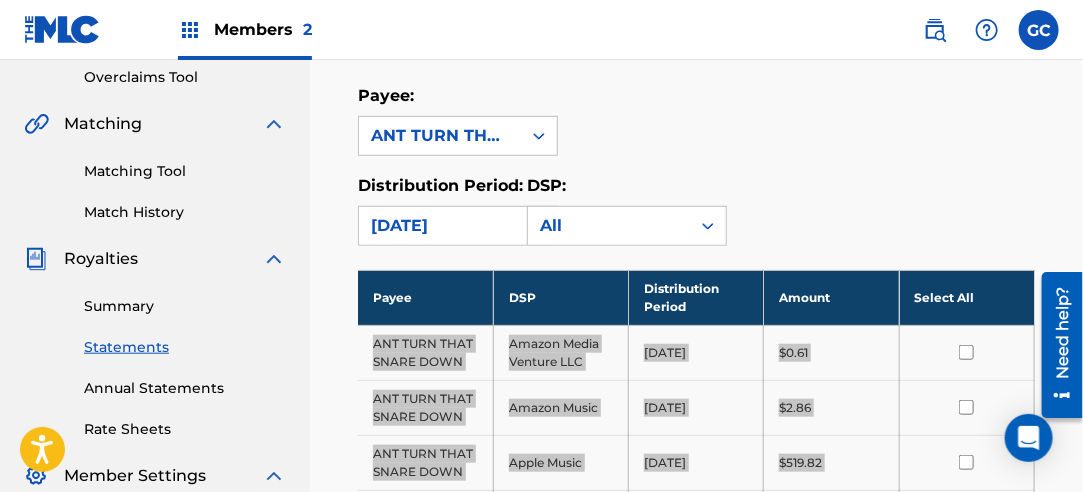 scroll, scrollTop: 468, scrollLeft: 0, axis: vertical 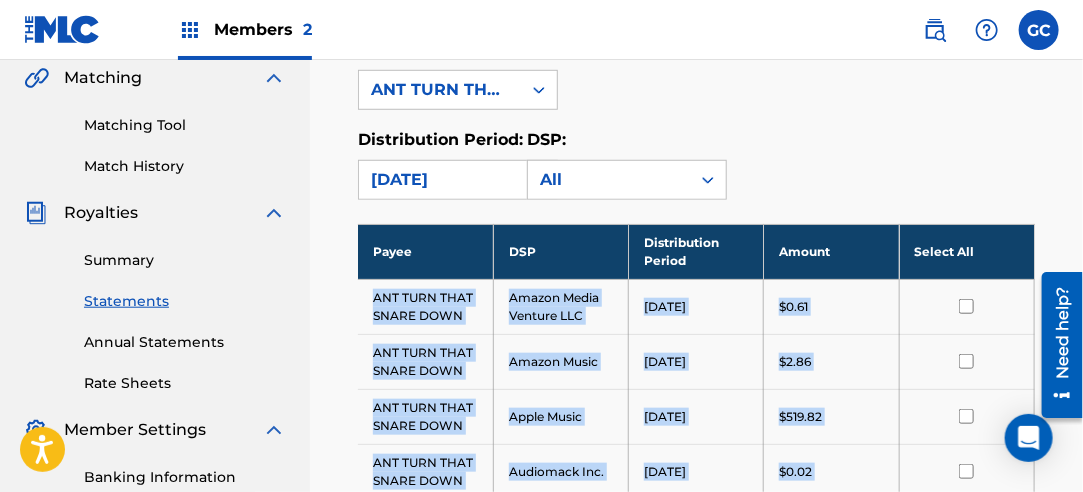 click on "ANT TURN THAT SNARE DOWN" at bounding box center (425, 306) 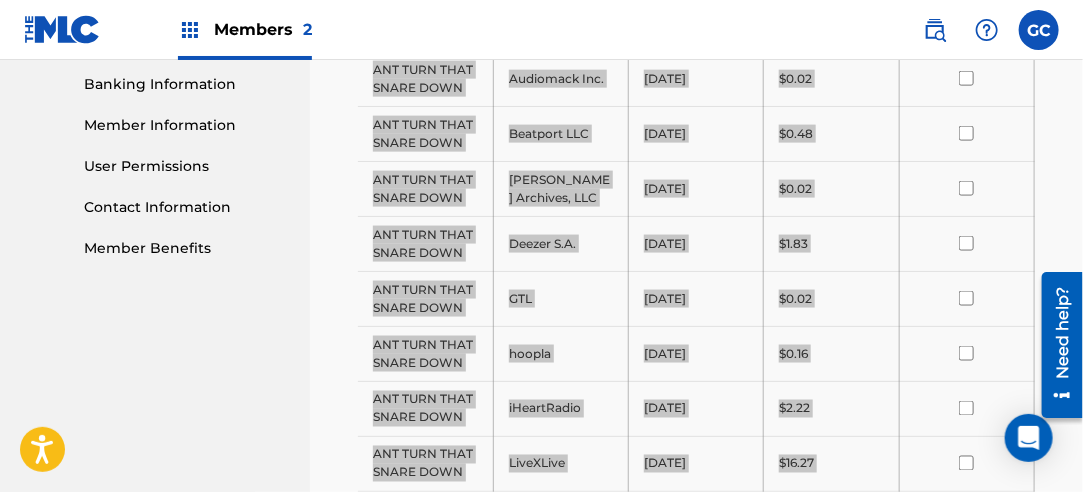 scroll, scrollTop: 568, scrollLeft: 0, axis: vertical 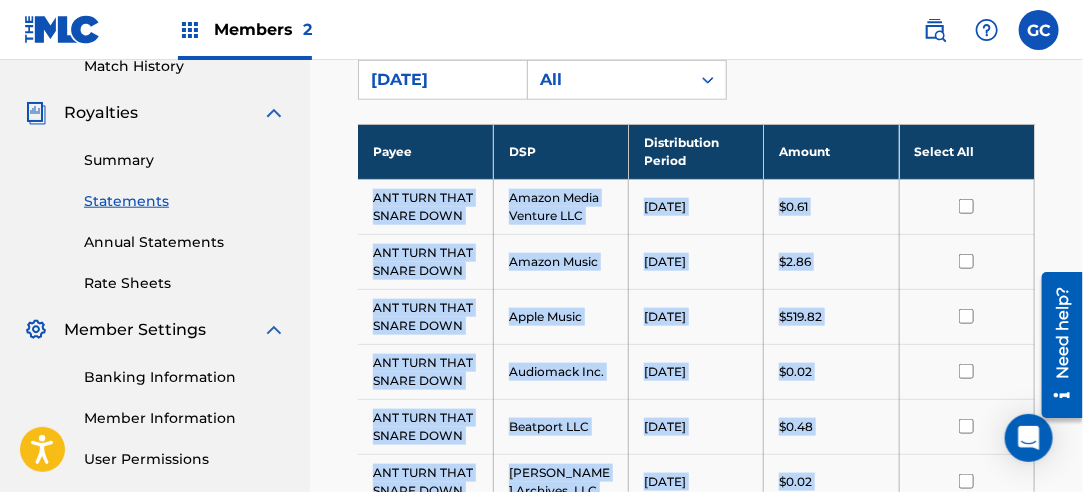 click on "ANT TURN THAT SNARE DOWN" at bounding box center (425, 206) 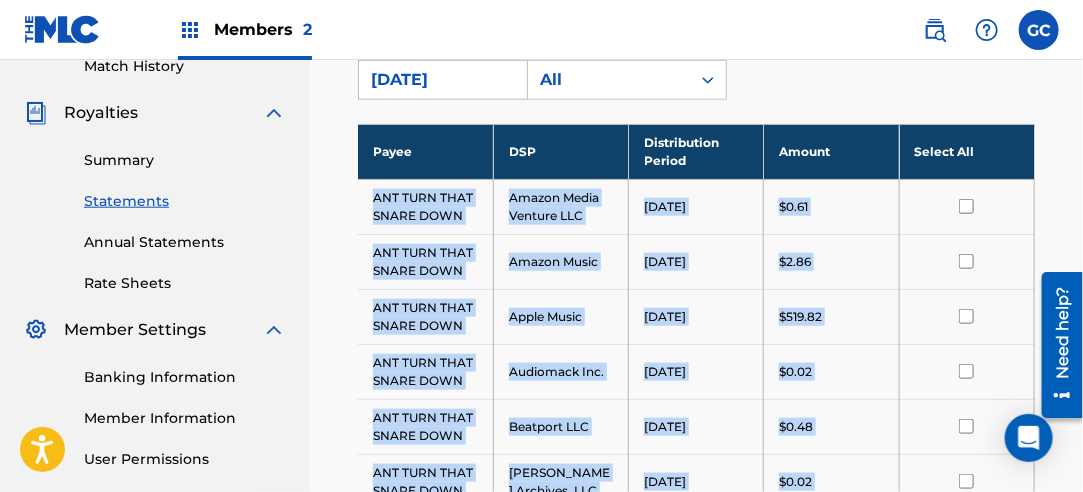 drag, startPoint x: 485, startPoint y: 74, endPoint x: 488, endPoint y: 93, distance: 19.235384 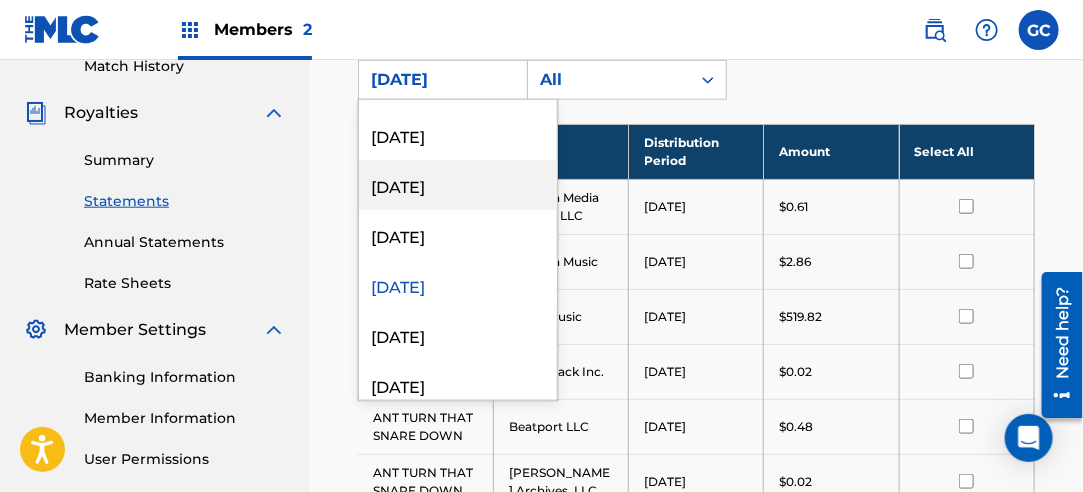 scroll, scrollTop: 900, scrollLeft: 0, axis: vertical 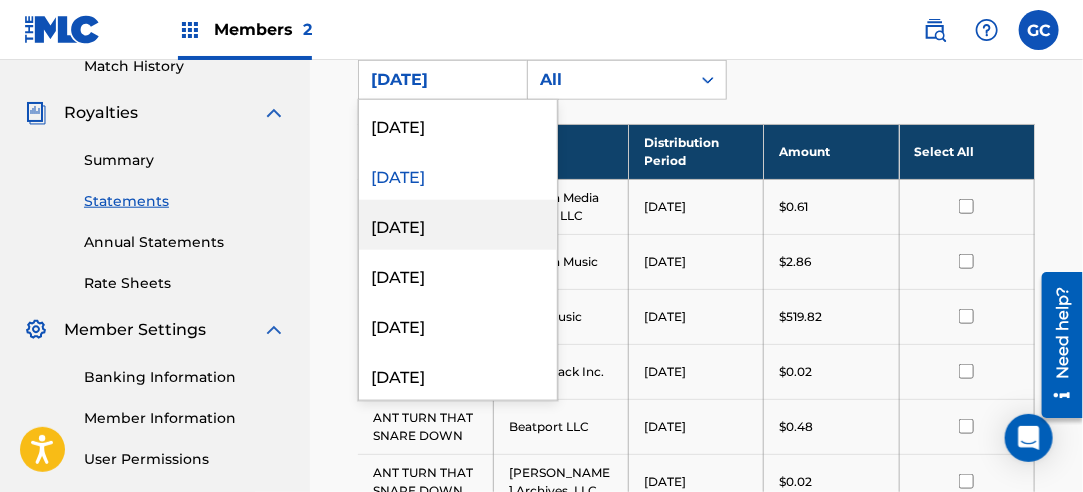 click on "[DATE]" at bounding box center (458, 225) 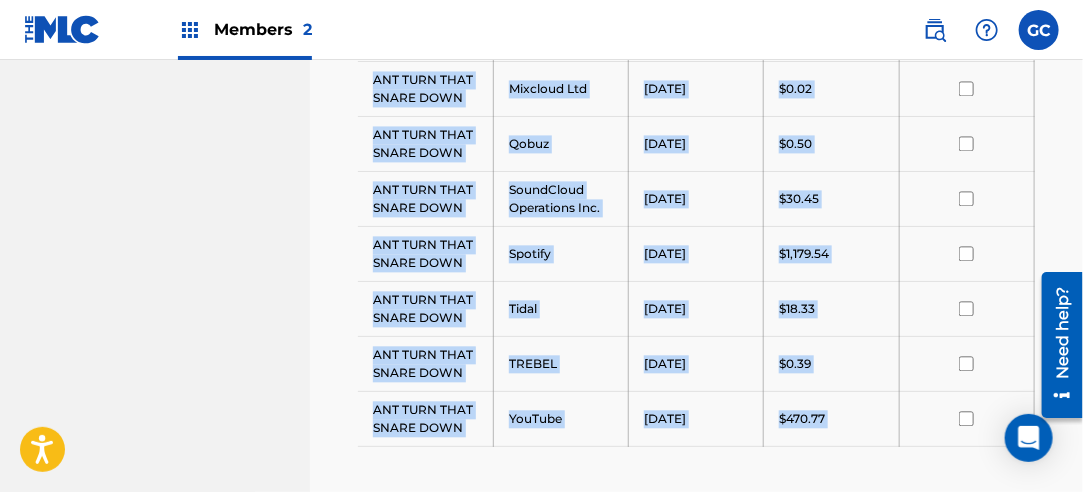 scroll, scrollTop: 1596, scrollLeft: 0, axis: vertical 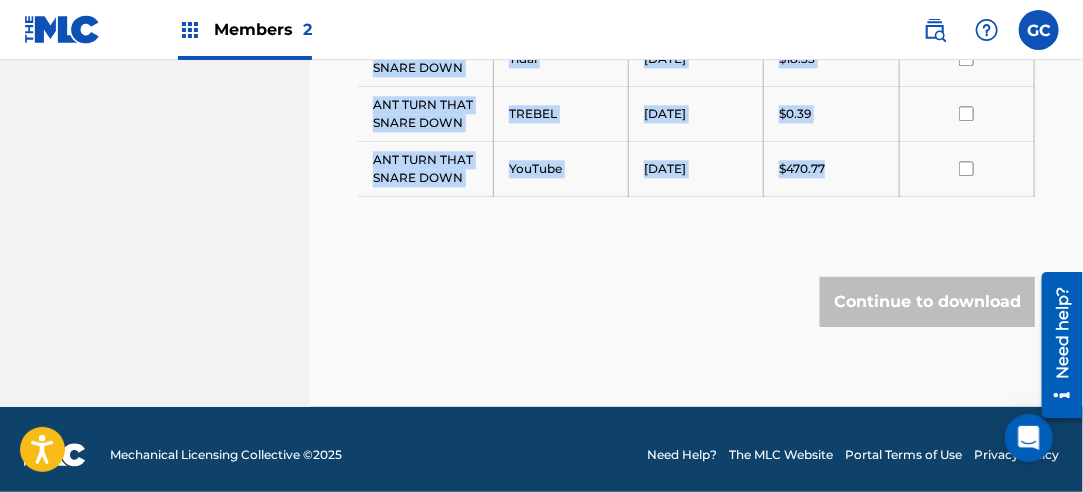drag, startPoint x: 376, startPoint y: 187, endPoint x: 847, endPoint y: 173, distance: 471.208 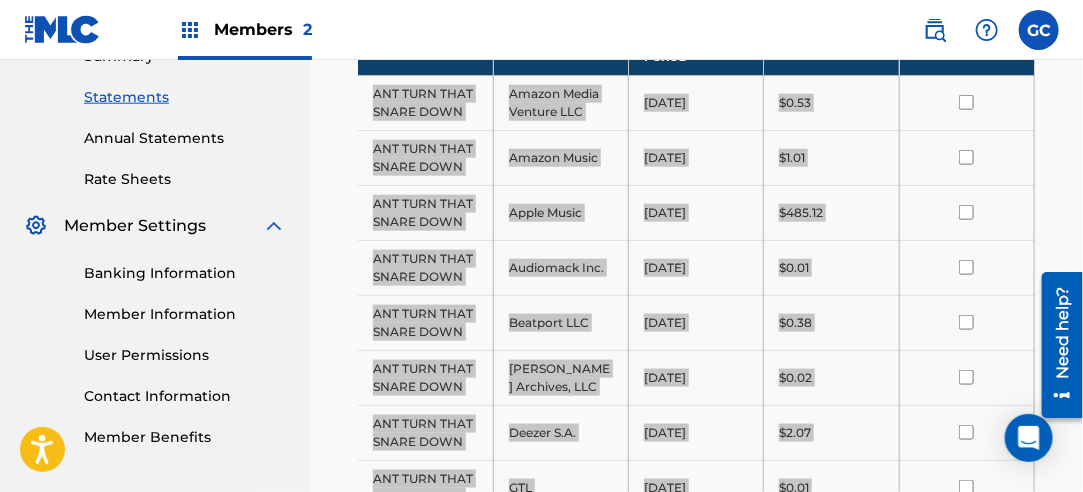 scroll, scrollTop: 496, scrollLeft: 0, axis: vertical 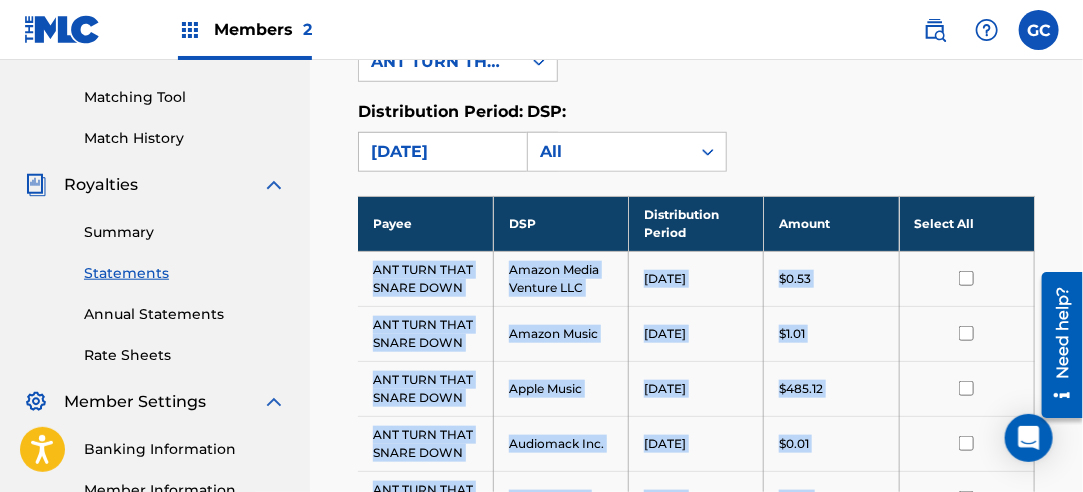 click on "[DATE]" at bounding box center (440, 152) 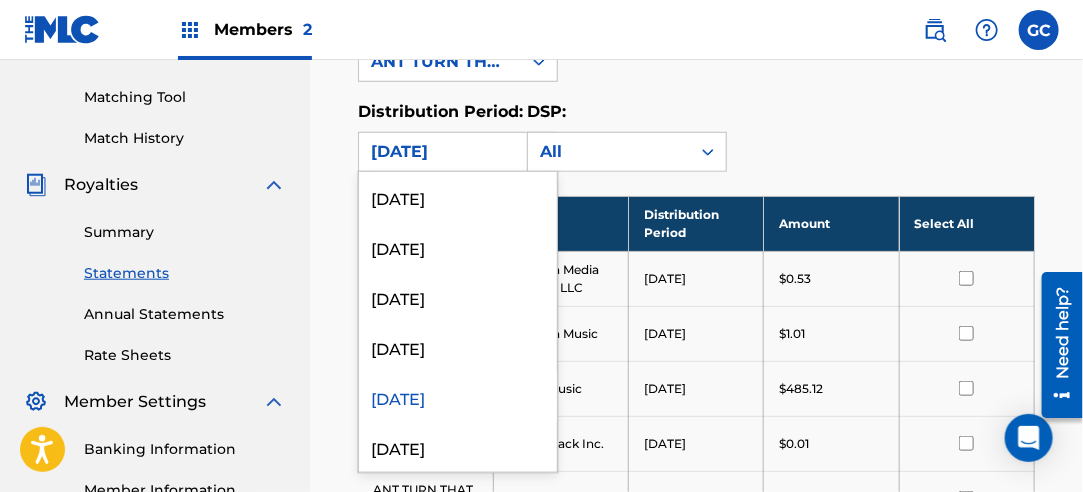 scroll, scrollTop: 1000, scrollLeft: 0, axis: vertical 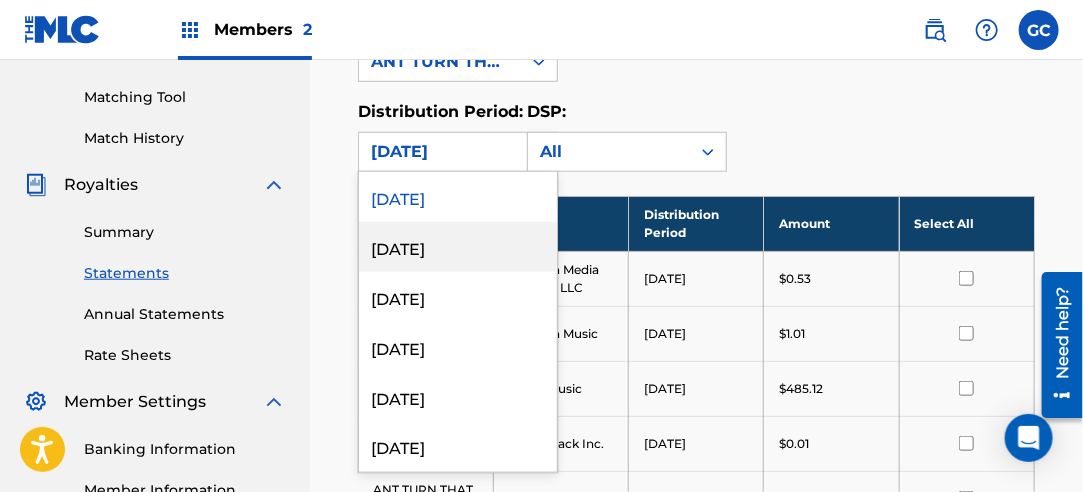 click on "[DATE]" at bounding box center (458, 247) 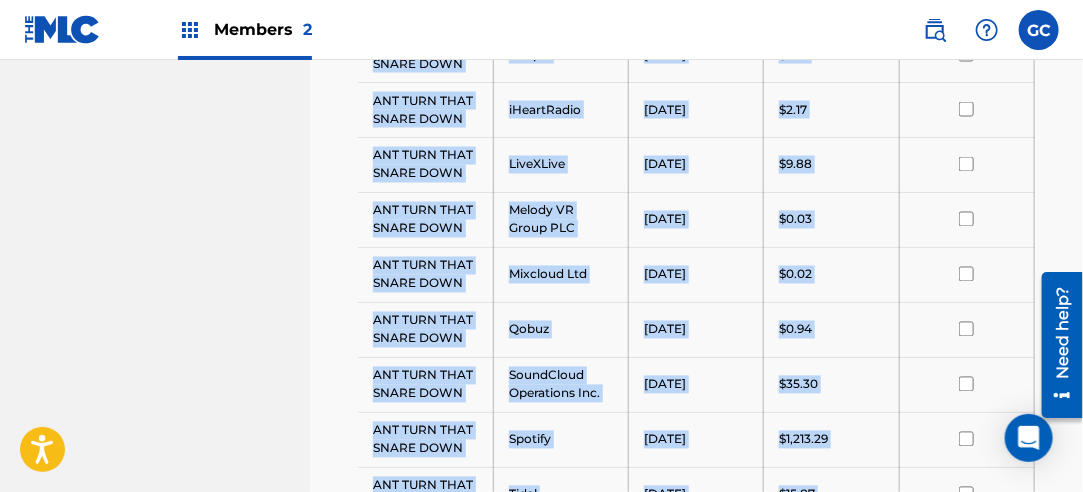scroll, scrollTop: 1491, scrollLeft: 0, axis: vertical 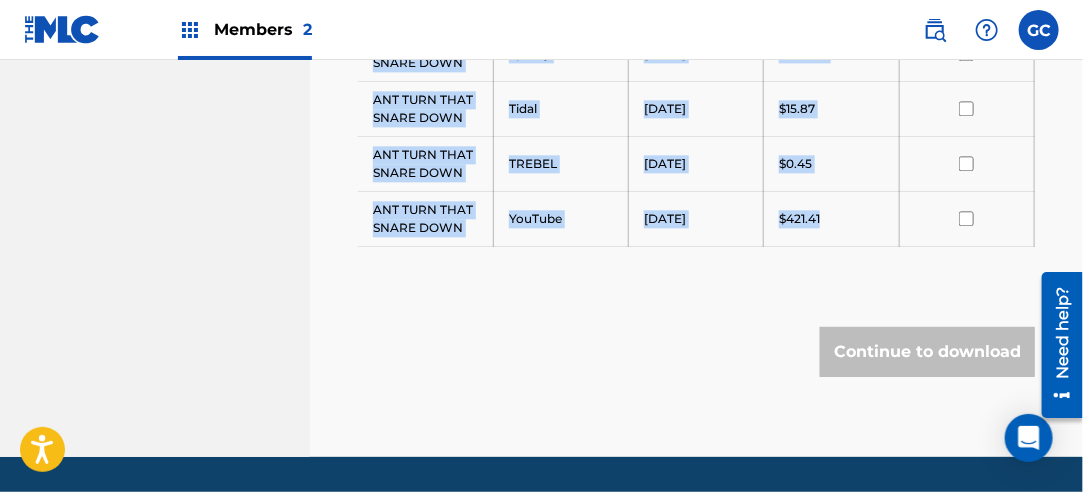 drag, startPoint x: 398, startPoint y: 359, endPoint x: 858, endPoint y: 218, distance: 481.12473 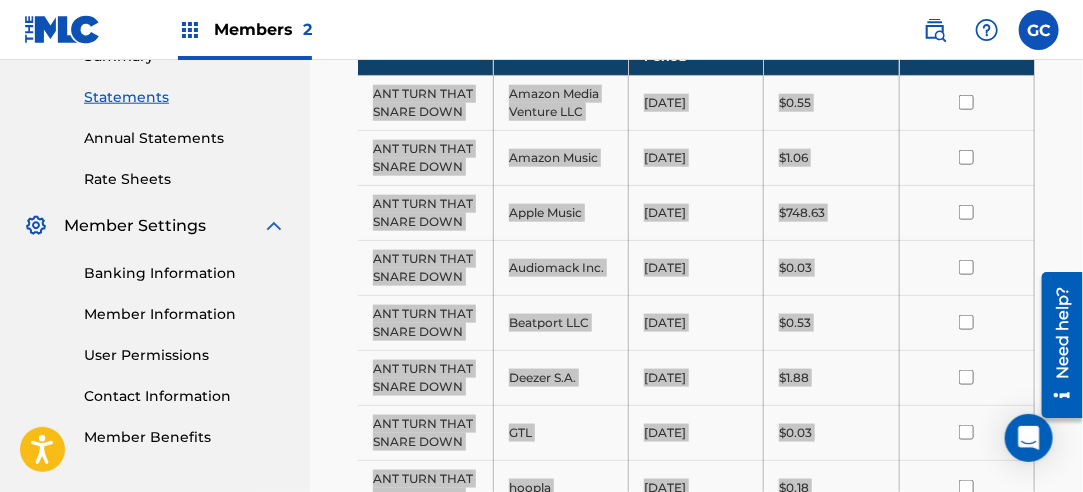 scroll, scrollTop: 491, scrollLeft: 0, axis: vertical 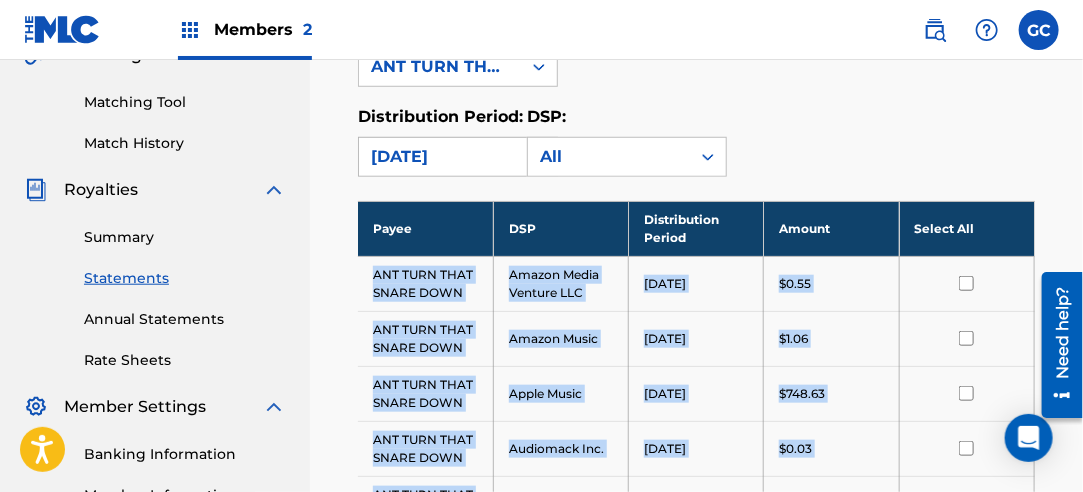 click on "[DATE]" at bounding box center [440, 157] 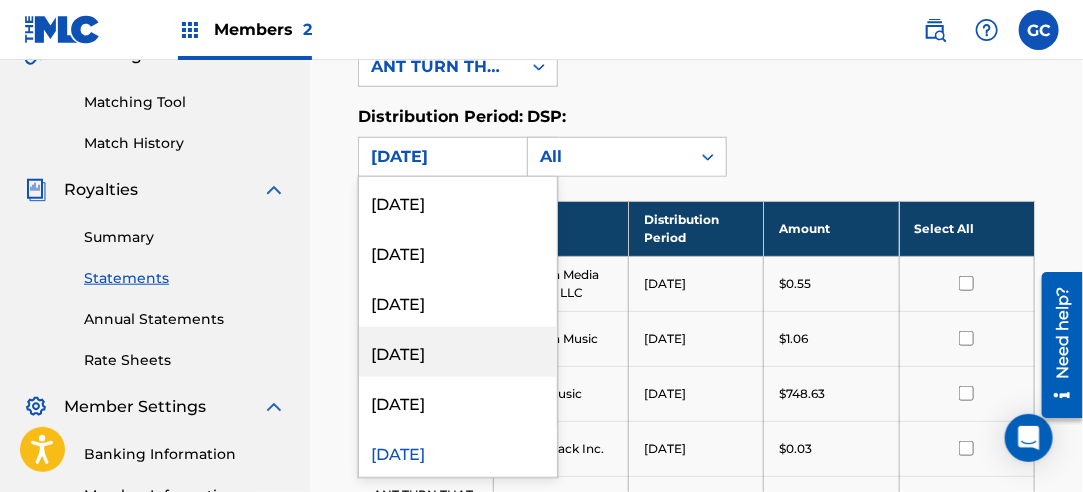scroll, scrollTop: 900, scrollLeft: 0, axis: vertical 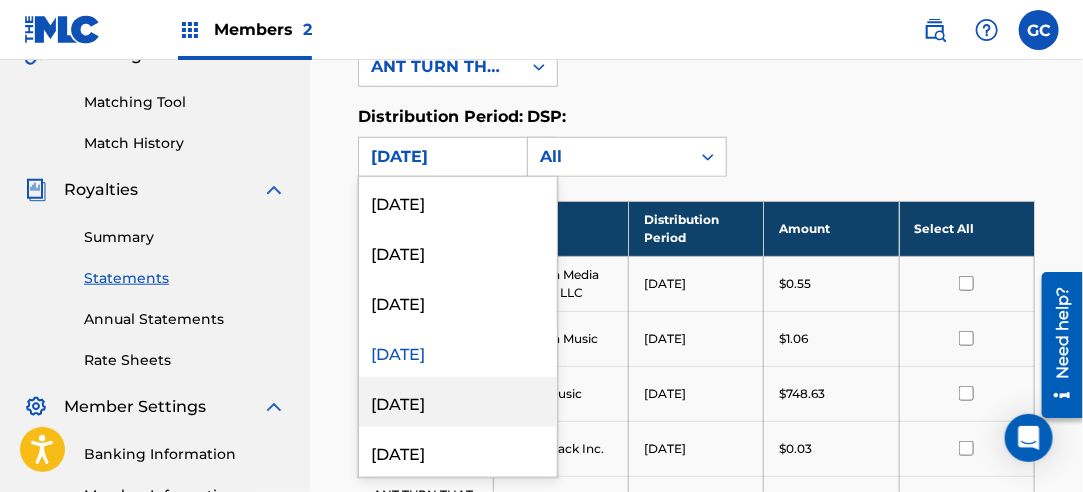 click on "[DATE]" at bounding box center [458, 402] 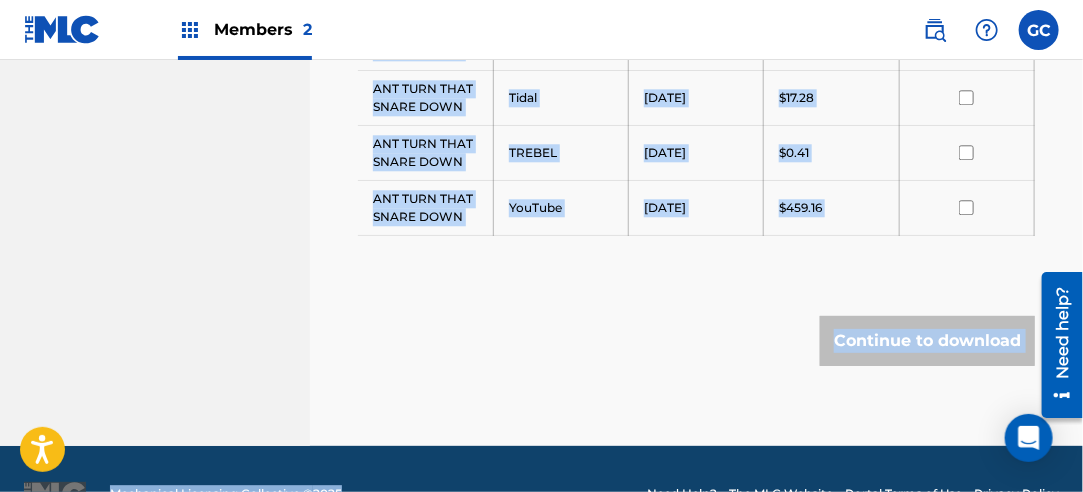 scroll, scrollTop: 1668, scrollLeft: 0, axis: vertical 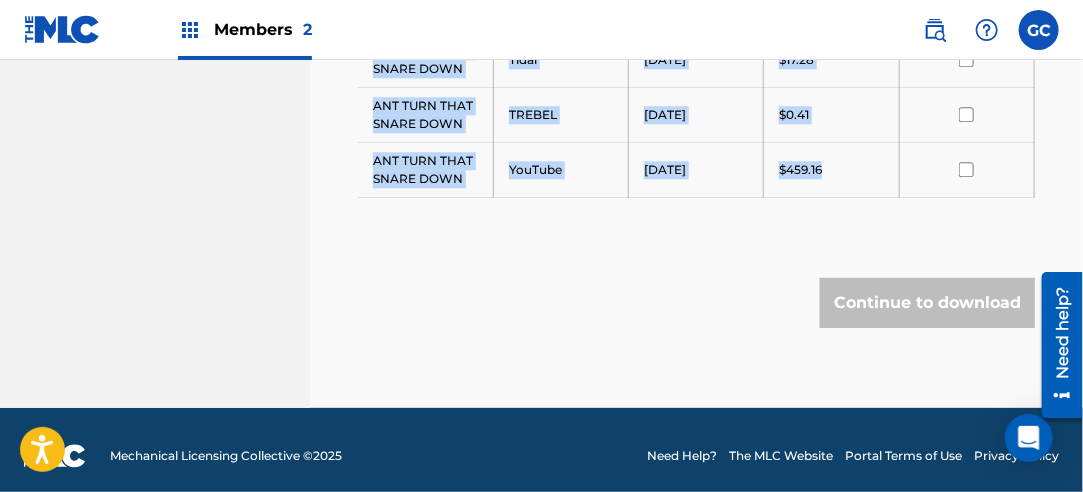 drag, startPoint x: 372, startPoint y: 268, endPoint x: 827, endPoint y: 175, distance: 464.40714 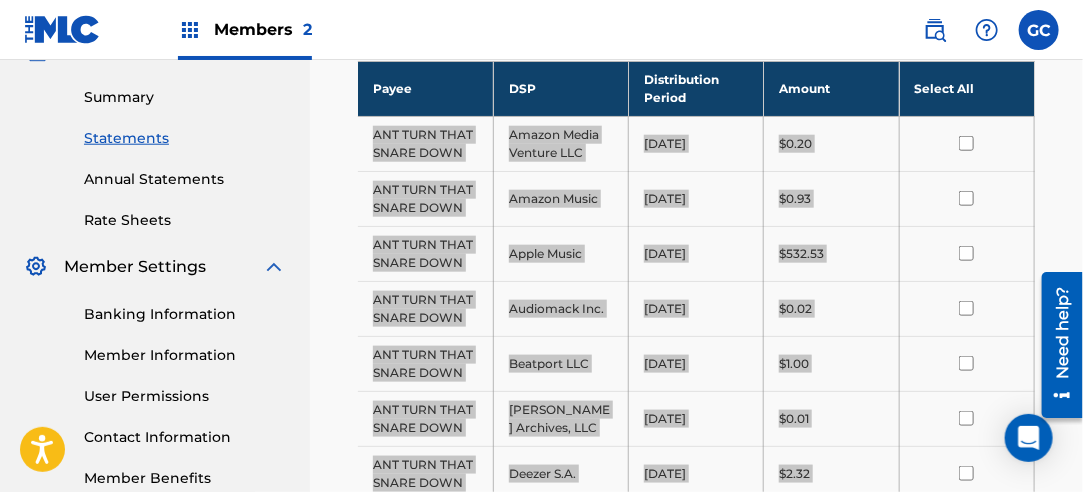 scroll, scrollTop: 568, scrollLeft: 0, axis: vertical 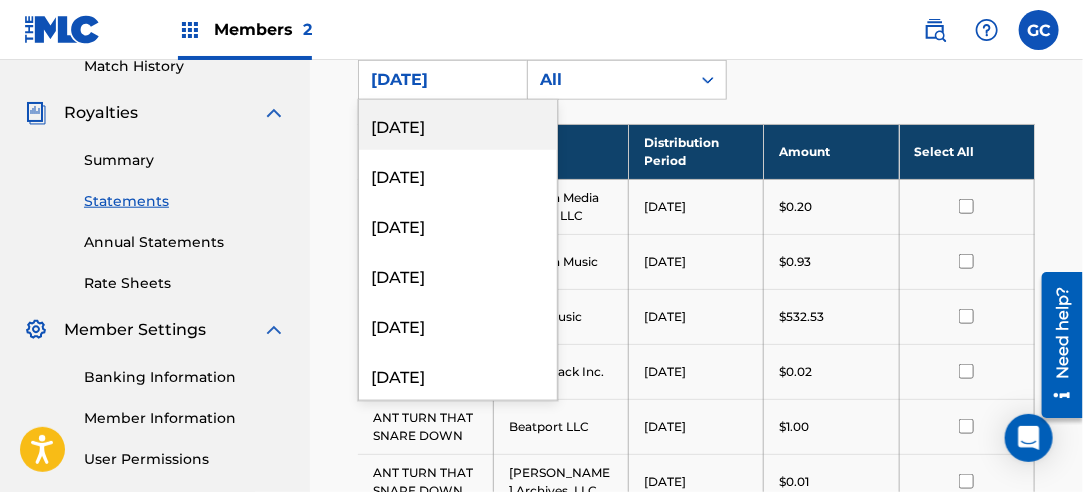 click on "[DATE]" at bounding box center [440, 80] 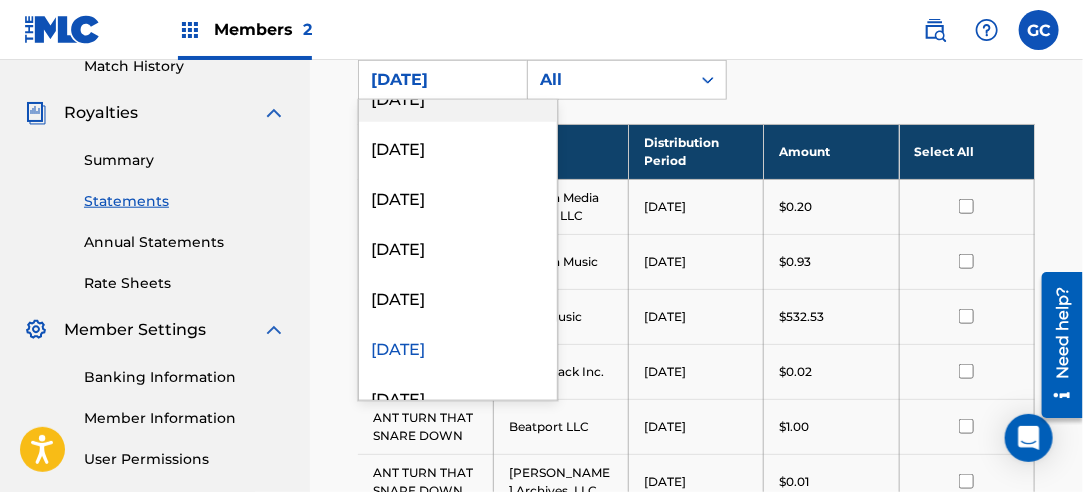 scroll, scrollTop: 1100, scrollLeft: 0, axis: vertical 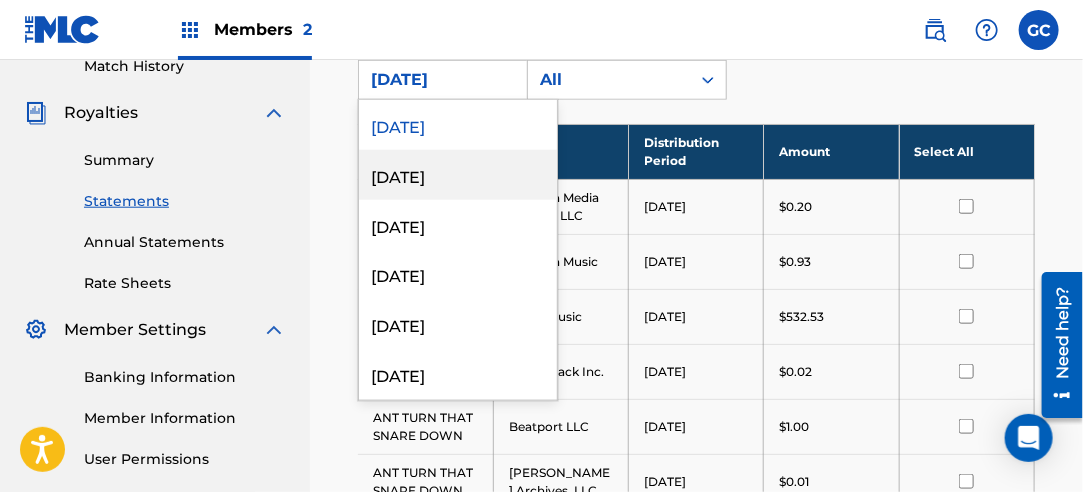 click on "[DATE]" at bounding box center (458, 175) 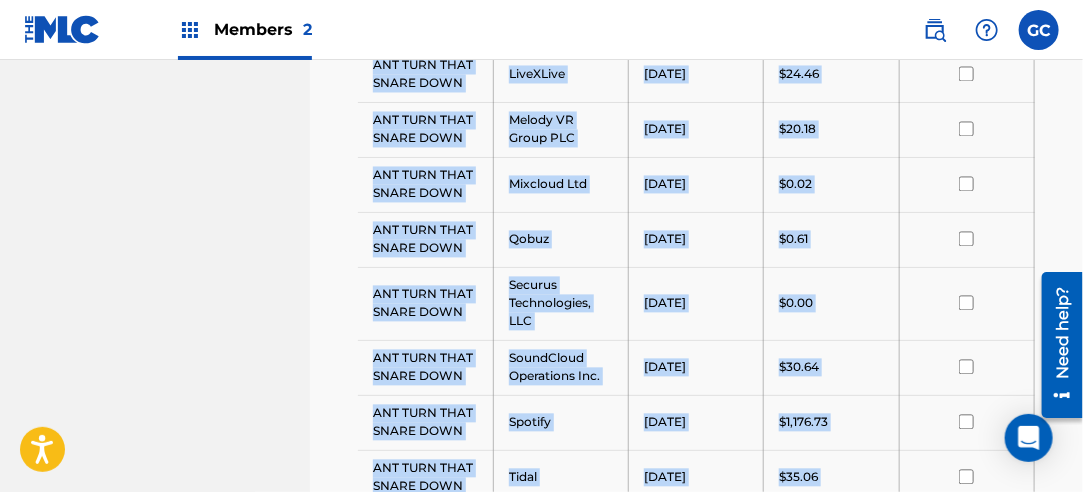 scroll, scrollTop: 1624, scrollLeft: 0, axis: vertical 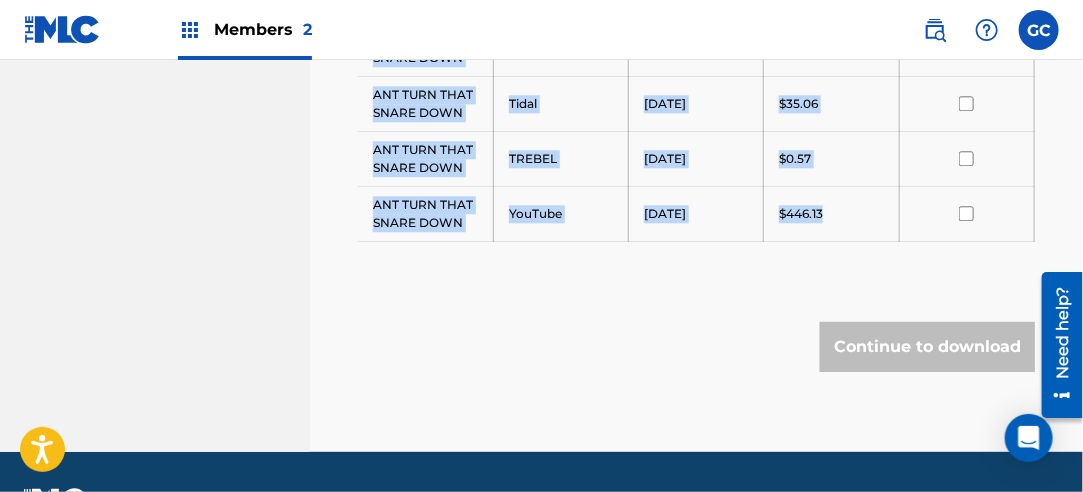 drag, startPoint x: 382, startPoint y: 263, endPoint x: 833, endPoint y: 203, distance: 454.97363 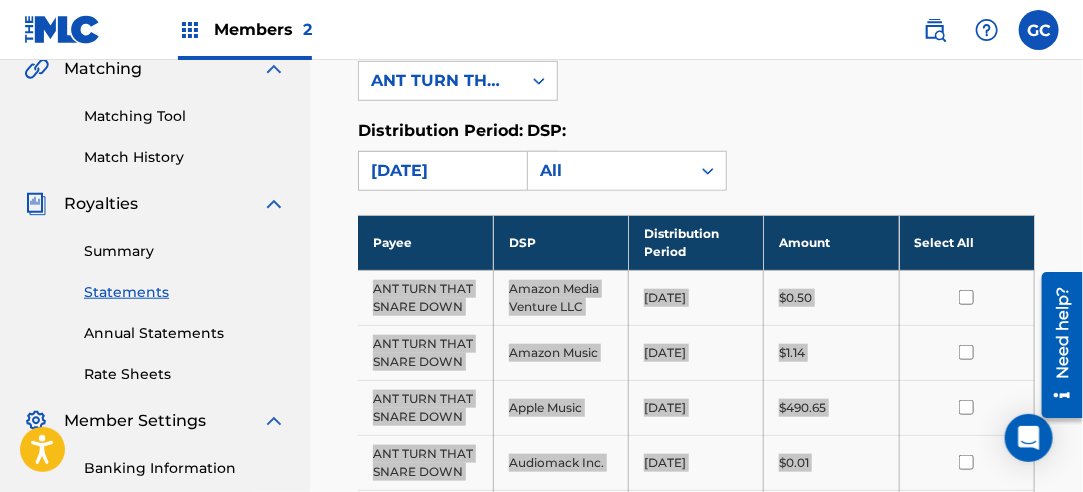 scroll, scrollTop: 424, scrollLeft: 0, axis: vertical 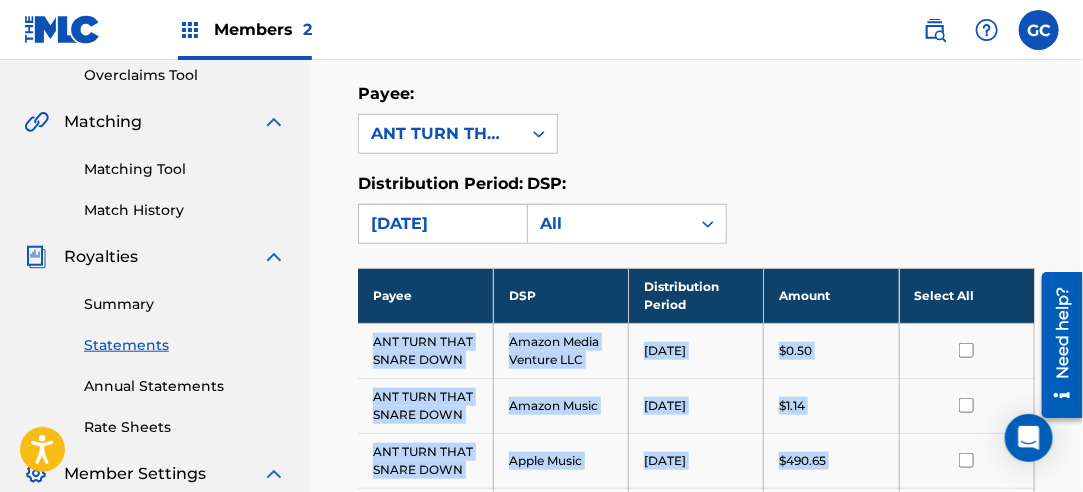click on "[DATE]" at bounding box center (440, 224) 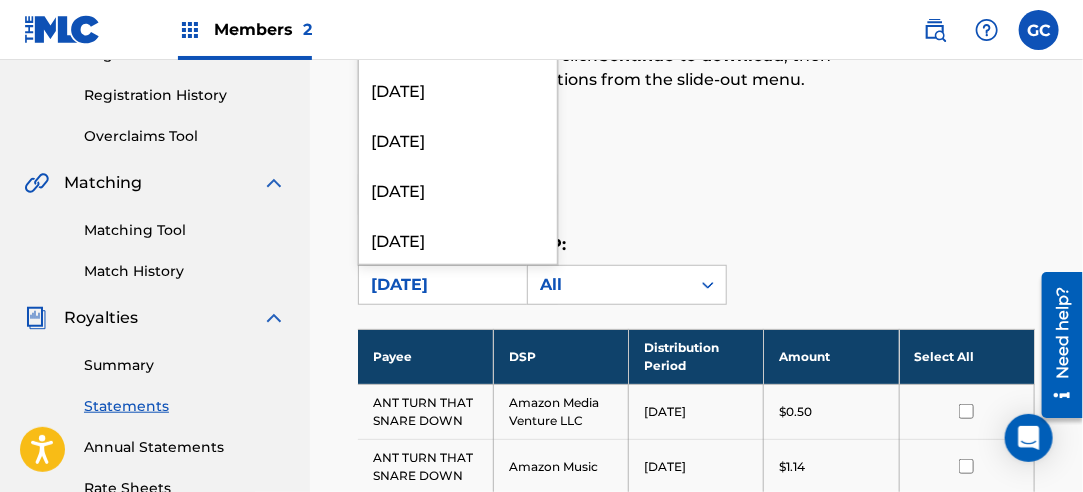 scroll, scrollTop: 224, scrollLeft: 0, axis: vertical 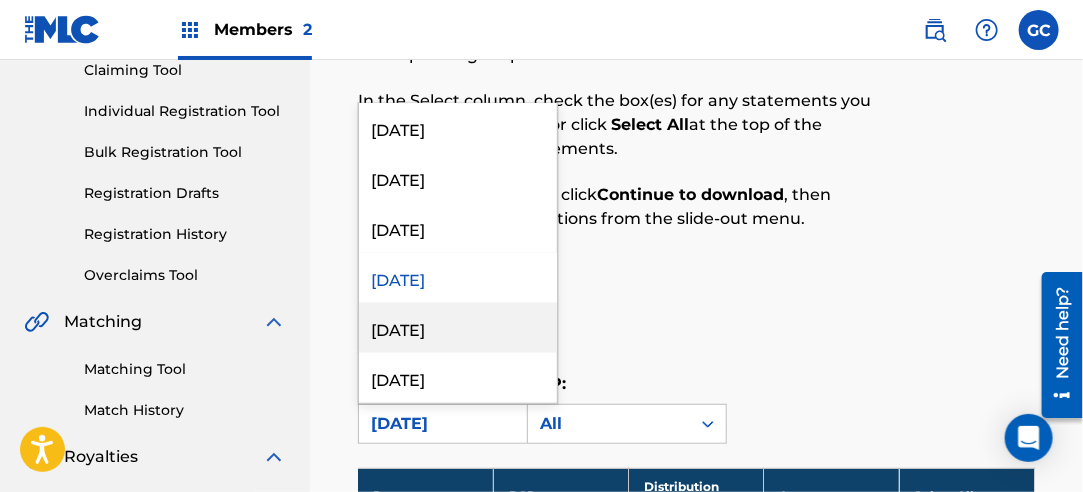 click on "[DATE]" at bounding box center (458, 328) 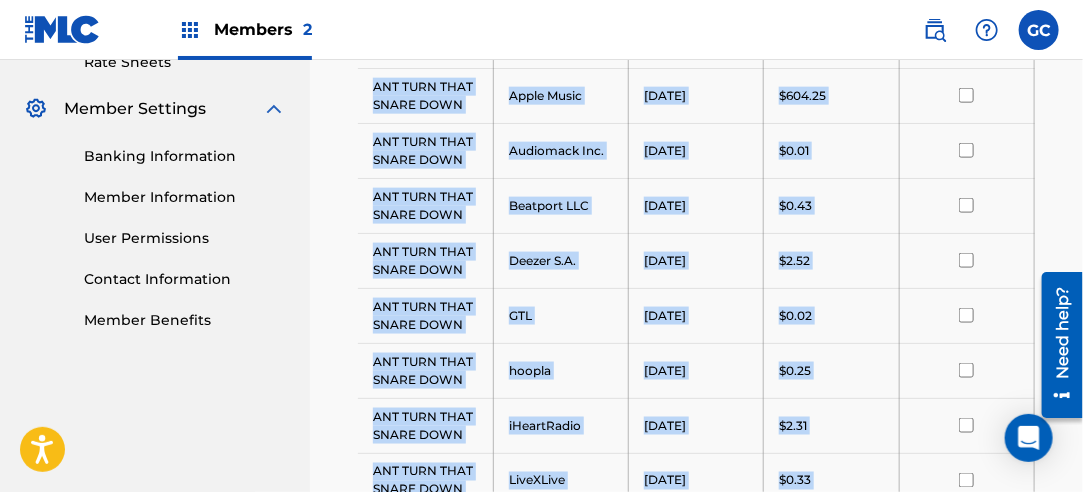 scroll, scrollTop: 1421, scrollLeft: 0, axis: vertical 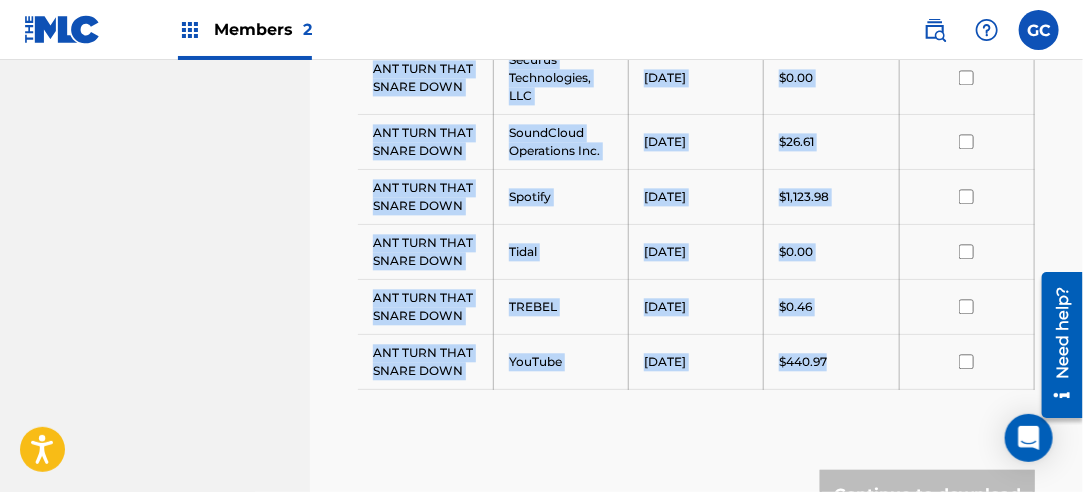drag, startPoint x: 376, startPoint y: 340, endPoint x: 849, endPoint y: 353, distance: 473.17862 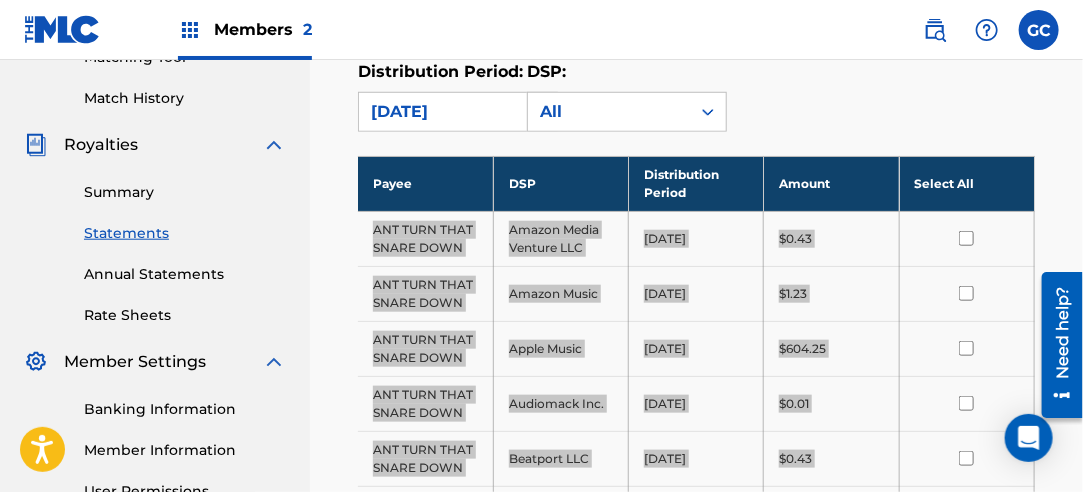 scroll, scrollTop: 421, scrollLeft: 0, axis: vertical 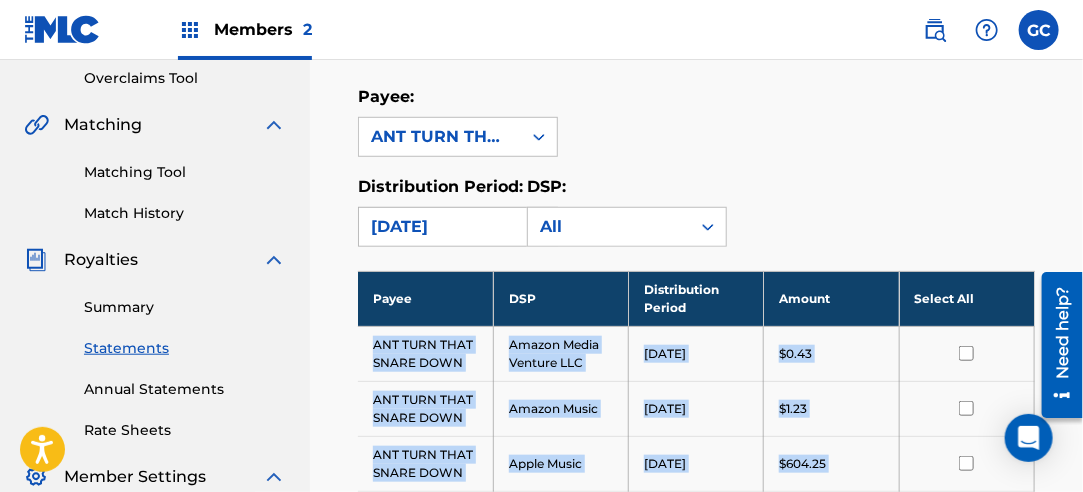 click on "[DATE]" at bounding box center (440, 227) 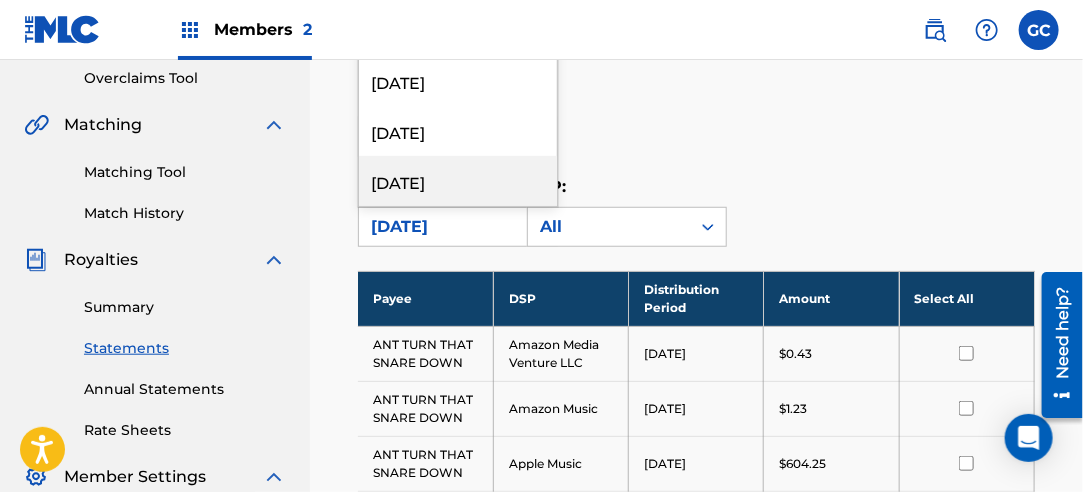 scroll, scrollTop: 221, scrollLeft: 0, axis: vertical 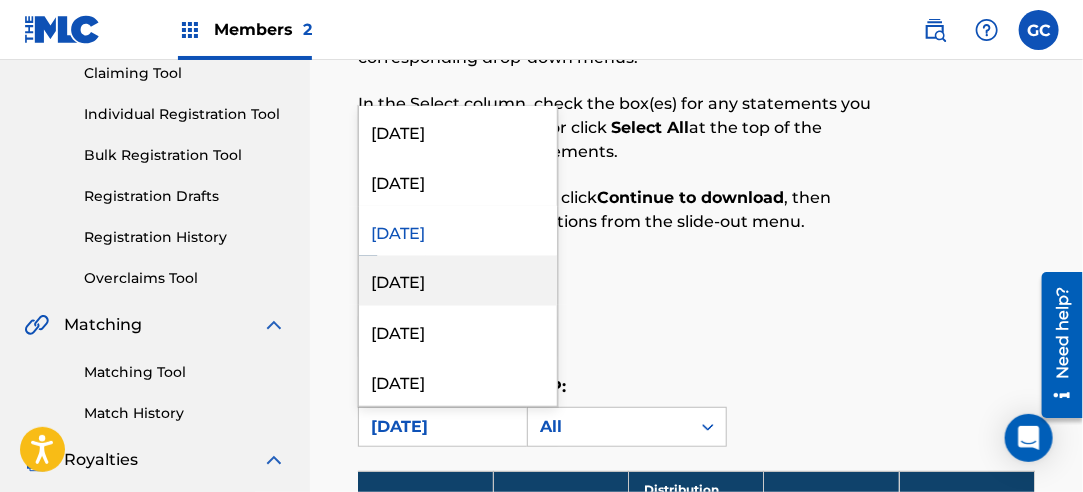 click on "[DATE]" at bounding box center [458, 281] 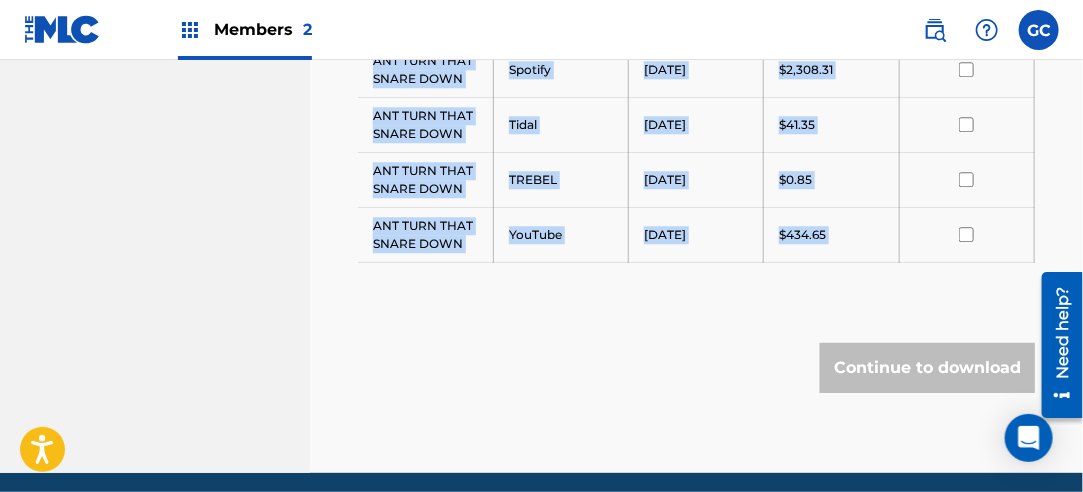 scroll, scrollTop: 1723, scrollLeft: 0, axis: vertical 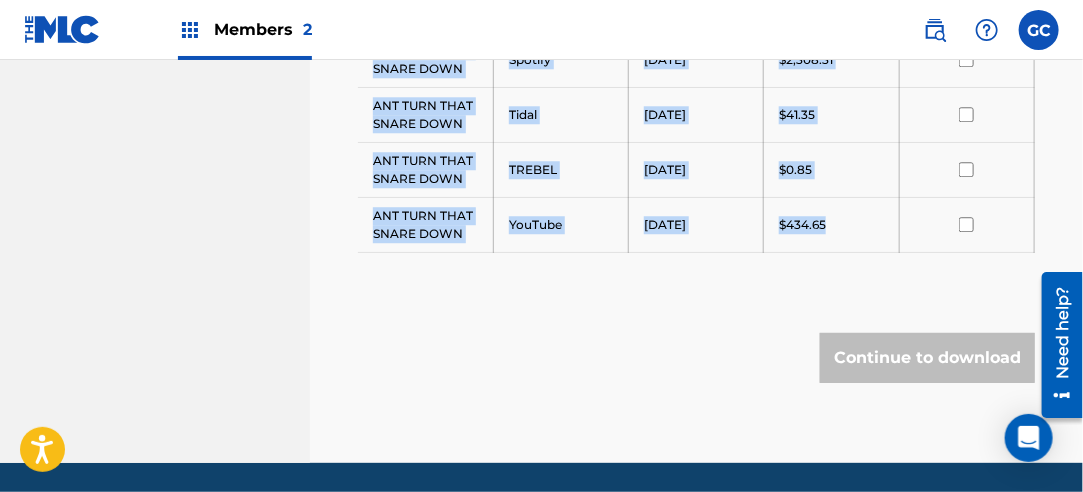 drag, startPoint x: 375, startPoint y: 242, endPoint x: 833, endPoint y: 214, distance: 458.8551 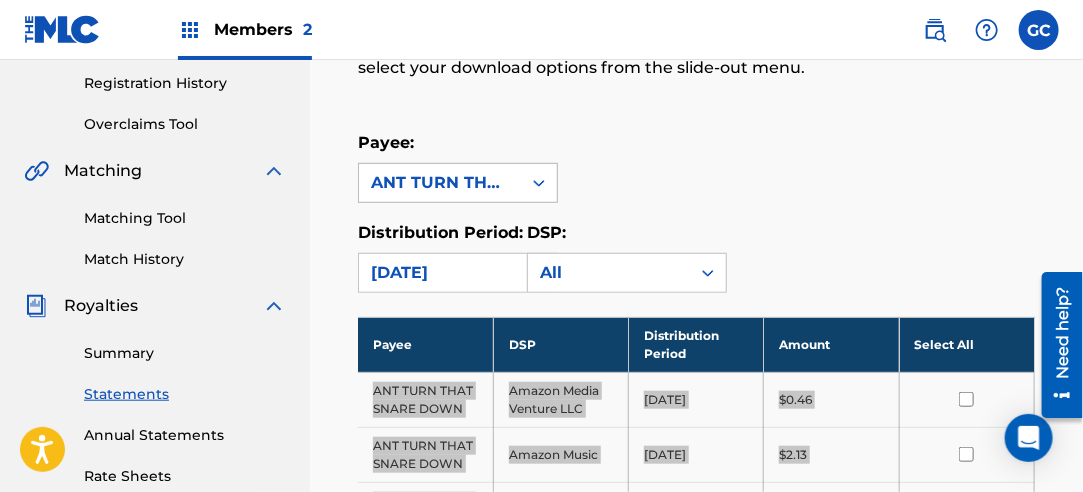 scroll, scrollTop: 223, scrollLeft: 0, axis: vertical 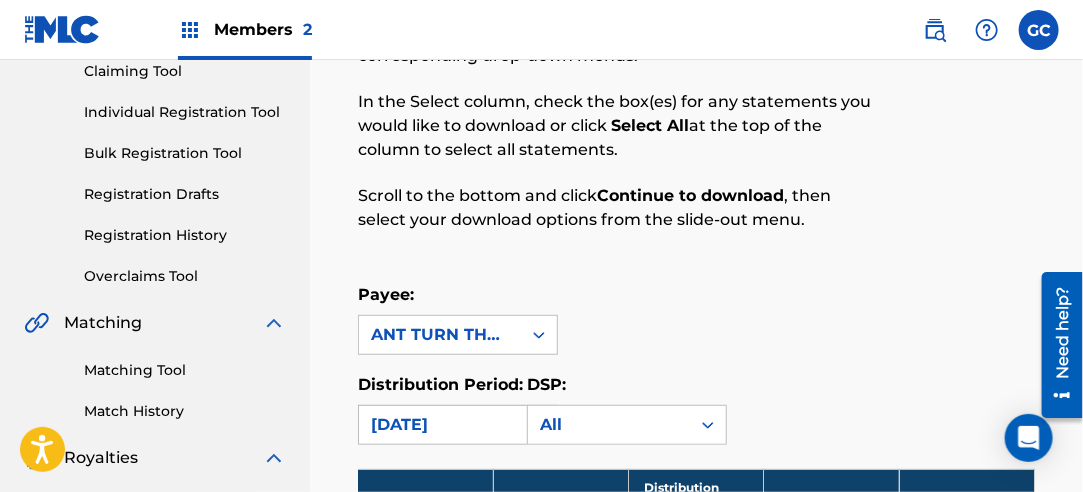 click on "[DATE]" at bounding box center [440, 425] 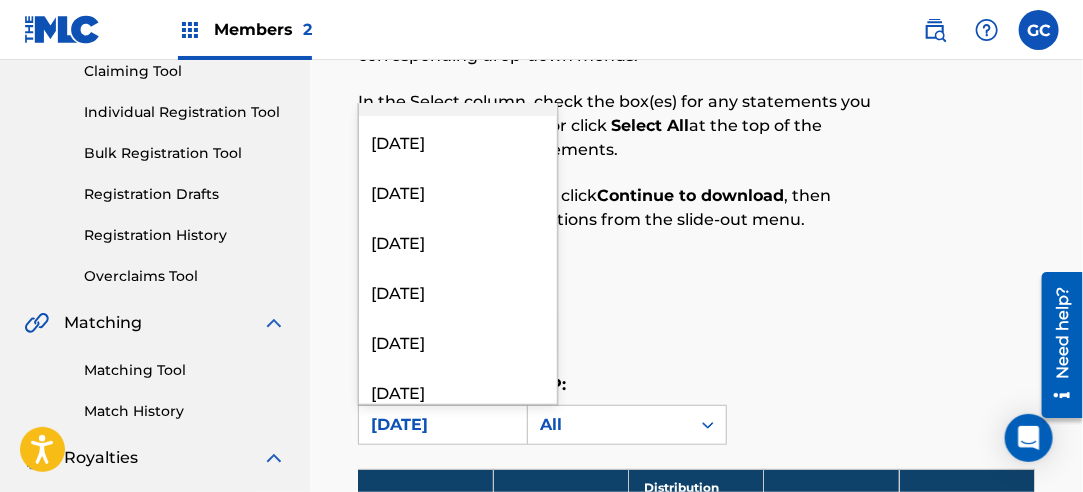 scroll, scrollTop: 1100, scrollLeft: 0, axis: vertical 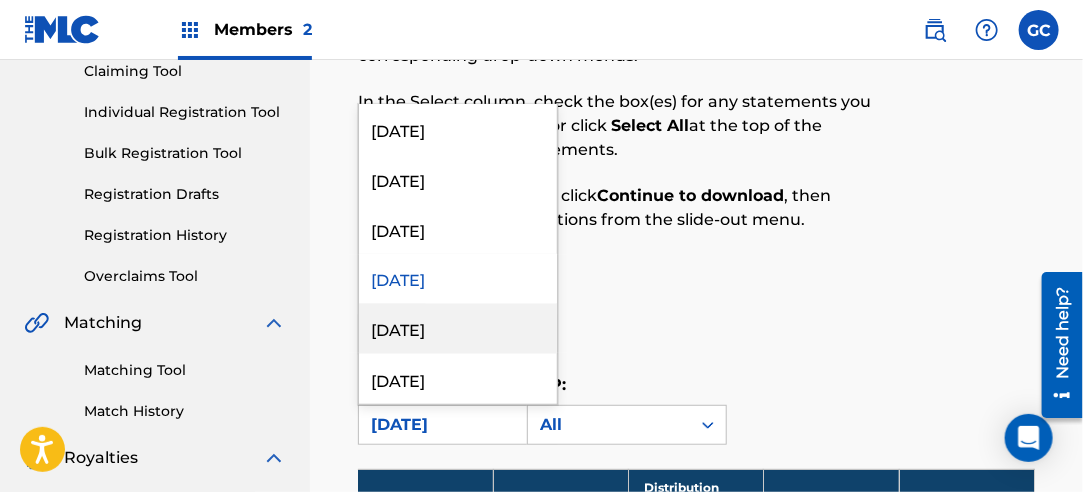 click on "[DATE]" at bounding box center [458, 329] 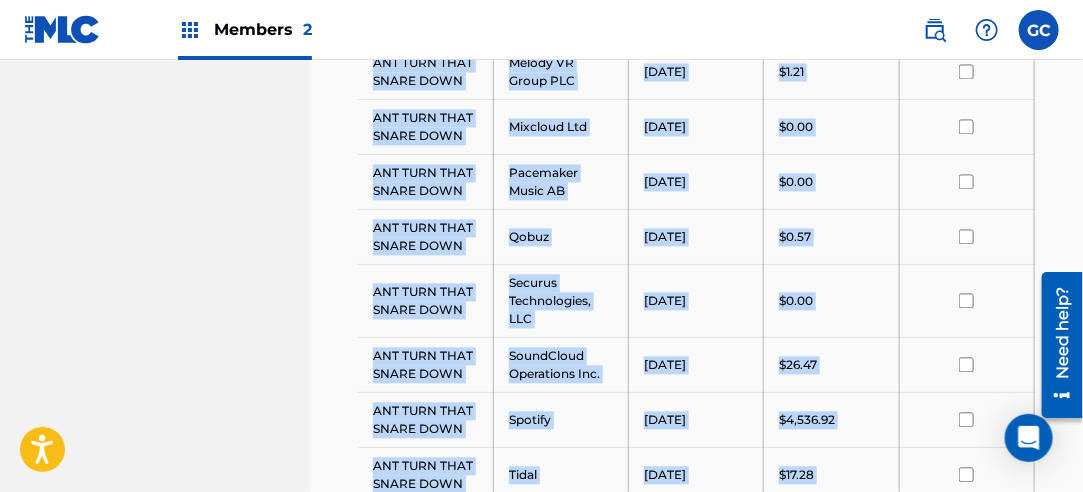 scroll, scrollTop: 1722, scrollLeft: 0, axis: vertical 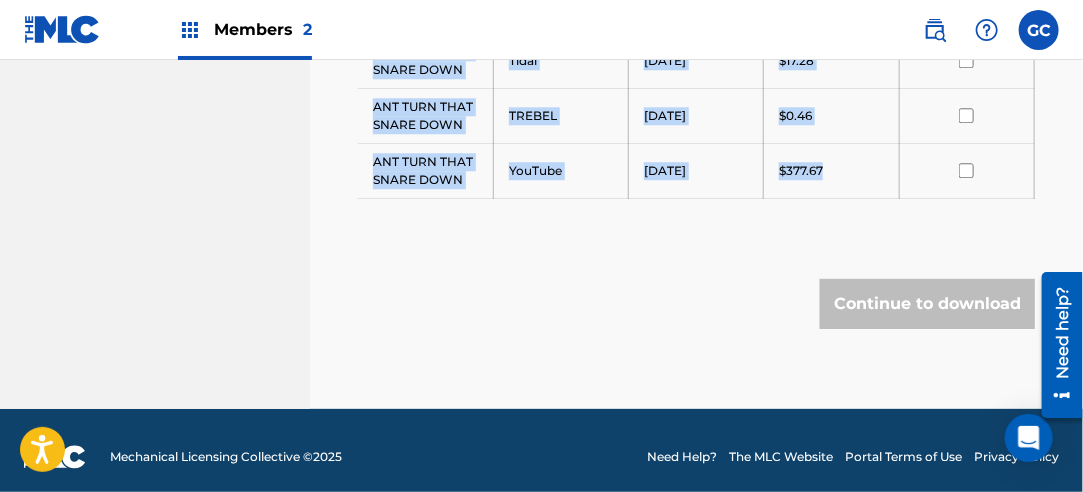 drag, startPoint x: 374, startPoint y: 143, endPoint x: 860, endPoint y: 175, distance: 487.05237 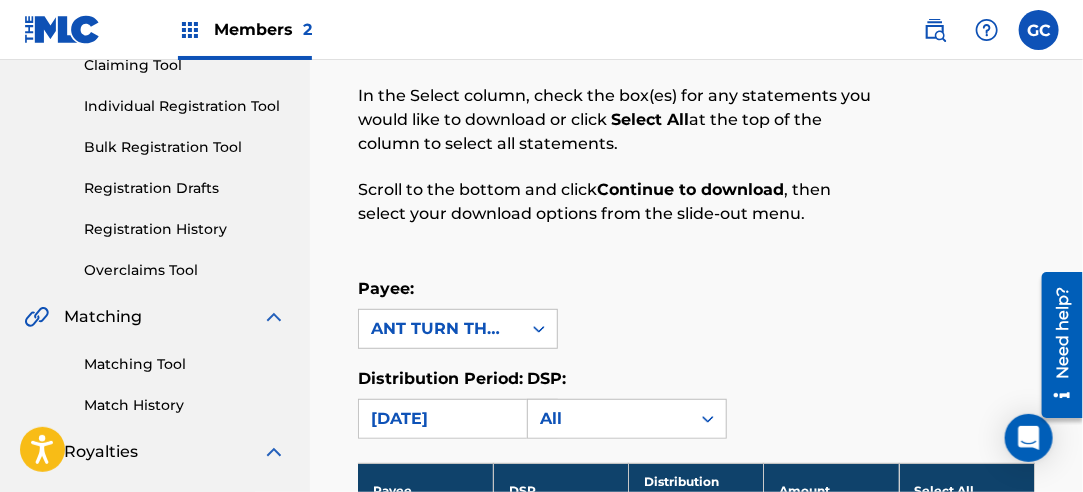 scroll, scrollTop: 222, scrollLeft: 0, axis: vertical 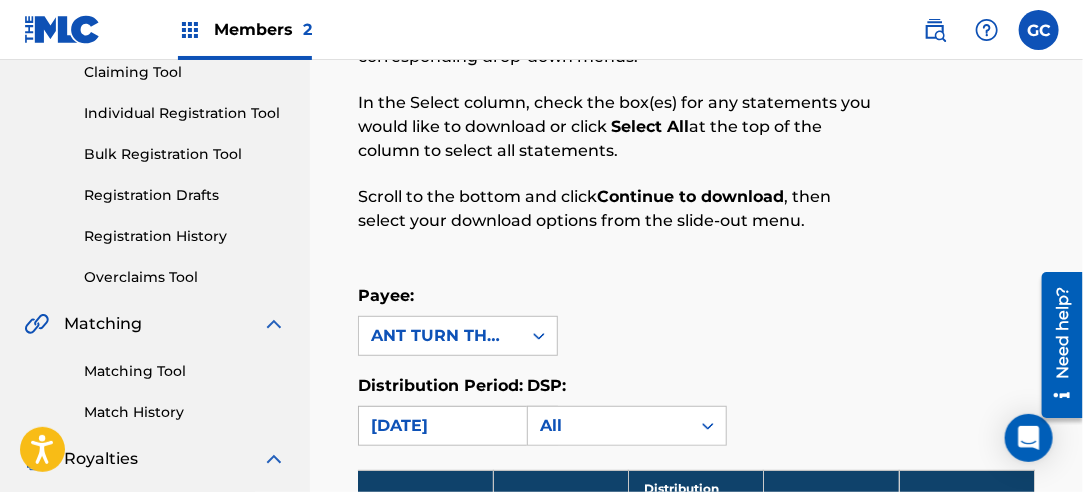 click on "[DATE]" at bounding box center (440, 426) 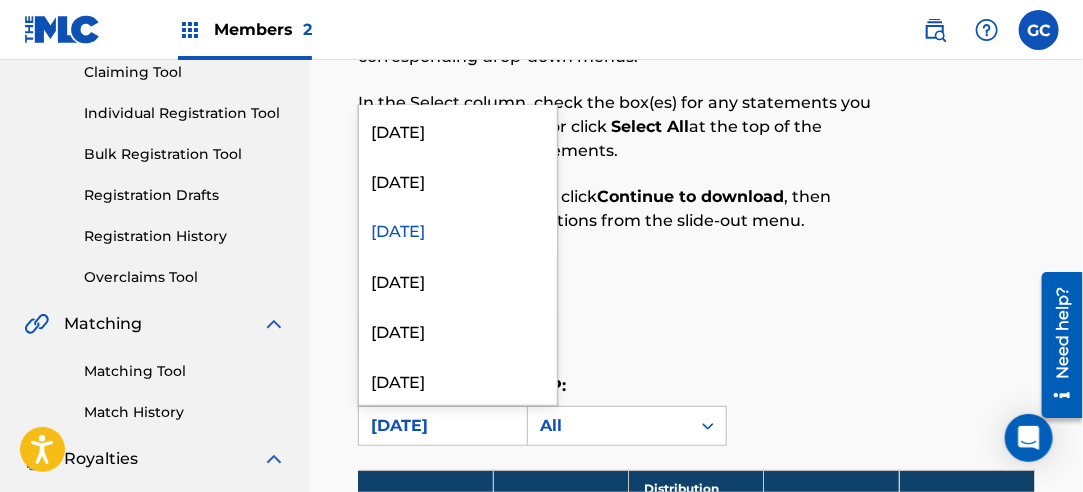 scroll, scrollTop: 1300, scrollLeft: 0, axis: vertical 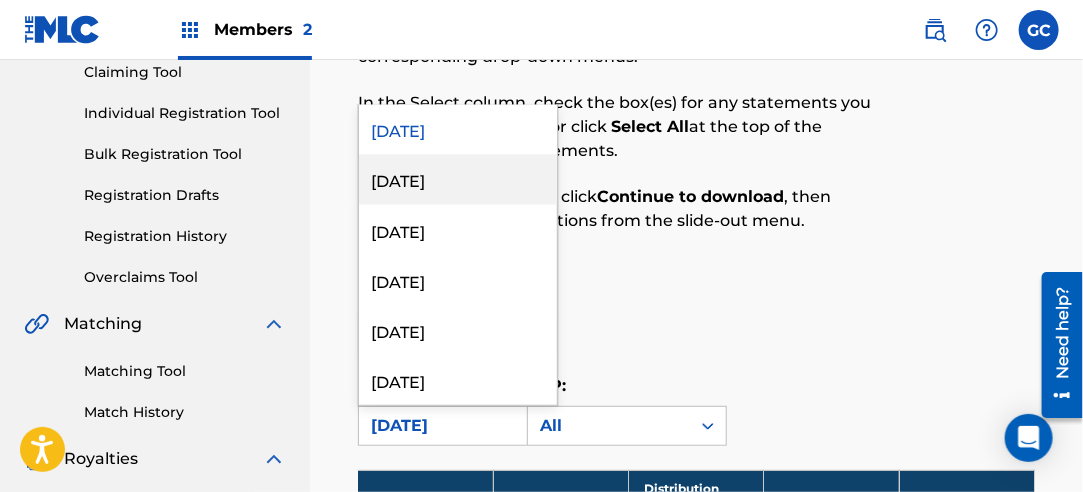 click on "[DATE]" at bounding box center (458, 180) 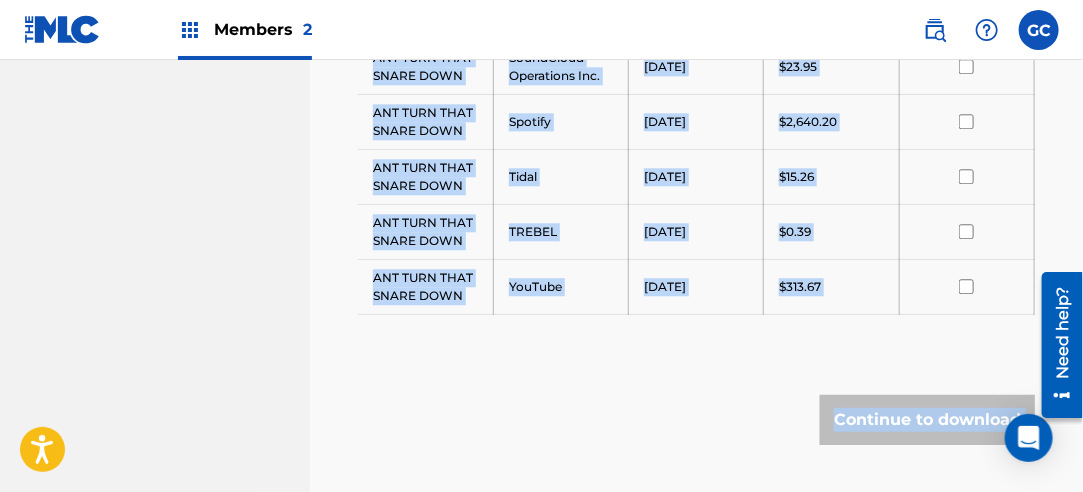 scroll, scrollTop: 1722, scrollLeft: 0, axis: vertical 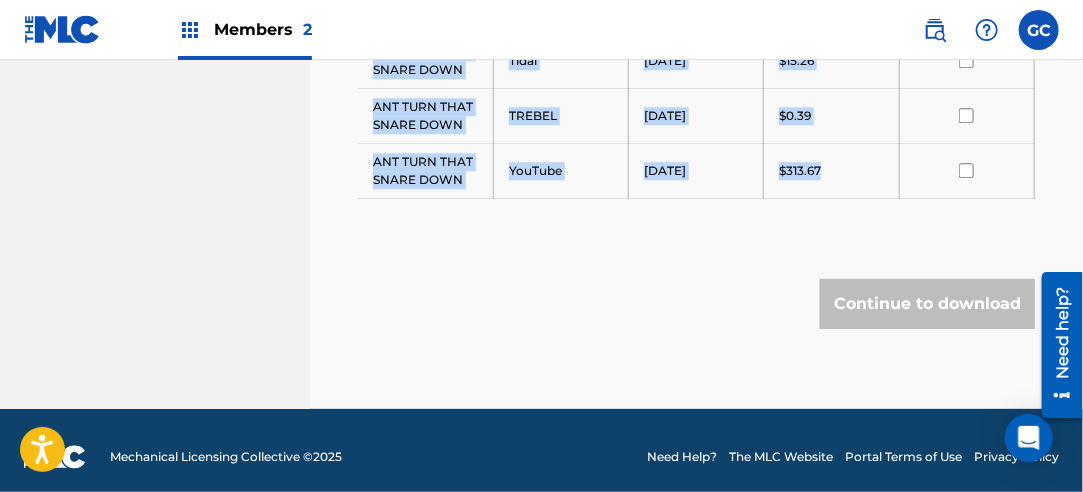 drag, startPoint x: 373, startPoint y: 339, endPoint x: 842, endPoint y: 154, distance: 504.1686 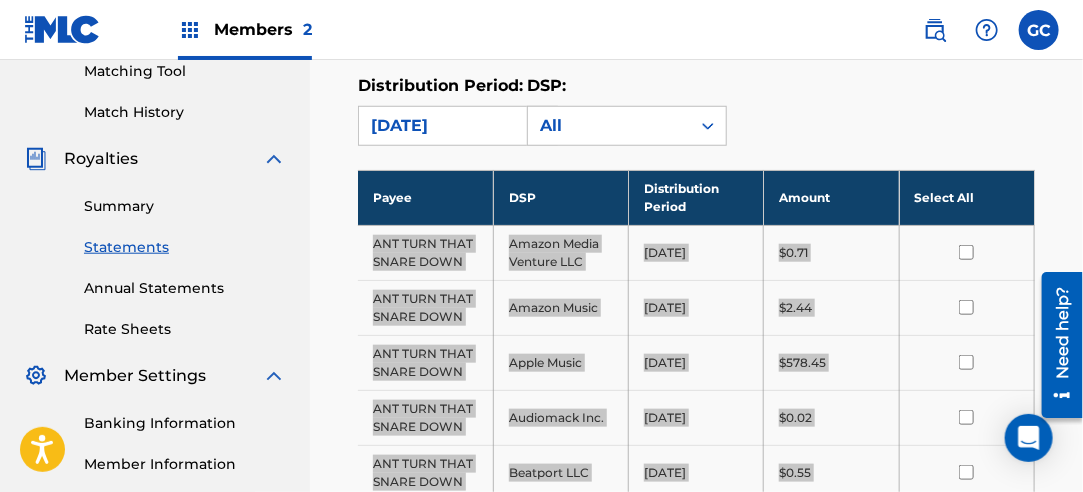 scroll, scrollTop: 322, scrollLeft: 0, axis: vertical 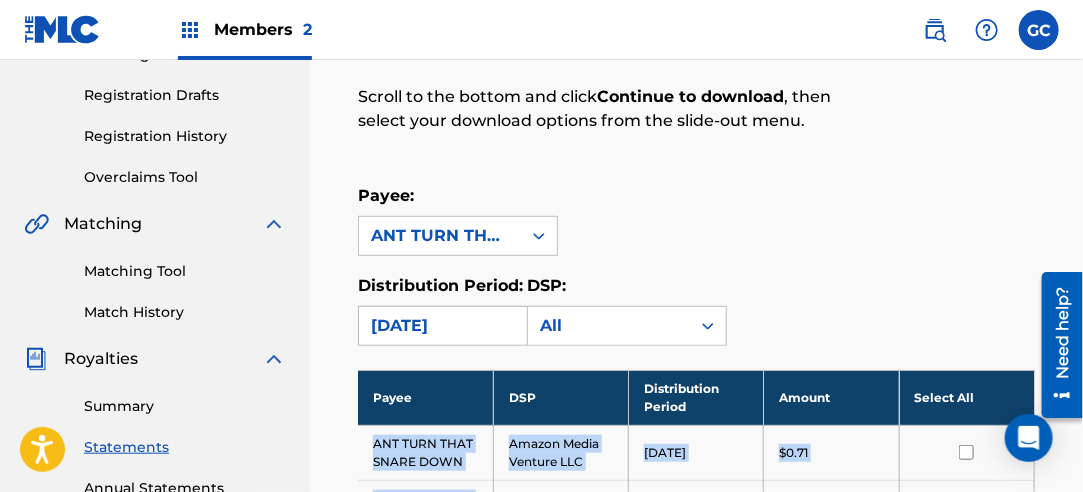 click on "[DATE]" at bounding box center (440, 326) 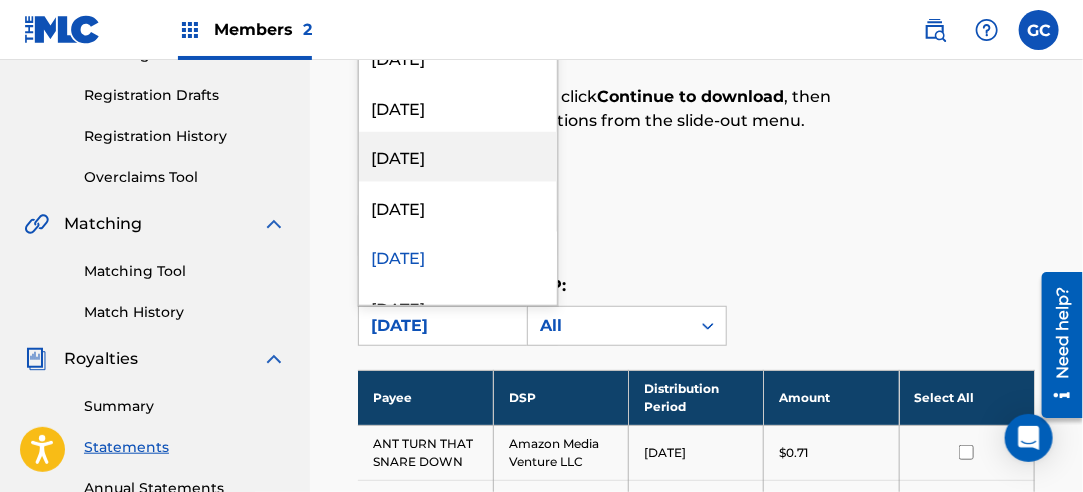 scroll, scrollTop: 1200, scrollLeft: 0, axis: vertical 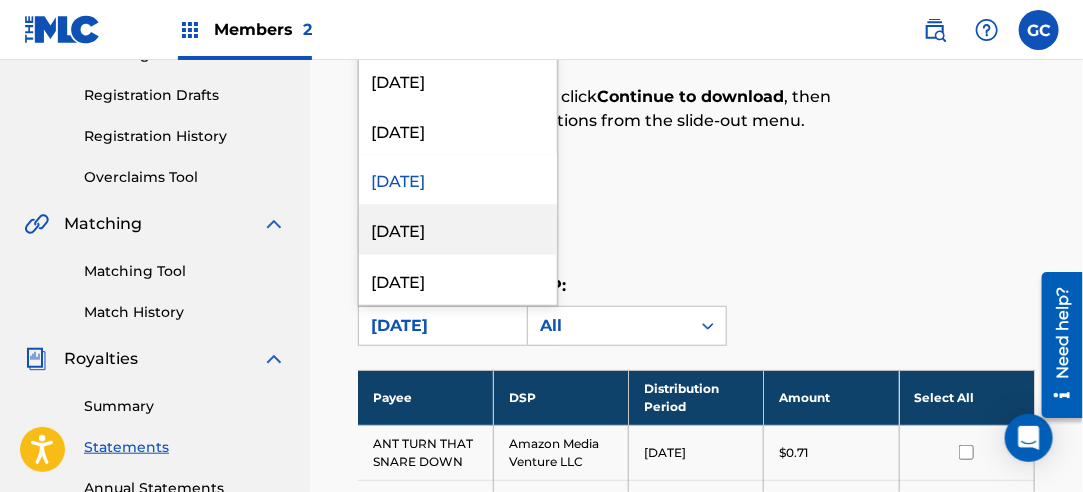 click on "[DATE]" at bounding box center (458, 230) 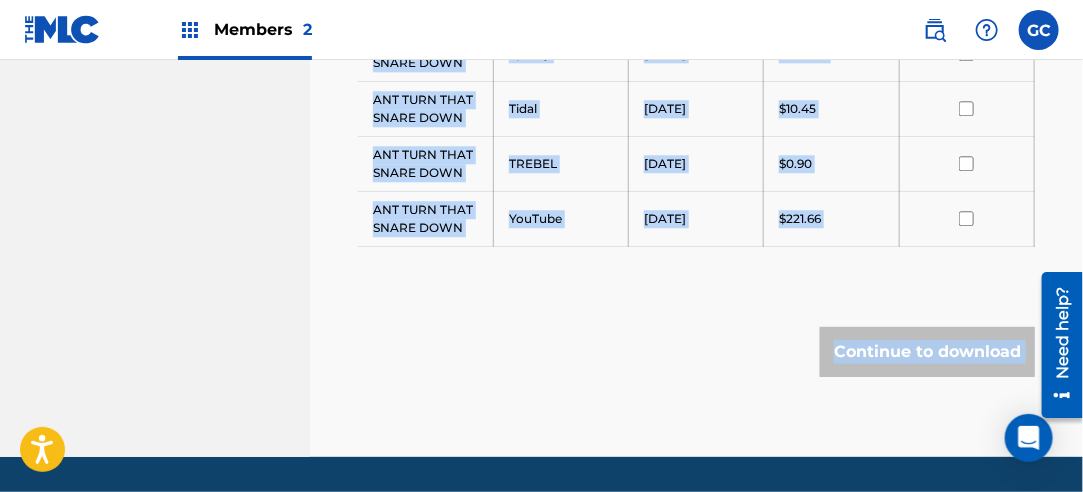 scroll, scrollTop: 1722, scrollLeft: 0, axis: vertical 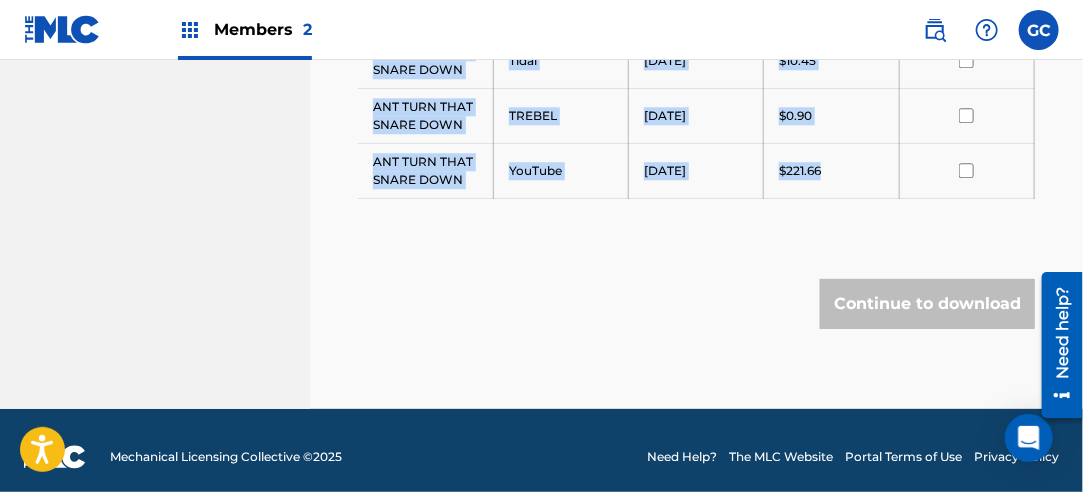 drag, startPoint x: 374, startPoint y: 447, endPoint x: 857, endPoint y: 160, distance: 561.8345 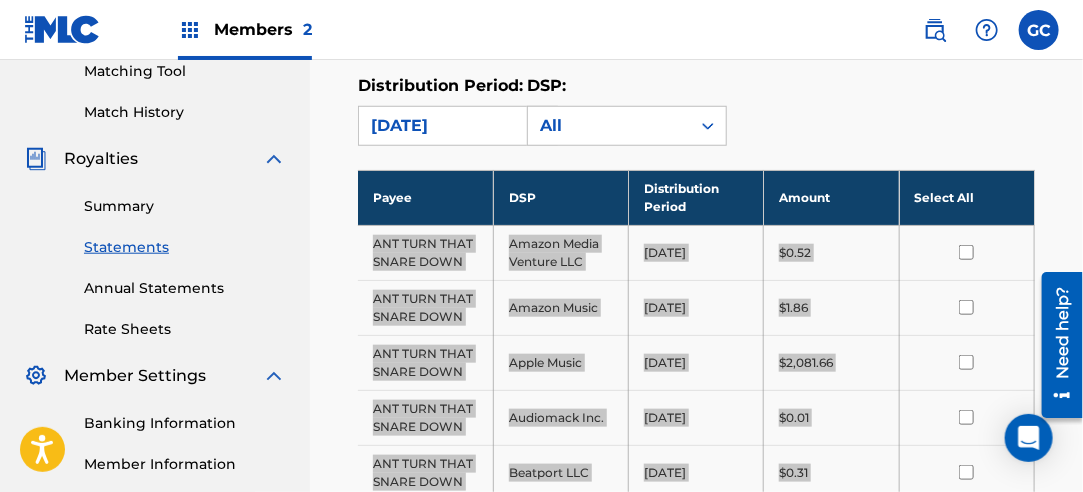 scroll, scrollTop: 322, scrollLeft: 0, axis: vertical 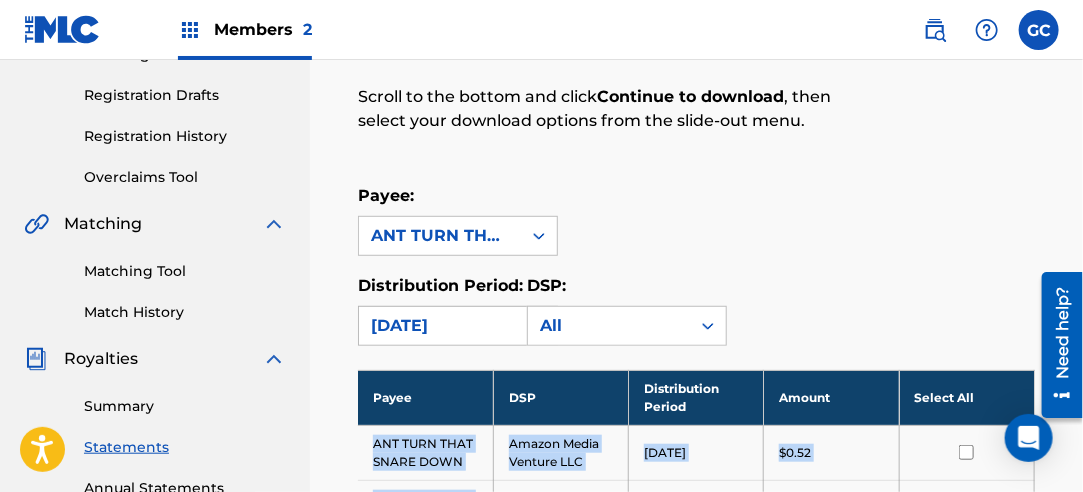 click on "[DATE]" at bounding box center [440, 326] 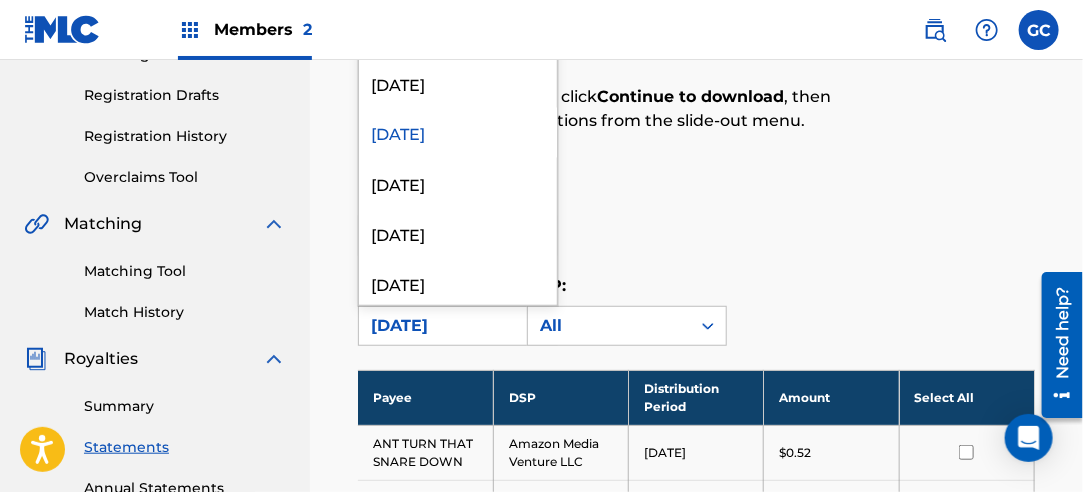 scroll, scrollTop: 1300, scrollLeft: 0, axis: vertical 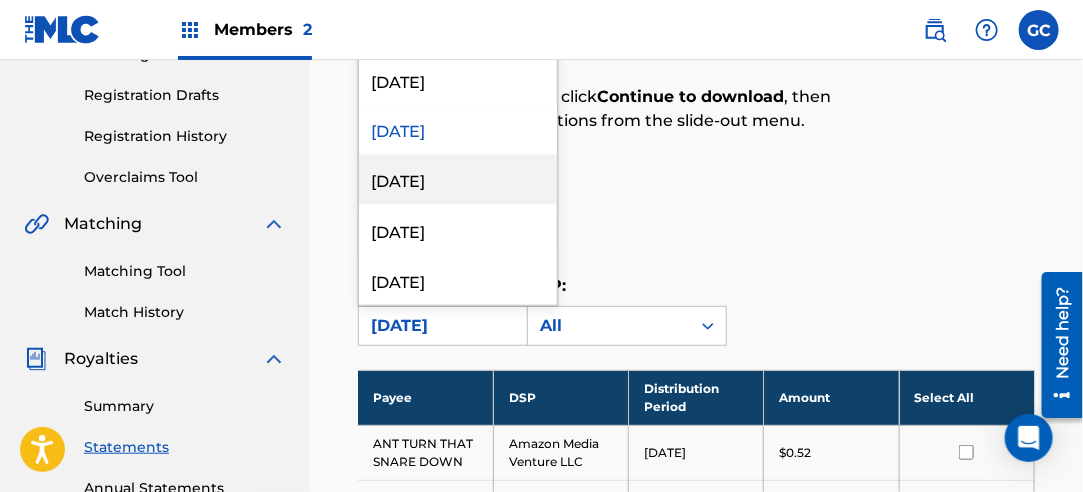 click on "[DATE]" at bounding box center [458, 180] 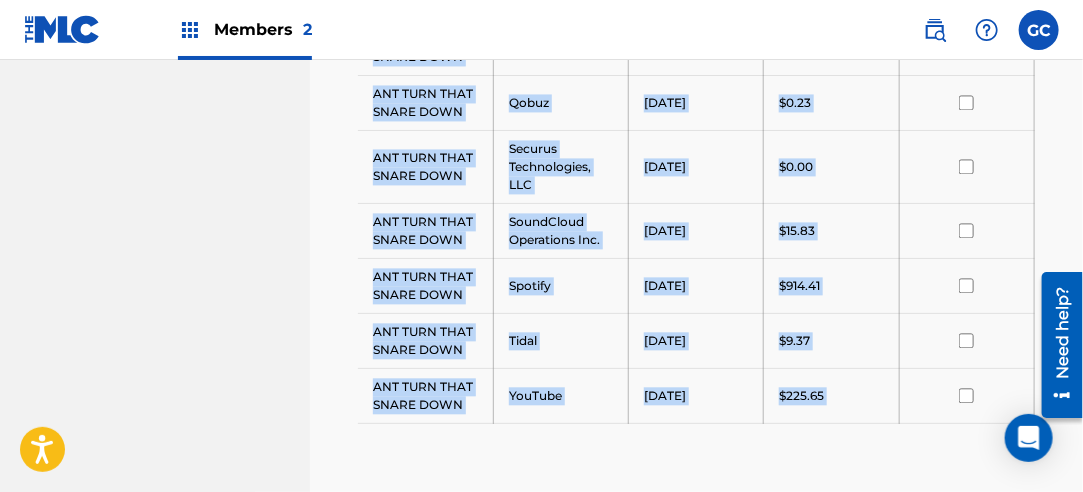 scroll, scrollTop: 1559, scrollLeft: 0, axis: vertical 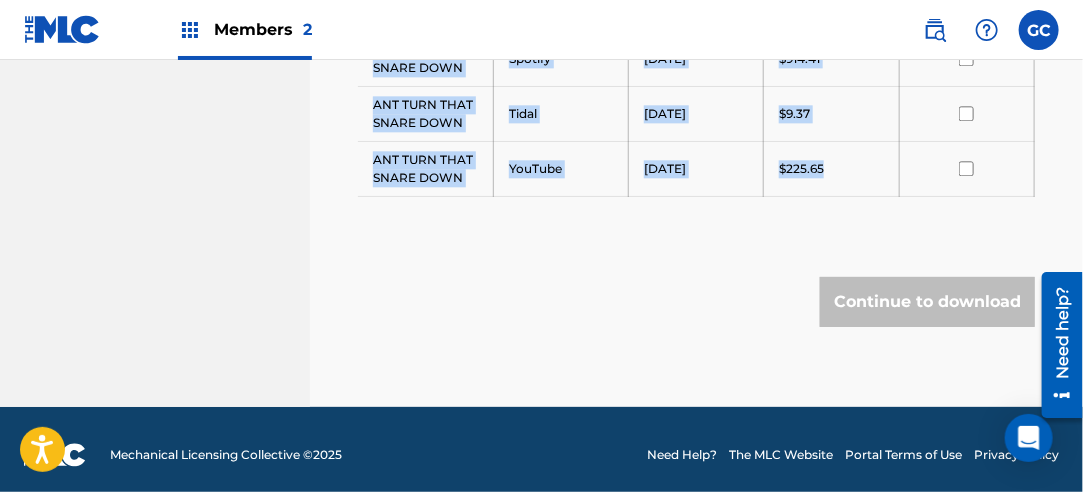 drag, startPoint x: 375, startPoint y: 440, endPoint x: 853, endPoint y: 164, distance: 551.96014 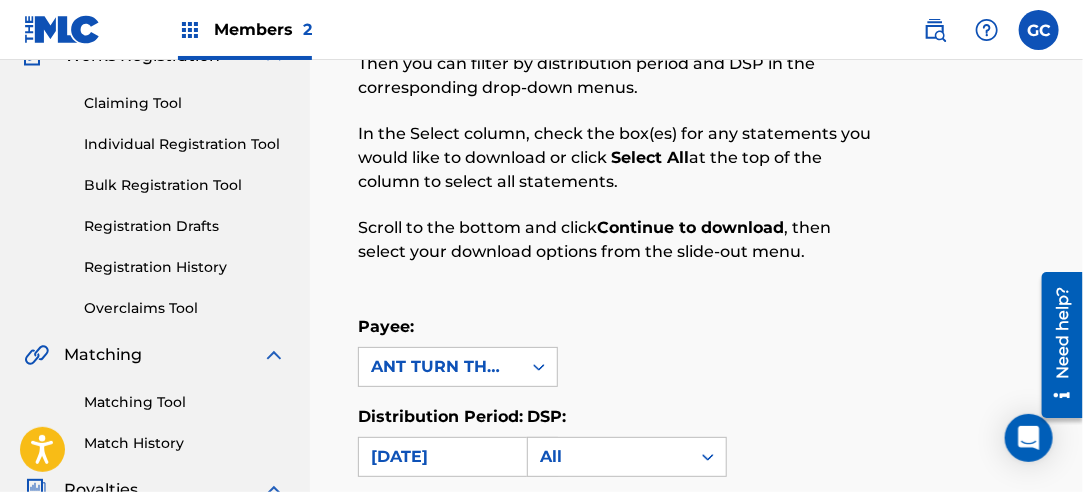 scroll, scrollTop: 300, scrollLeft: 0, axis: vertical 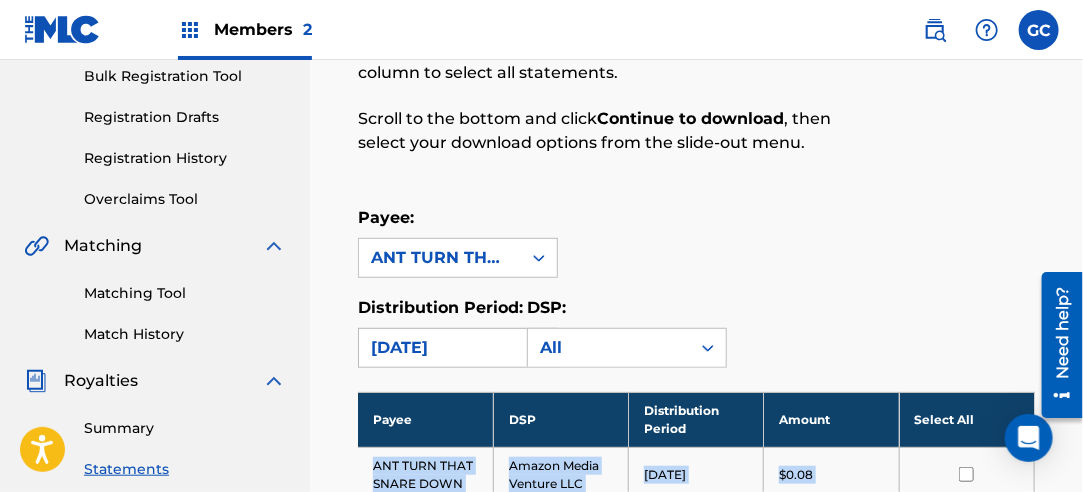 drag, startPoint x: 475, startPoint y: 355, endPoint x: 473, endPoint y: 330, distance: 25.079872 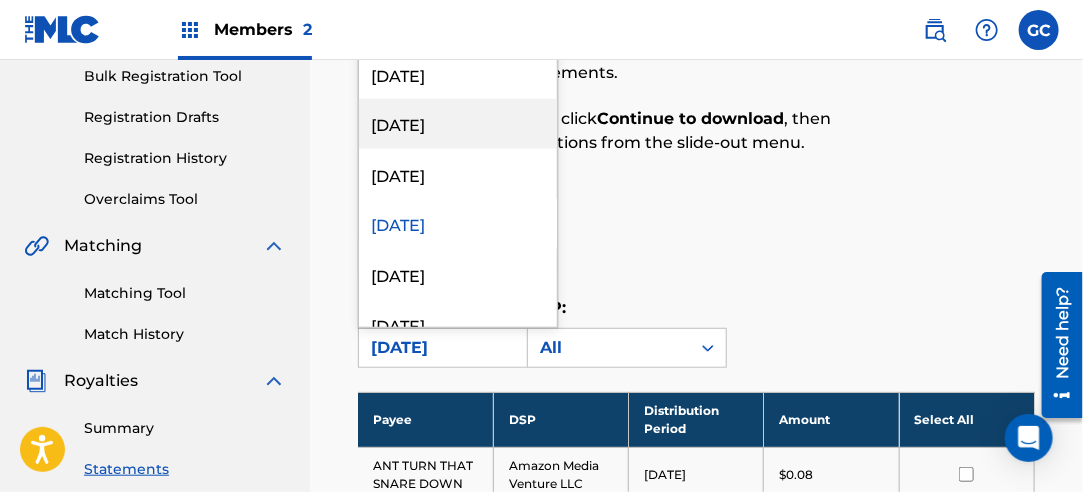 scroll, scrollTop: 1300, scrollLeft: 0, axis: vertical 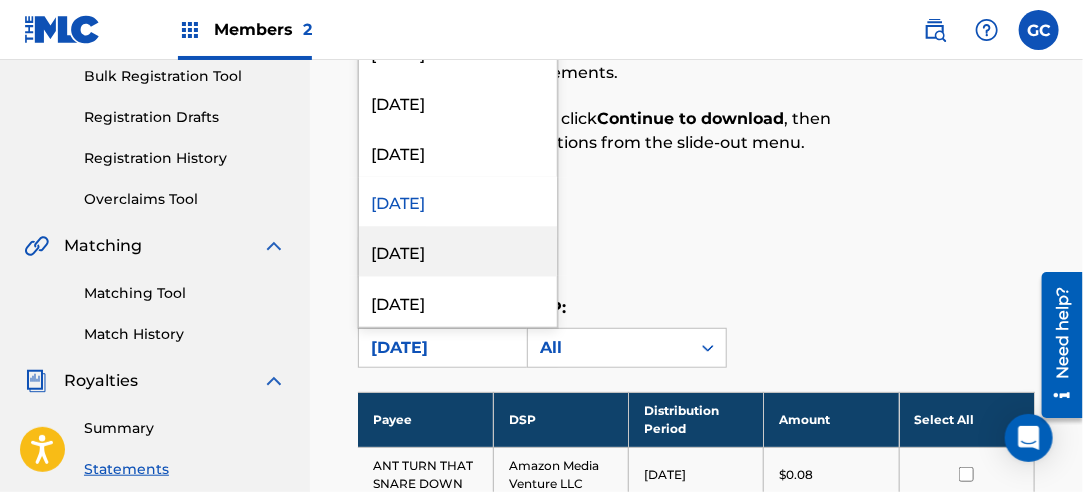 click on "[DATE]" at bounding box center [458, 252] 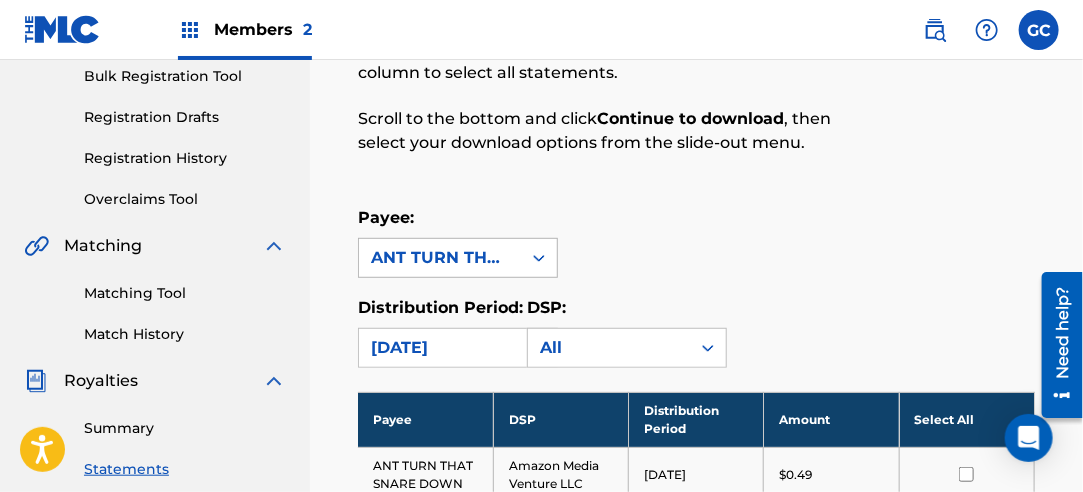 scroll, scrollTop: 600, scrollLeft: 0, axis: vertical 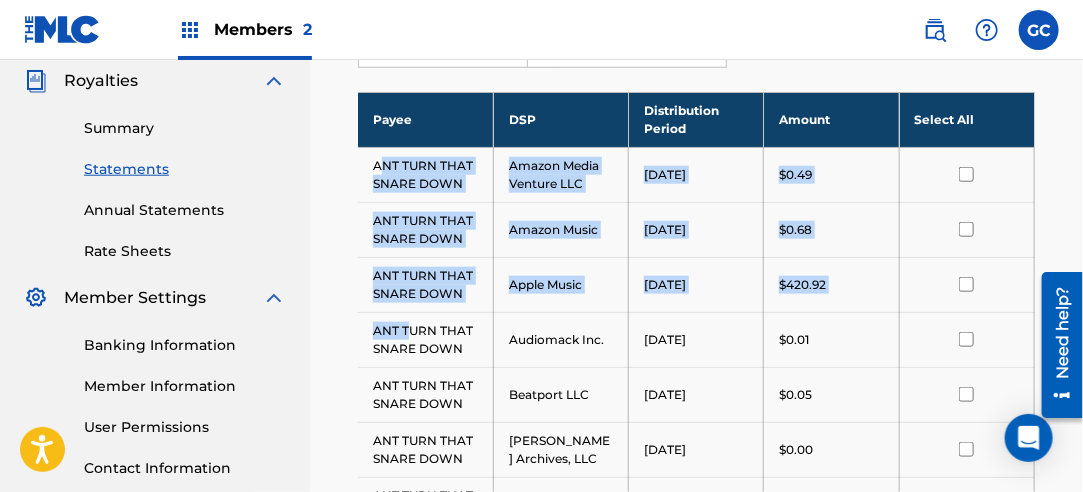 drag, startPoint x: 377, startPoint y: 162, endPoint x: 406, endPoint y: 327, distance: 167.5291 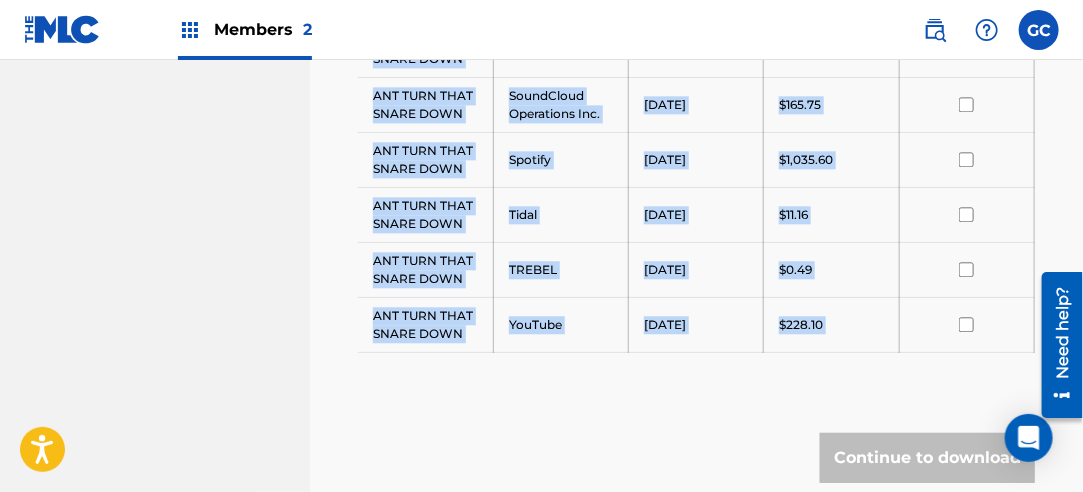 scroll, scrollTop: 1650, scrollLeft: 0, axis: vertical 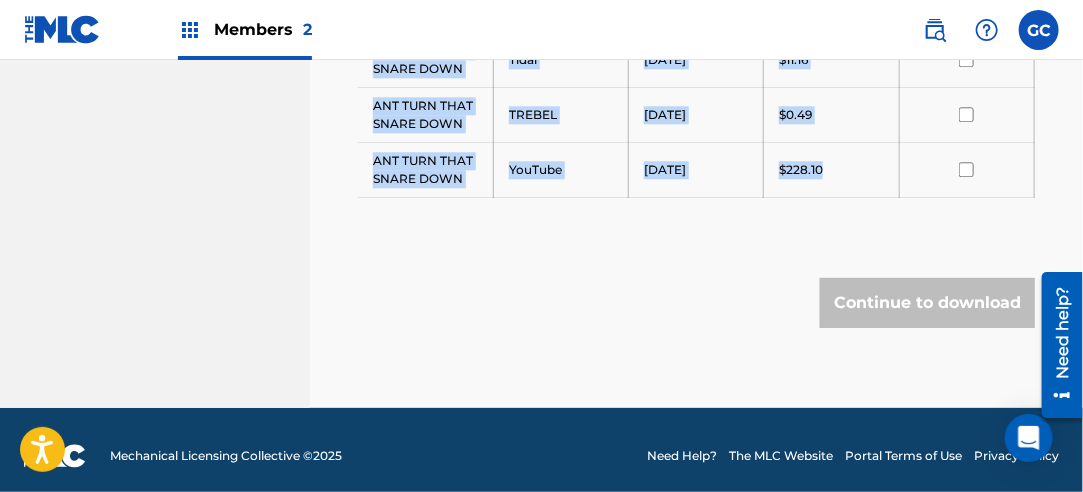 drag, startPoint x: 370, startPoint y: 163, endPoint x: 840, endPoint y: 156, distance: 470.05212 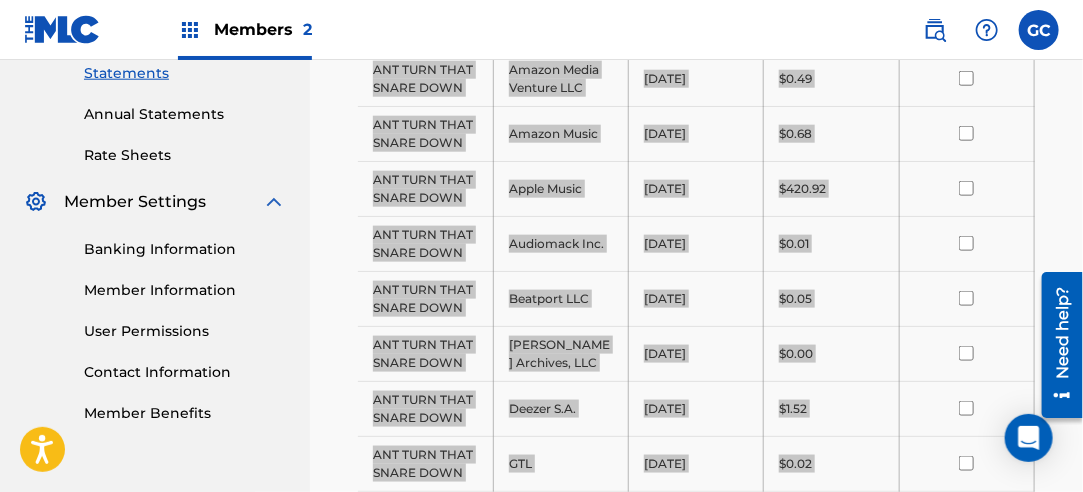 scroll, scrollTop: 350, scrollLeft: 0, axis: vertical 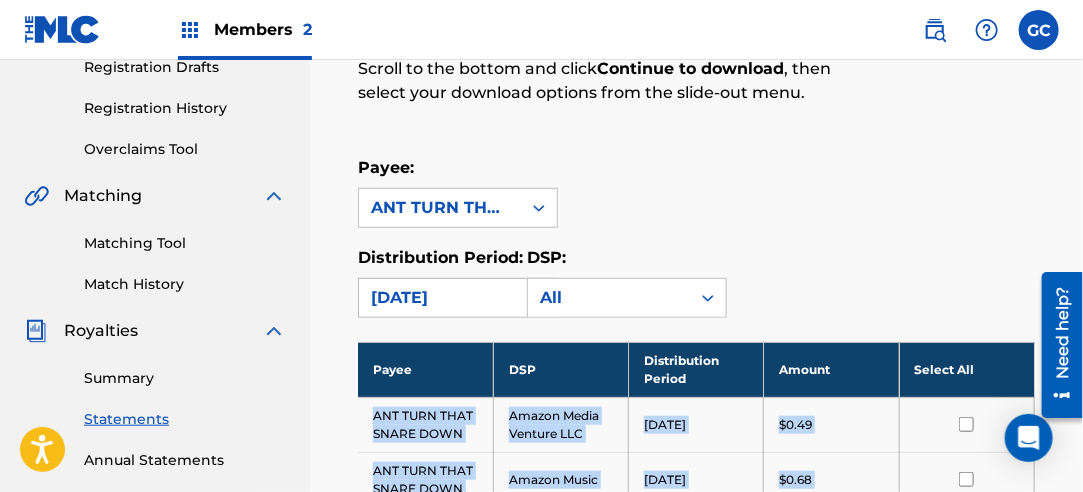 click on "[DATE]" at bounding box center [440, 298] 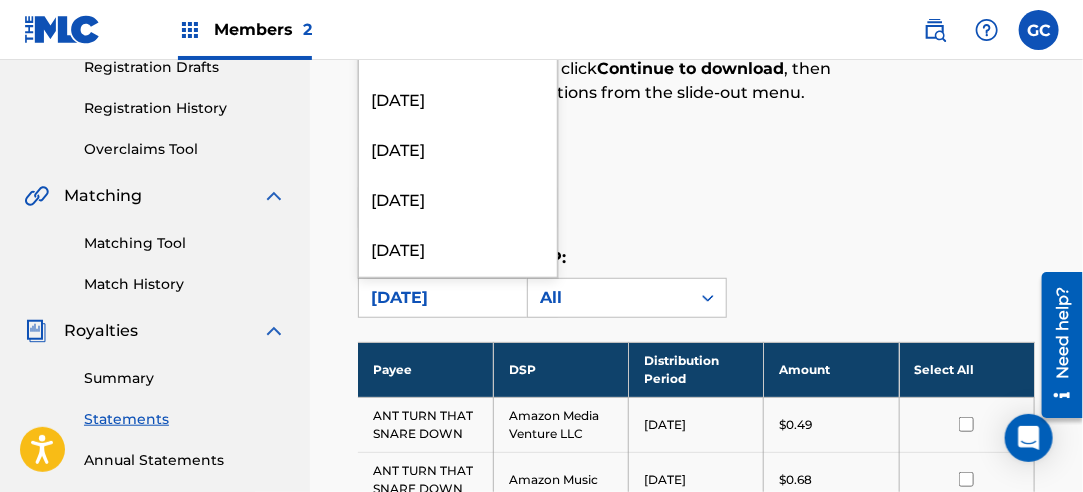 scroll, scrollTop: 1400, scrollLeft: 0, axis: vertical 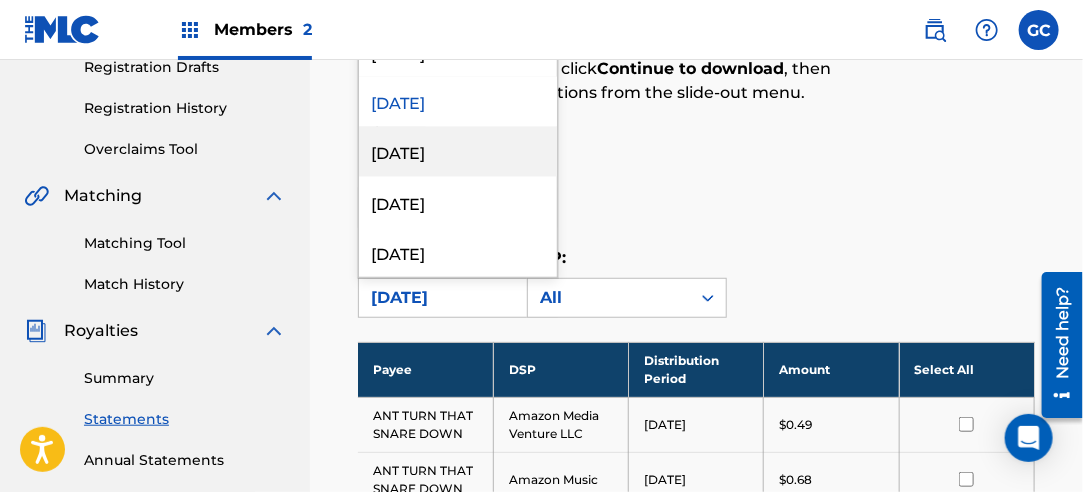 click on "[DATE]" at bounding box center [458, 152] 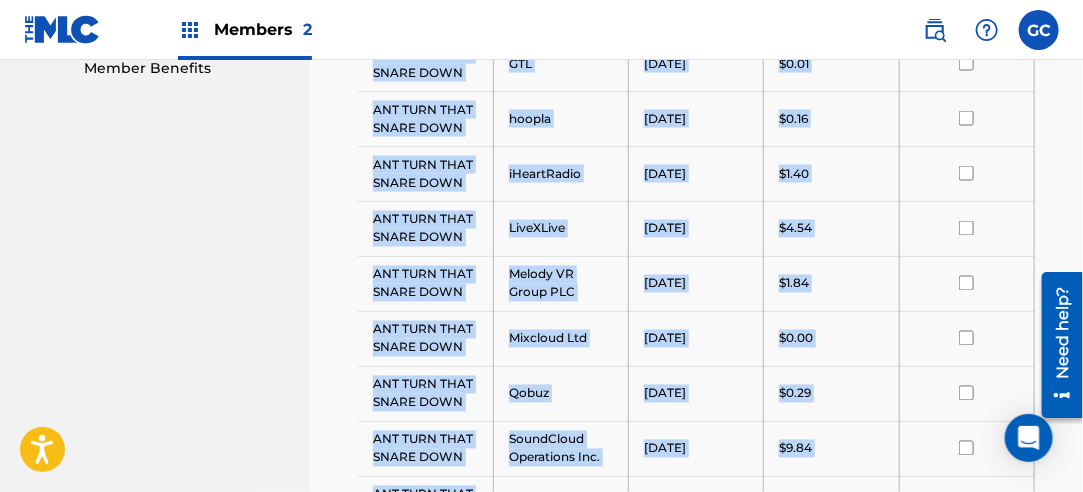 scroll, scrollTop: 1541, scrollLeft: 0, axis: vertical 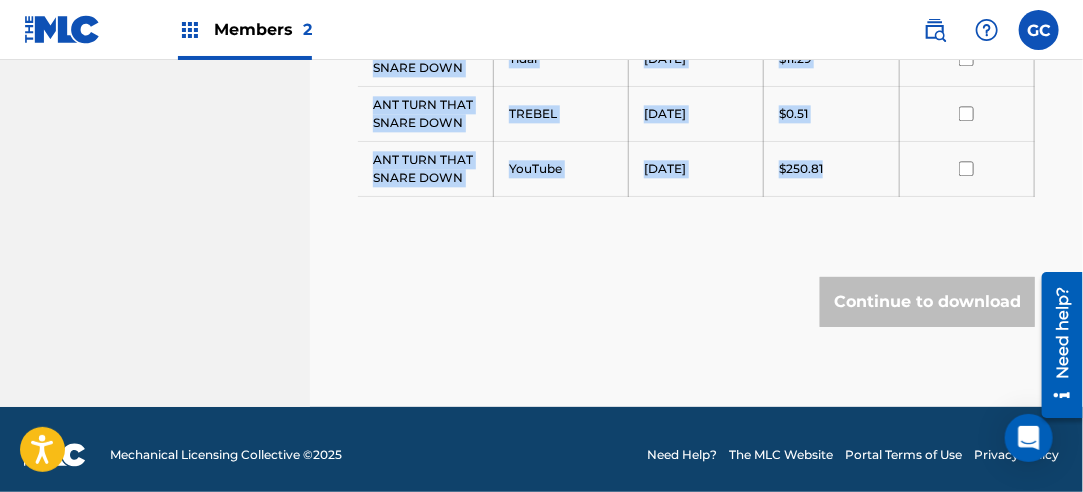 drag, startPoint x: 376, startPoint y: 406, endPoint x: 852, endPoint y: 173, distance: 529.967 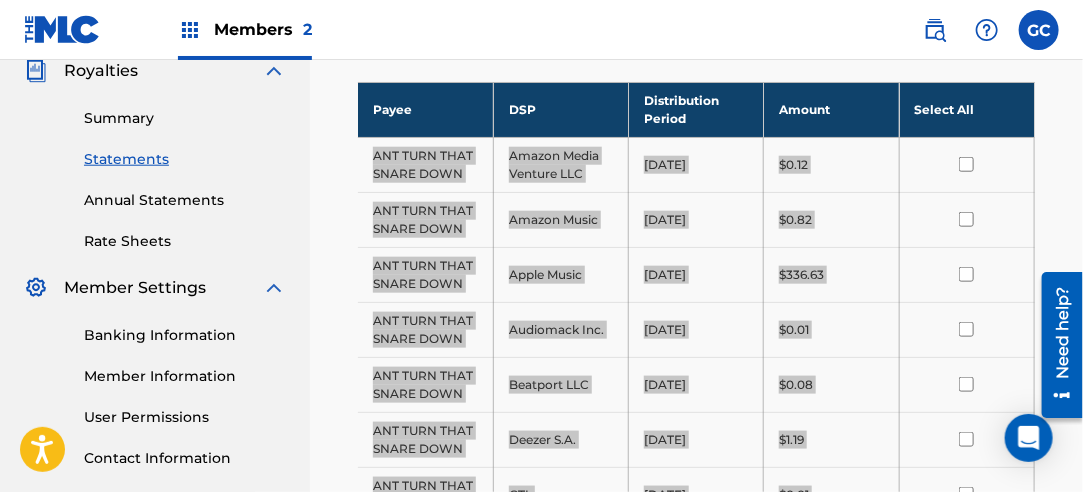 scroll, scrollTop: 441, scrollLeft: 0, axis: vertical 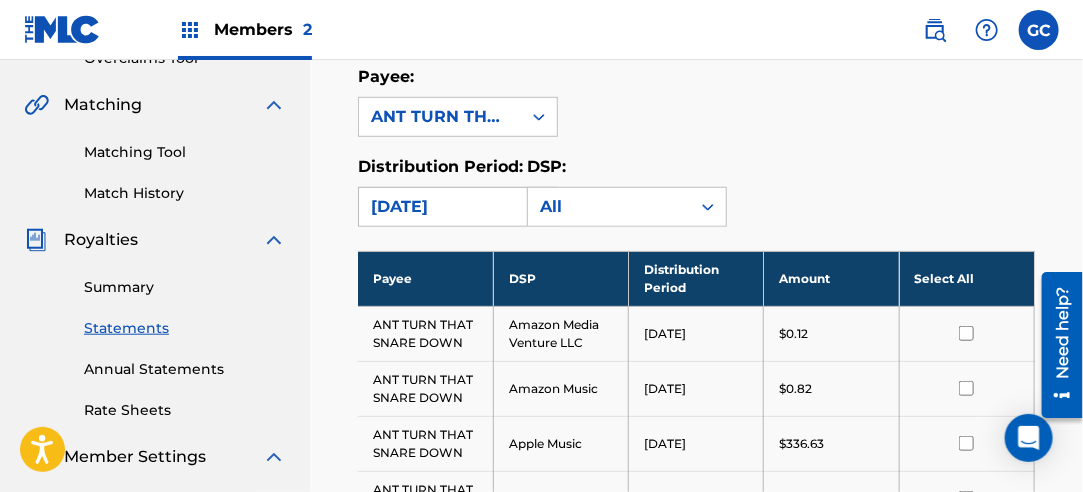 click on "[DATE]" at bounding box center [440, 207] 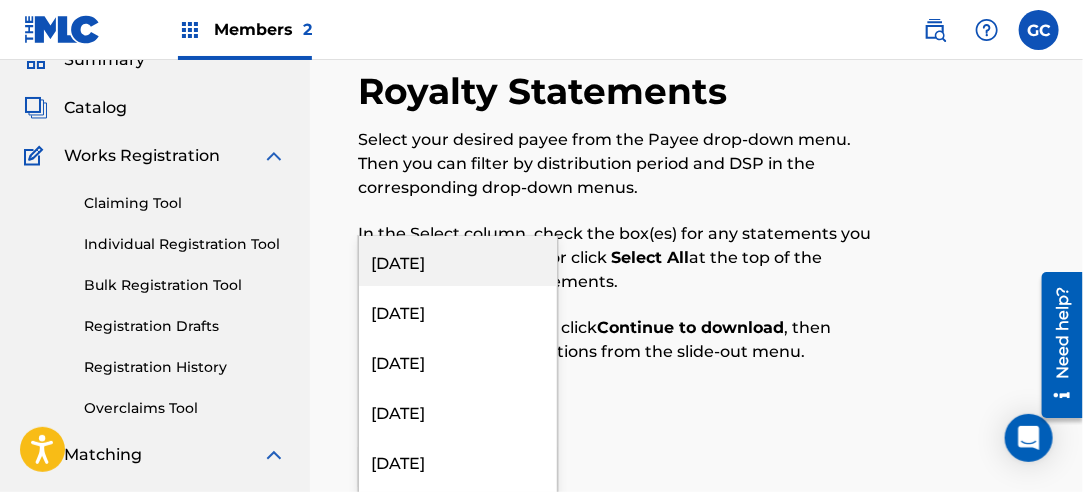 scroll, scrollTop: 41, scrollLeft: 0, axis: vertical 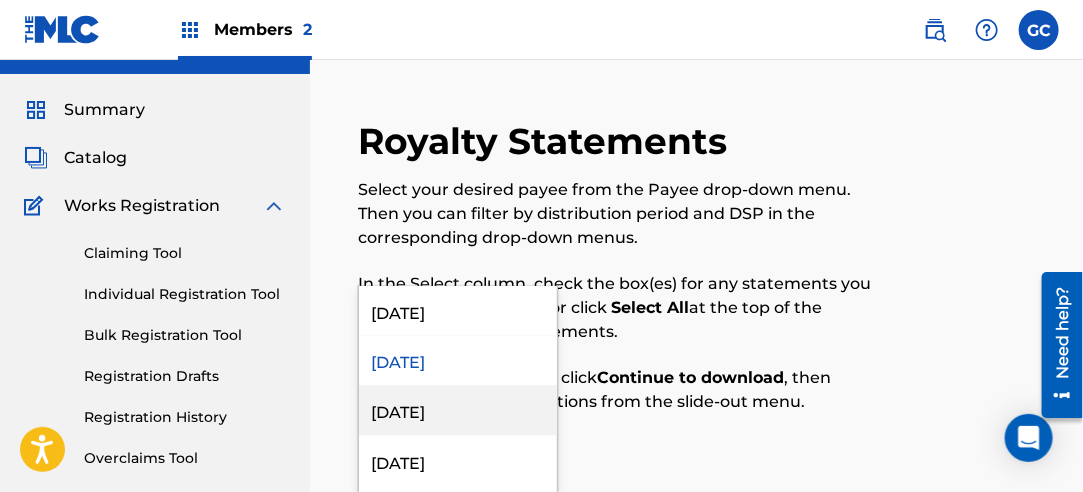 click on "[DATE]" at bounding box center (458, 411) 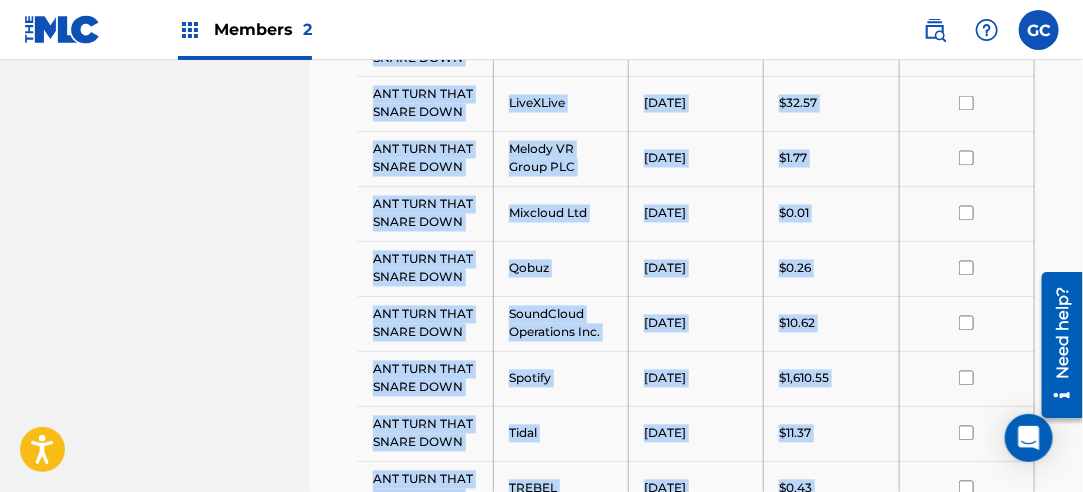 scroll, scrollTop: 1541, scrollLeft: 0, axis: vertical 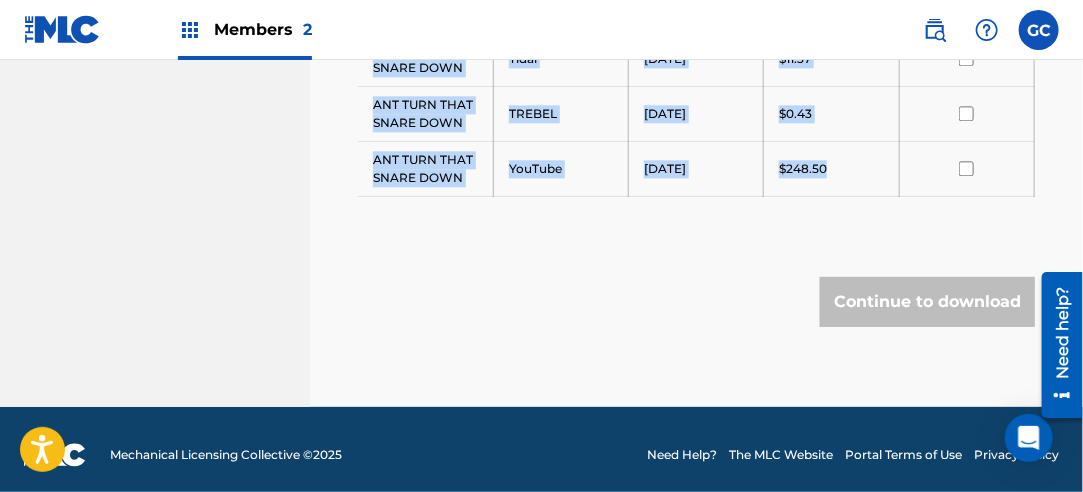 drag, startPoint x: 376, startPoint y: 218, endPoint x: 835, endPoint y: 164, distance: 462.16556 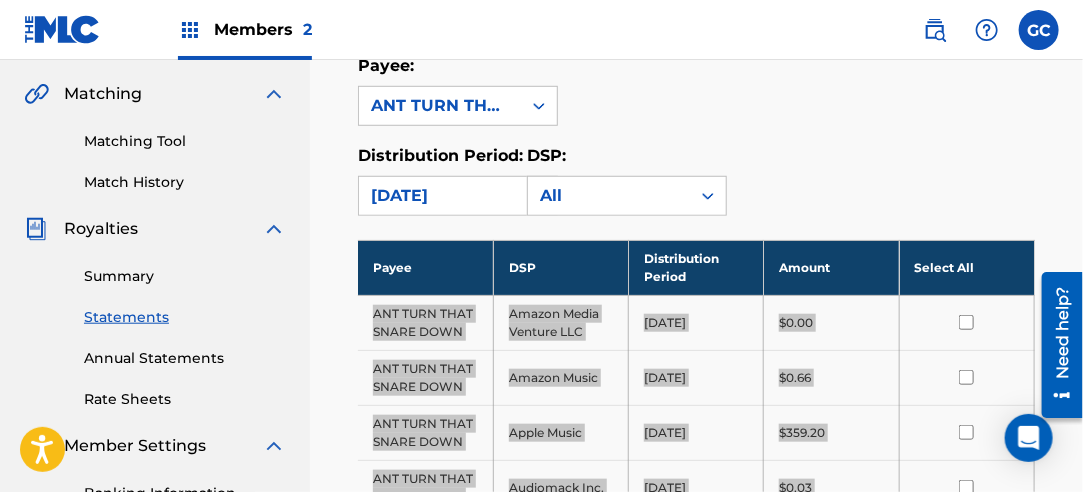 scroll, scrollTop: 241, scrollLeft: 0, axis: vertical 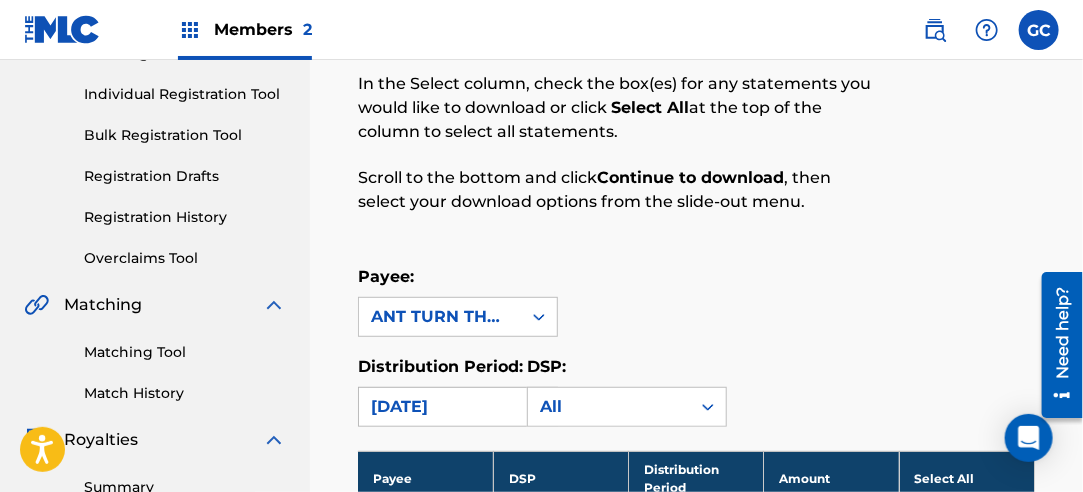 click on "[DATE]" at bounding box center [440, 407] 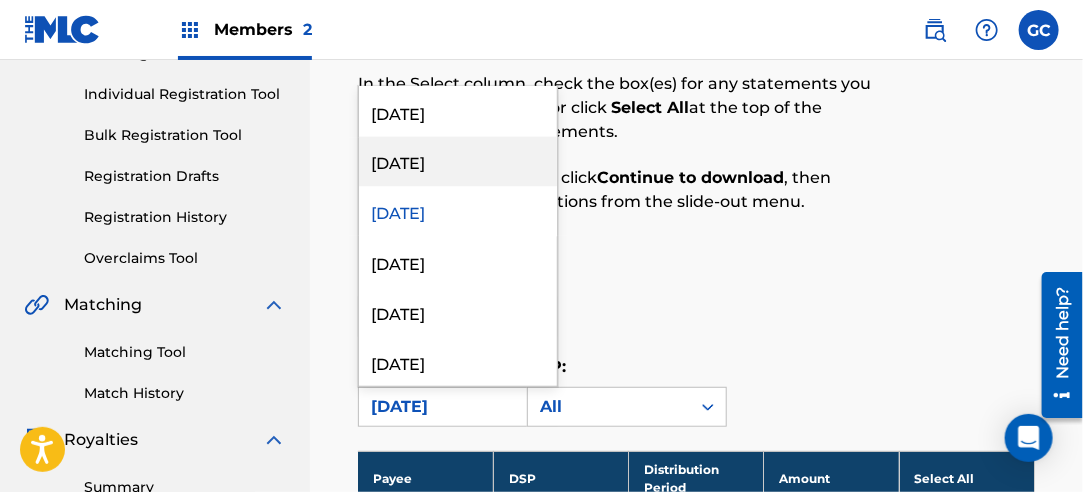 scroll, scrollTop: 1500, scrollLeft: 0, axis: vertical 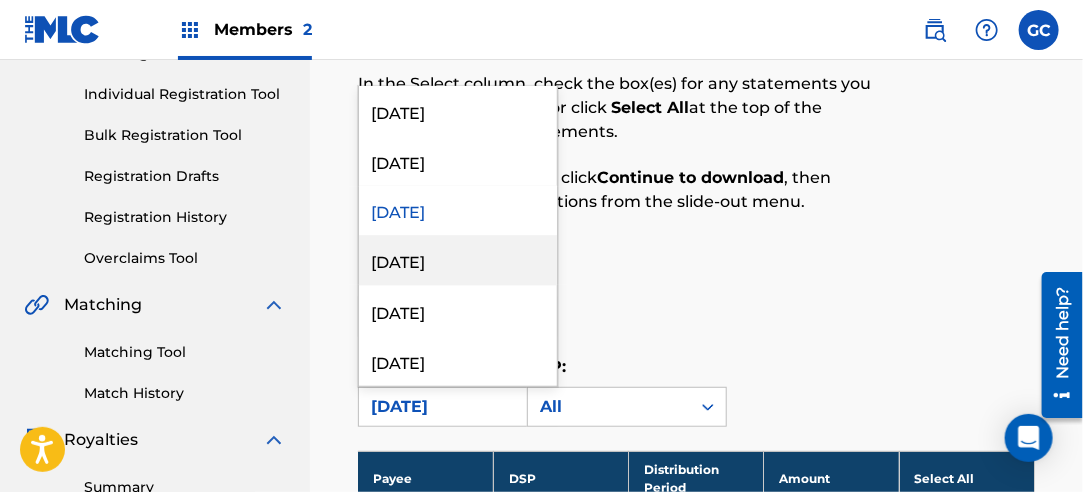 click on "[DATE]" at bounding box center [458, 261] 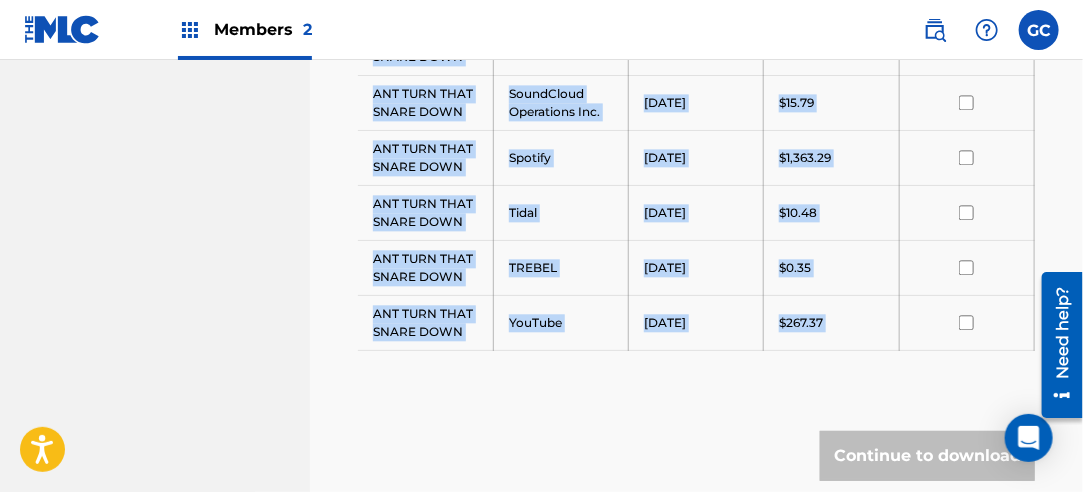 scroll, scrollTop: 1596, scrollLeft: 0, axis: vertical 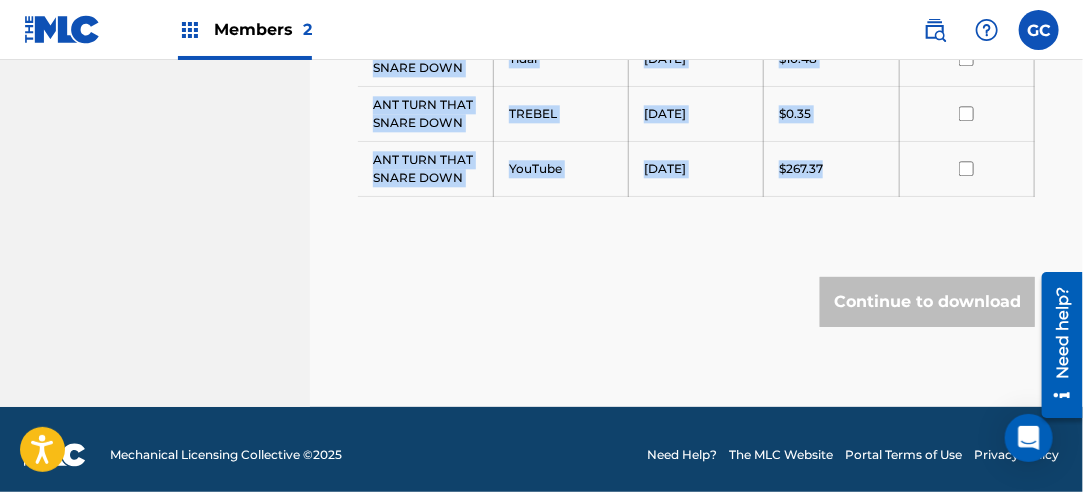 drag, startPoint x: 374, startPoint y: 222, endPoint x: 845, endPoint y: 156, distance: 475.6017 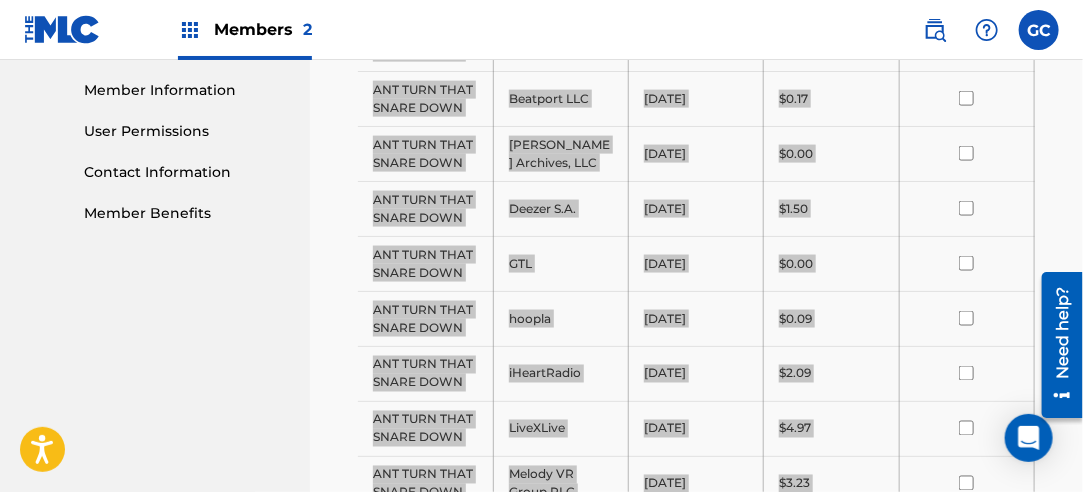 scroll, scrollTop: 496, scrollLeft: 0, axis: vertical 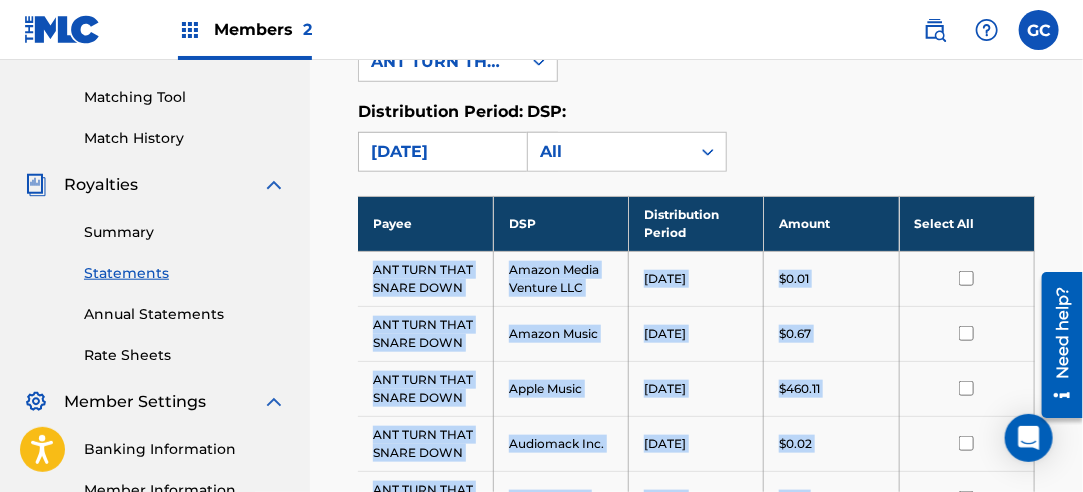click on "[DATE]" at bounding box center (440, 152) 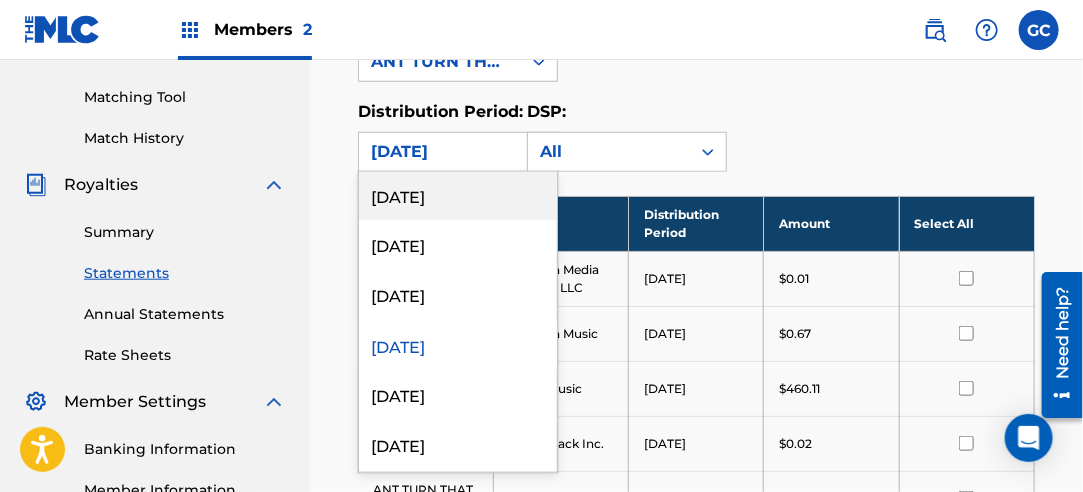 scroll, scrollTop: 1600, scrollLeft: 0, axis: vertical 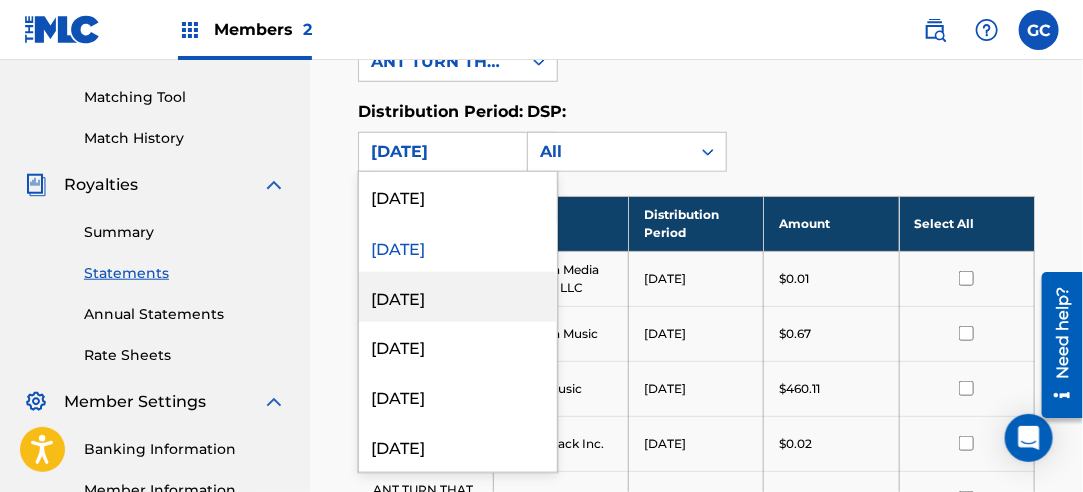 click on "[DATE]" at bounding box center [458, 297] 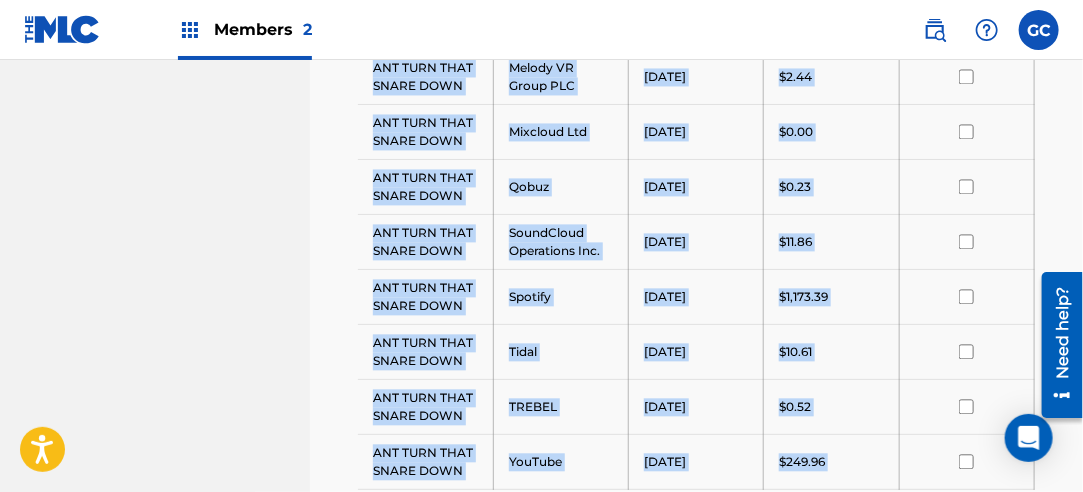 scroll, scrollTop: 1596, scrollLeft: 0, axis: vertical 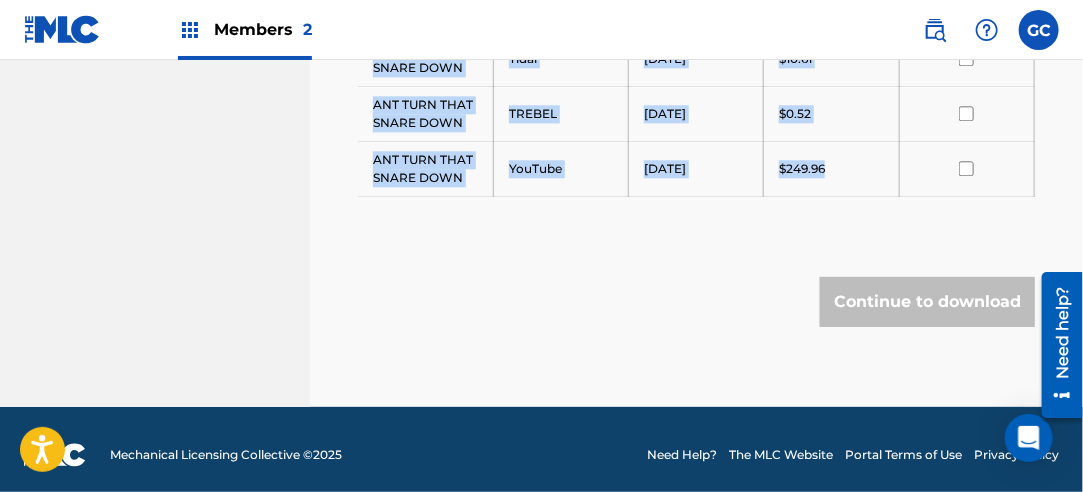 drag, startPoint x: 376, startPoint y: 267, endPoint x: 833, endPoint y: 163, distance: 468.68433 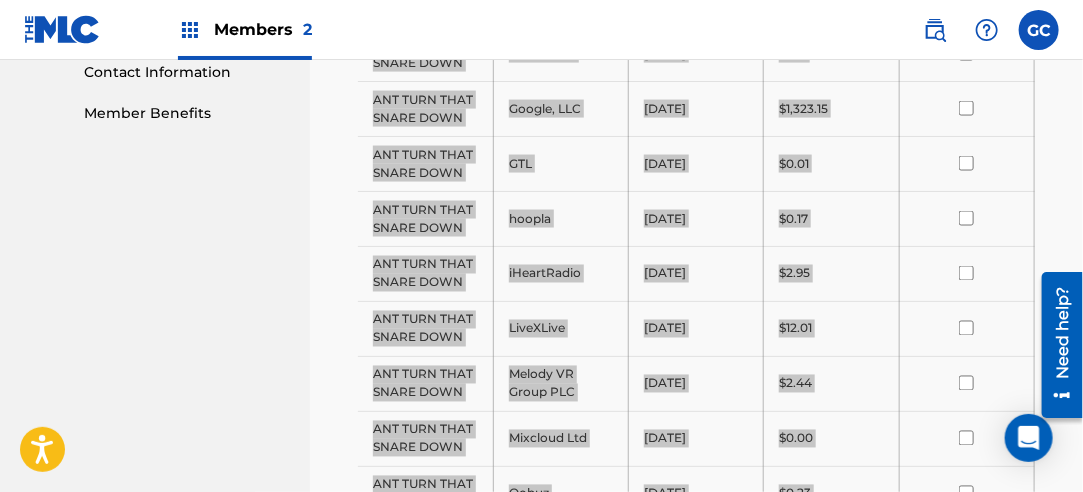 scroll, scrollTop: 496, scrollLeft: 0, axis: vertical 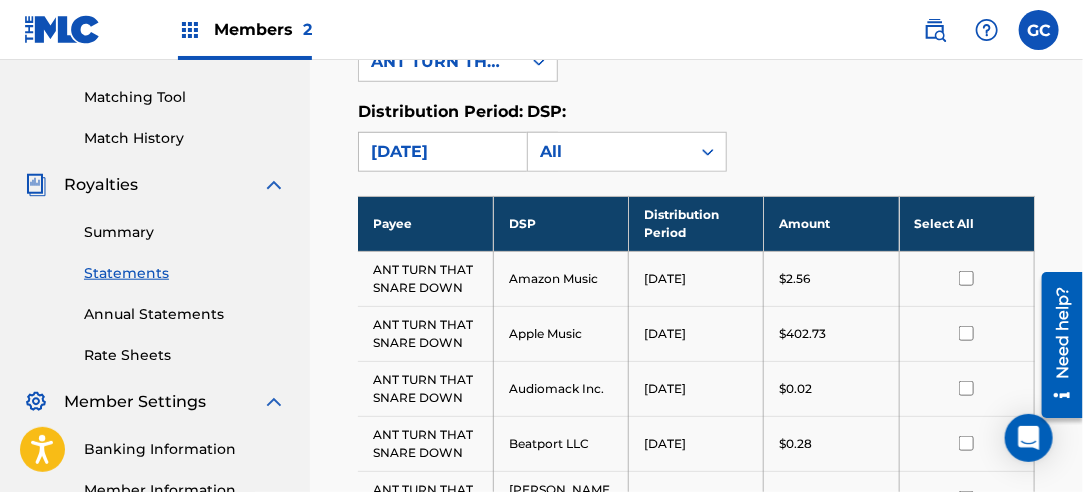 click on "[DATE]" at bounding box center [440, 152] 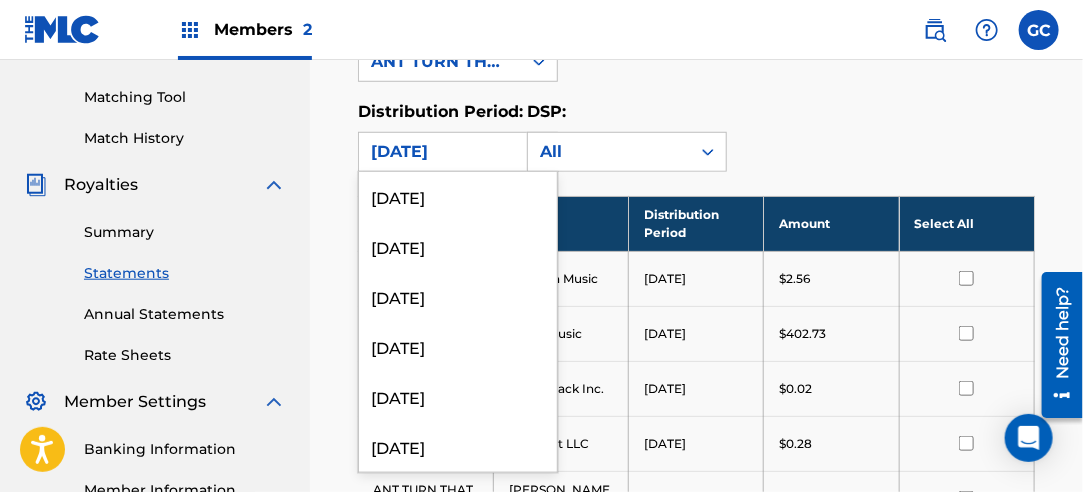 scroll, scrollTop: 1600, scrollLeft: 0, axis: vertical 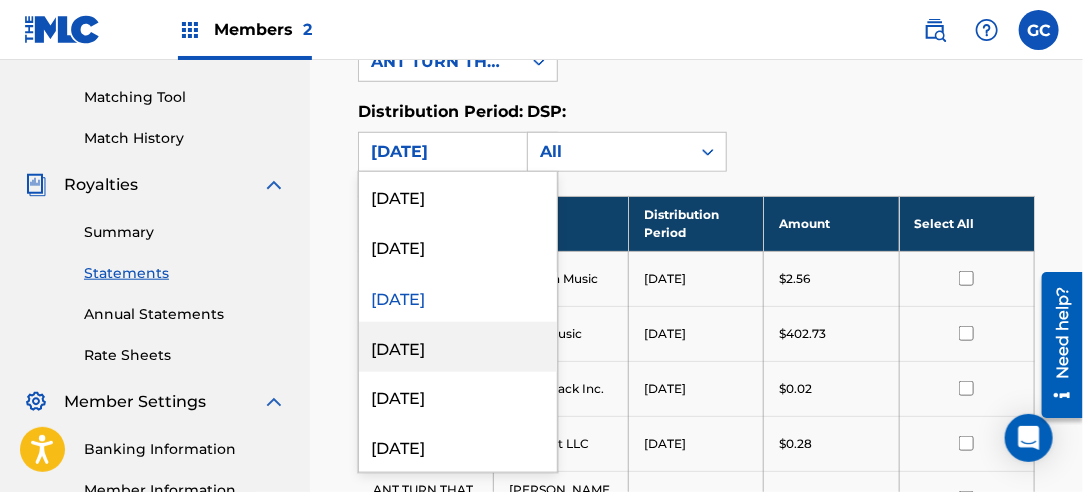 click on "[DATE]" at bounding box center [458, 347] 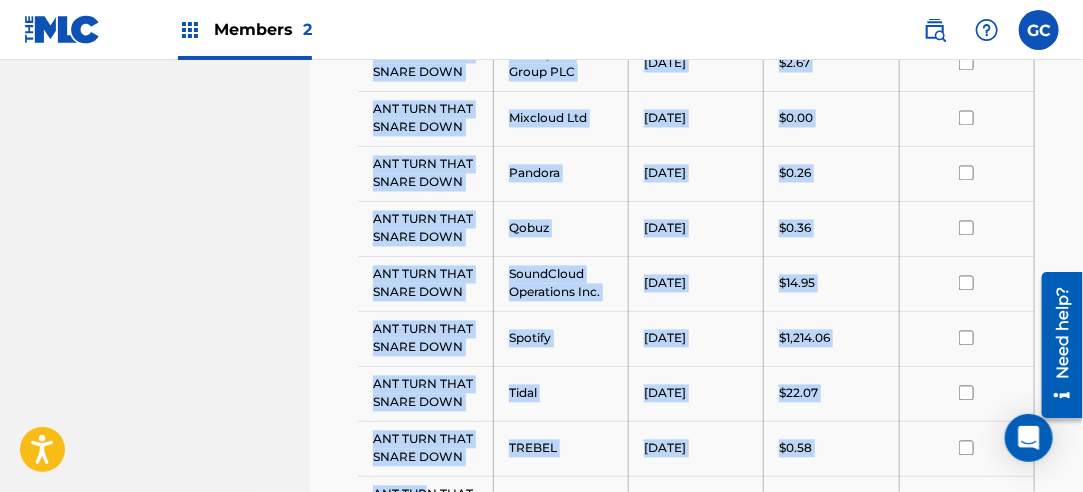 scroll, scrollTop: 1305, scrollLeft: 0, axis: vertical 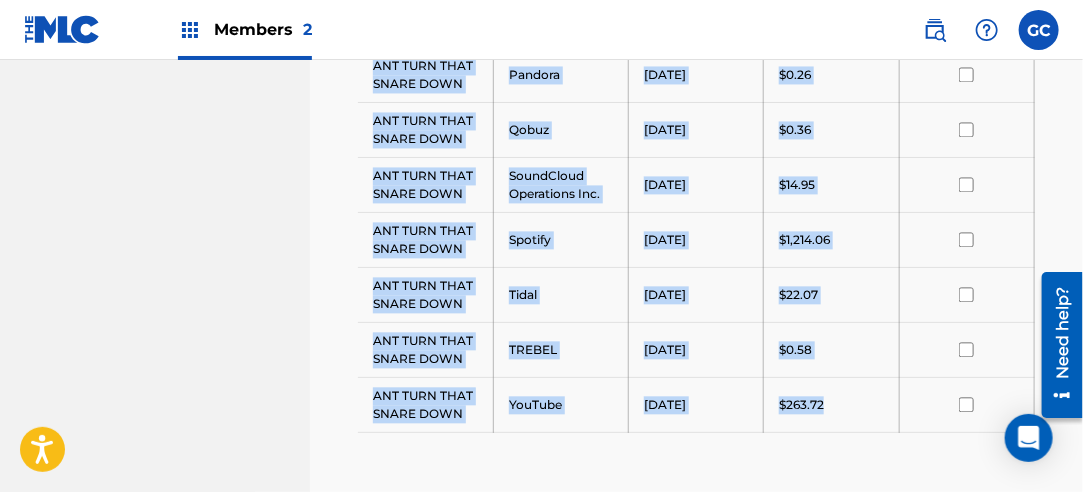 drag, startPoint x: 373, startPoint y: 264, endPoint x: 832, endPoint y: 399, distance: 478.44122 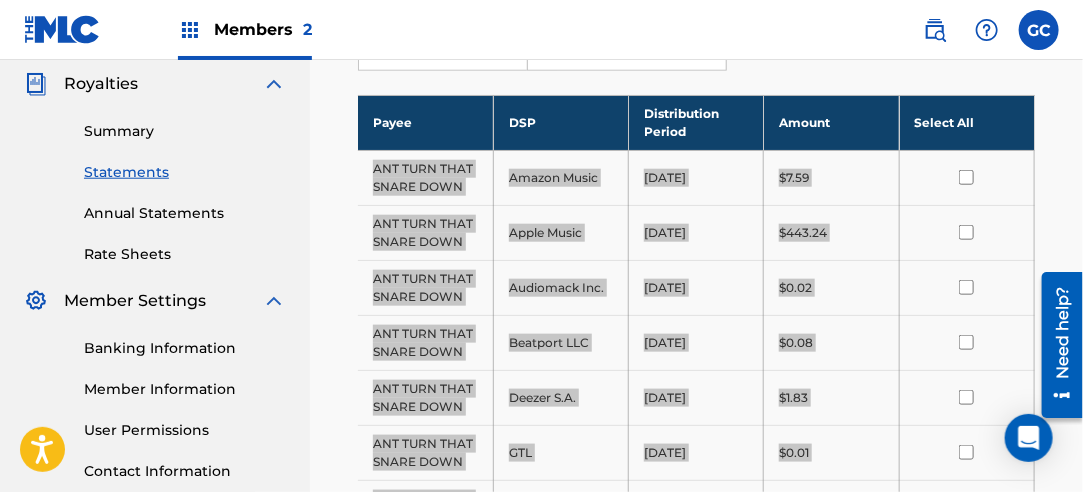 scroll, scrollTop: 205, scrollLeft: 0, axis: vertical 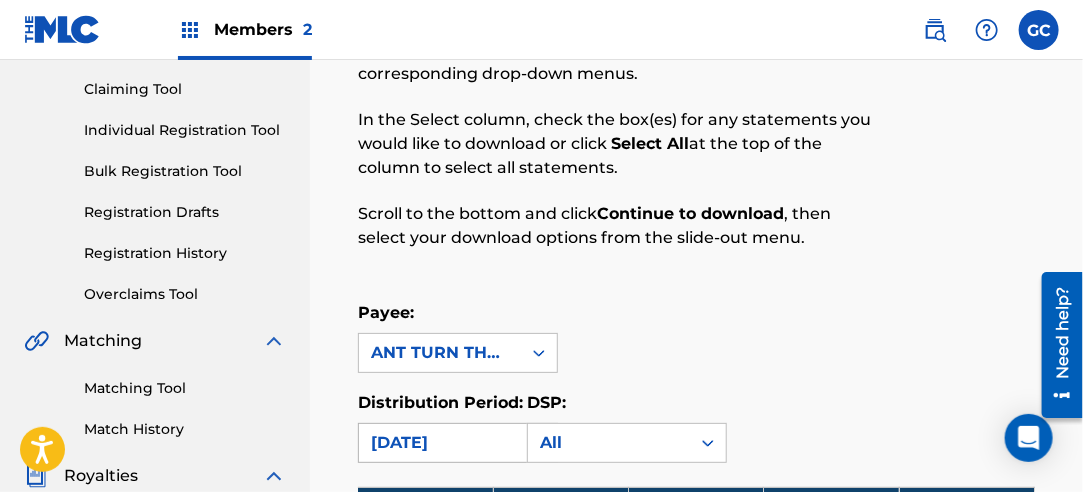 click on "[DATE]" at bounding box center [440, 443] 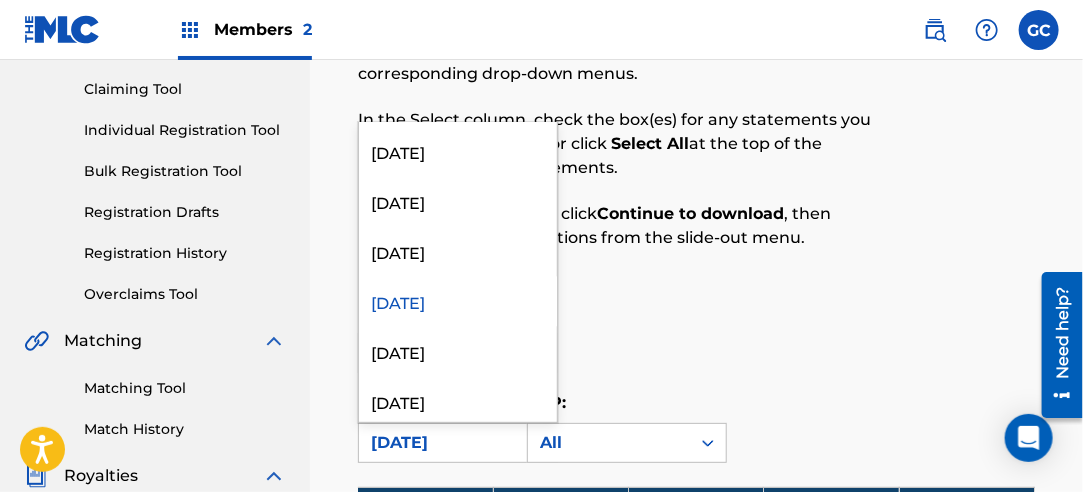 scroll, scrollTop: 1600, scrollLeft: 0, axis: vertical 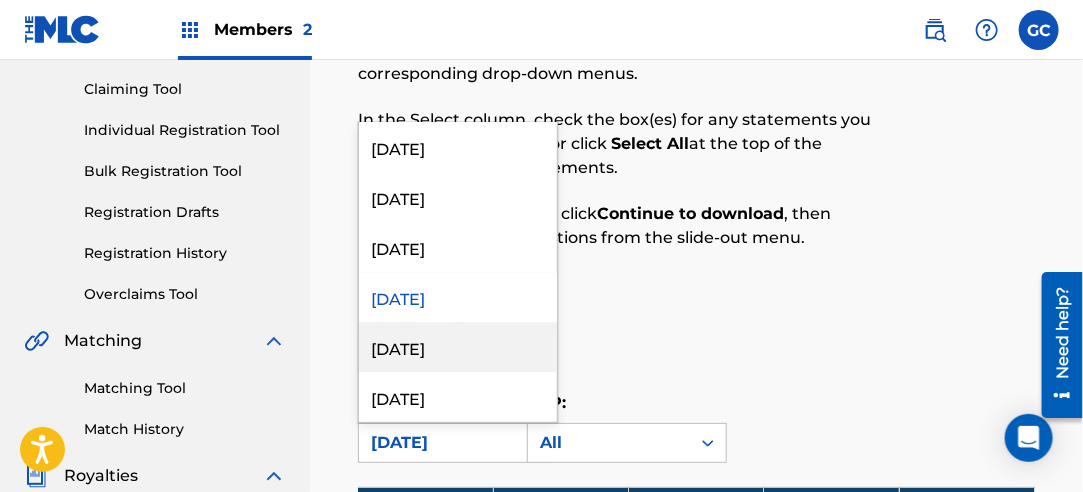 click on "[DATE]" at bounding box center [458, 347] 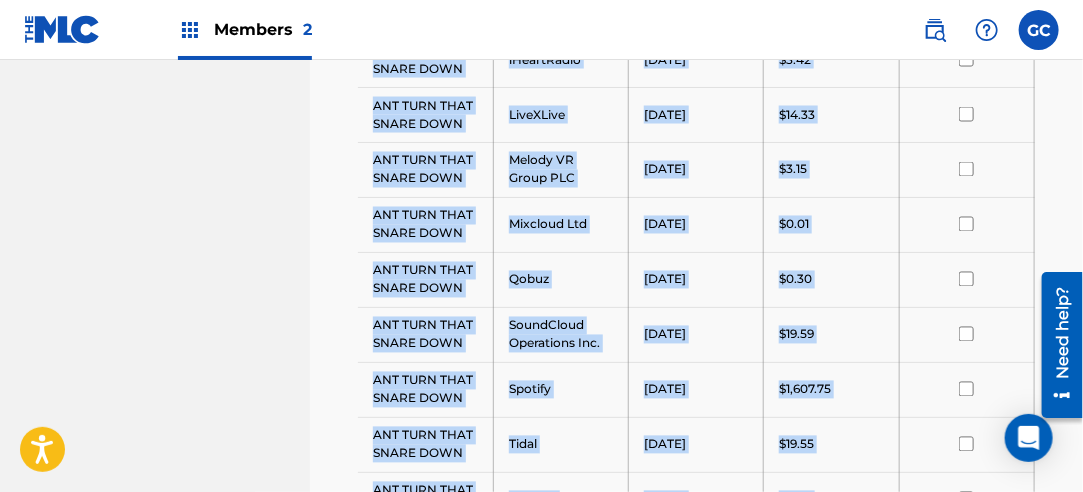 scroll, scrollTop: 1486, scrollLeft: 0, axis: vertical 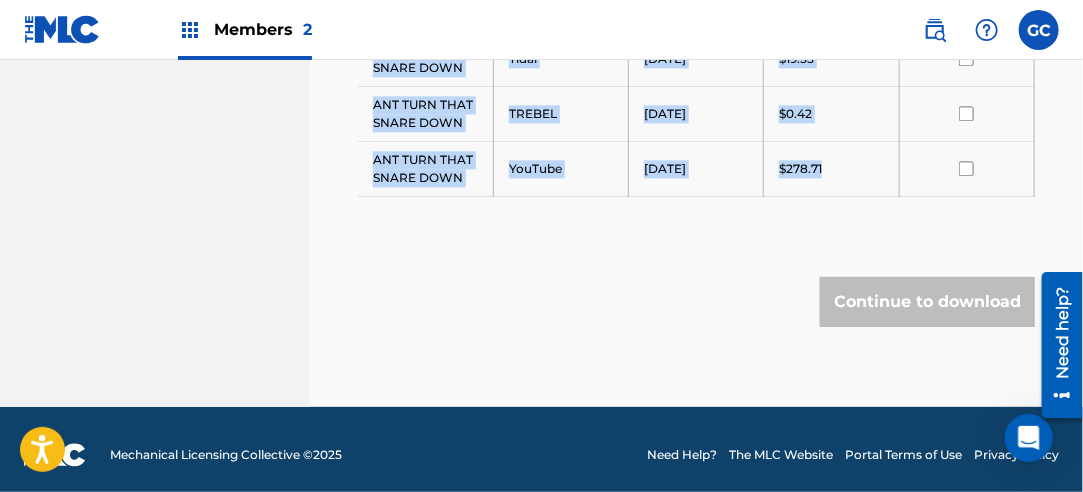 drag, startPoint x: 374, startPoint y: 358, endPoint x: 829, endPoint y: 171, distance: 491.92886 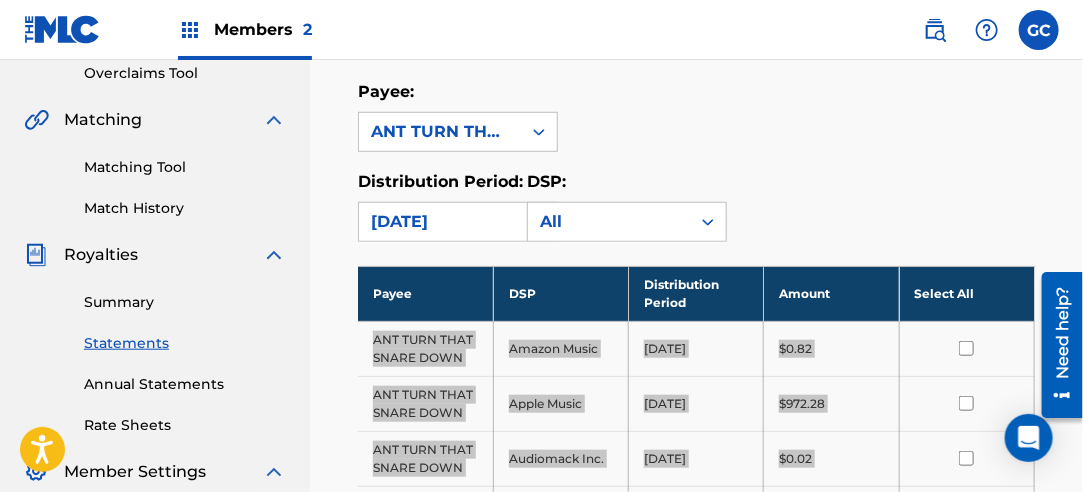 scroll, scrollTop: 286, scrollLeft: 0, axis: vertical 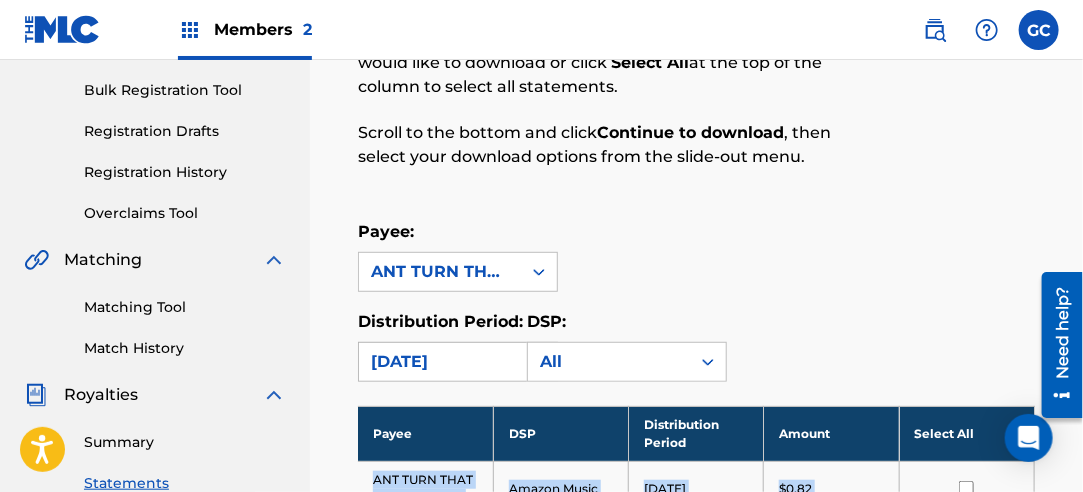 click on "[DATE]" at bounding box center (440, 362) 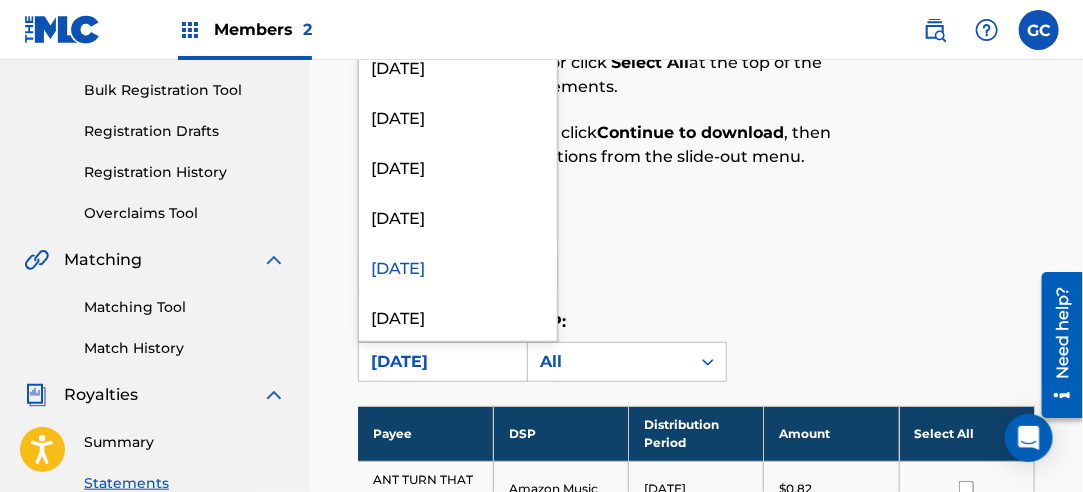 scroll, scrollTop: 1800, scrollLeft: 0, axis: vertical 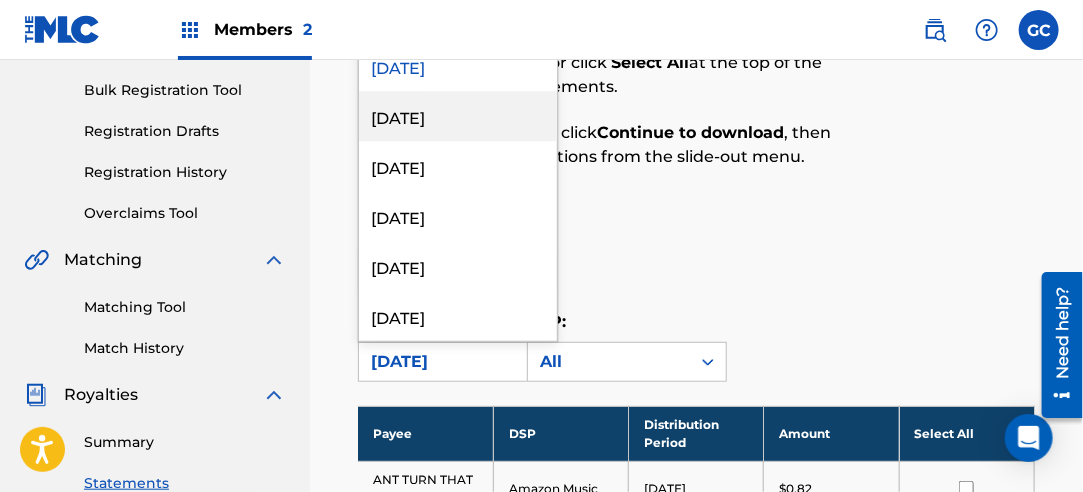 click on "[DATE]" at bounding box center [458, 116] 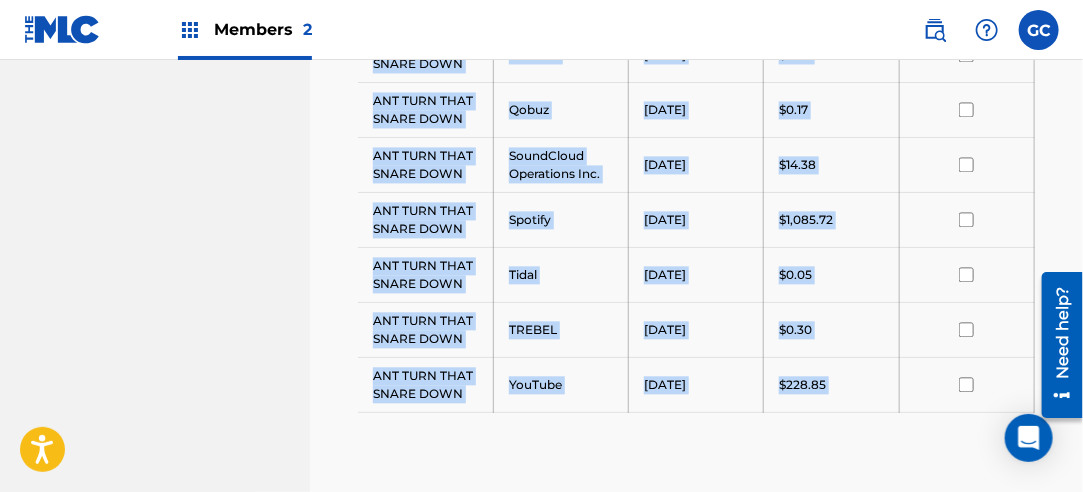 scroll, scrollTop: 1466, scrollLeft: 0, axis: vertical 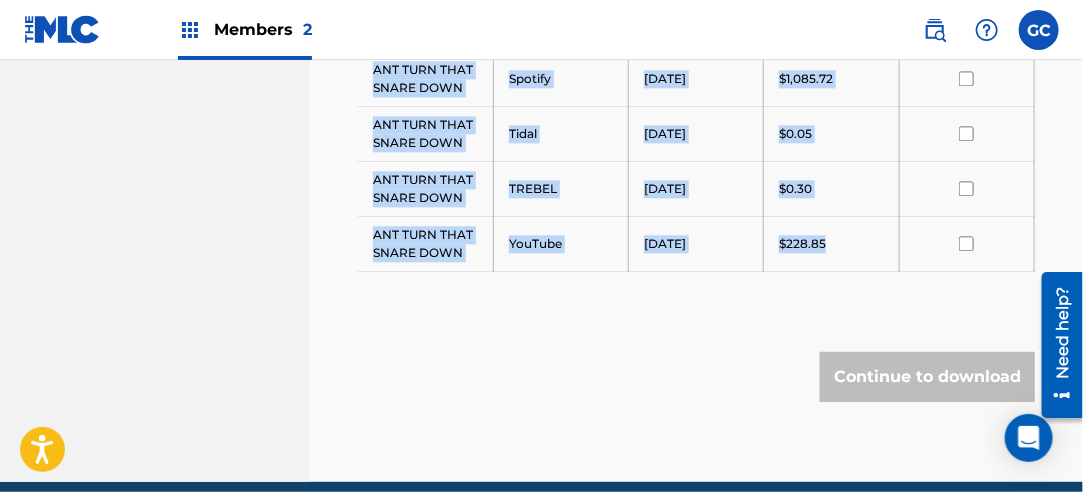 drag, startPoint x: 375, startPoint y: 276, endPoint x: 829, endPoint y: 234, distance: 455.9386 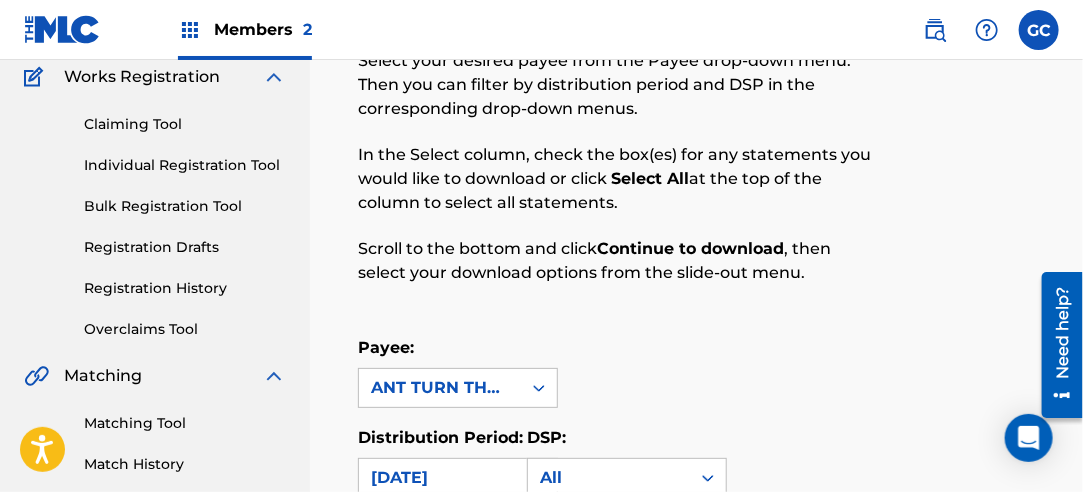 scroll, scrollTop: 166, scrollLeft: 0, axis: vertical 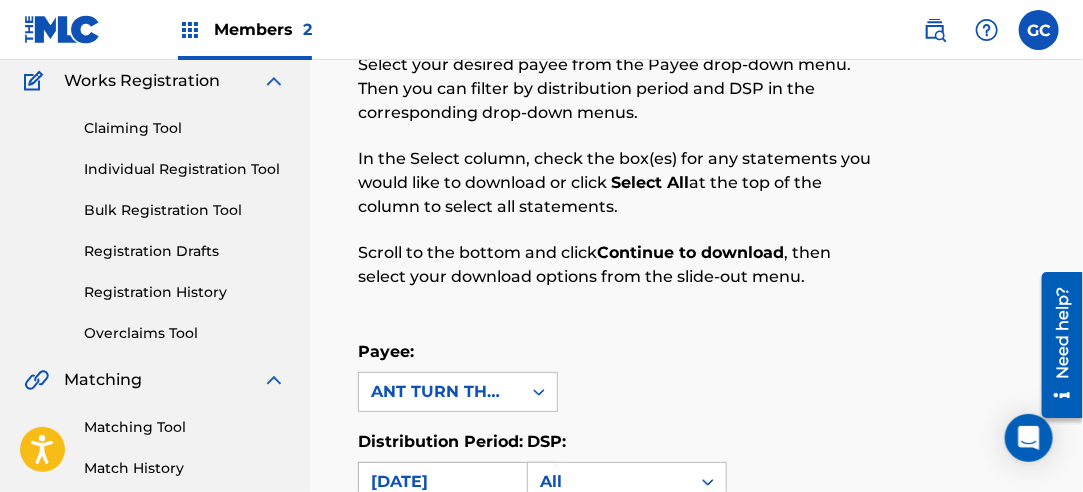 click on "[DATE]" at bounding box center (440, 482) 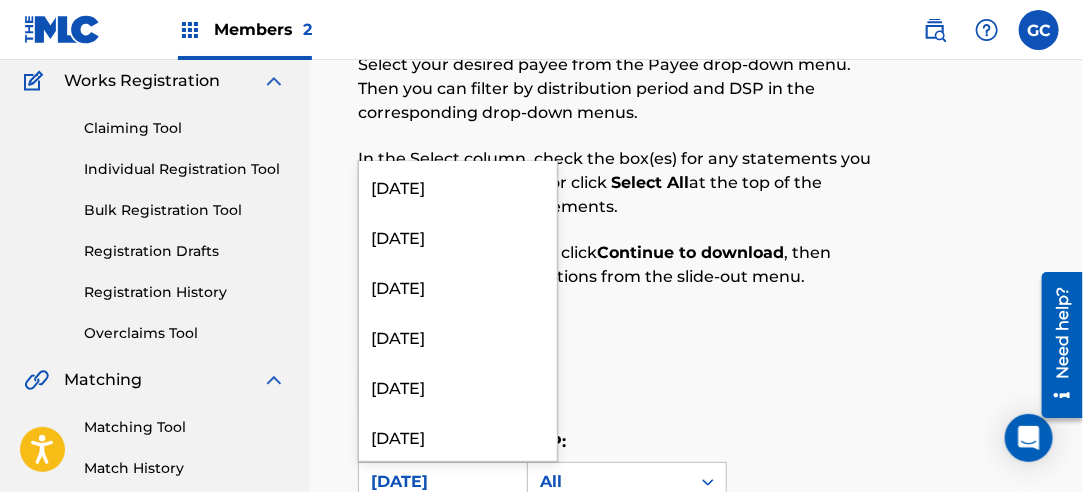 scroll, scrollTop: 1700, scrollLeft: 0, axis: vertical 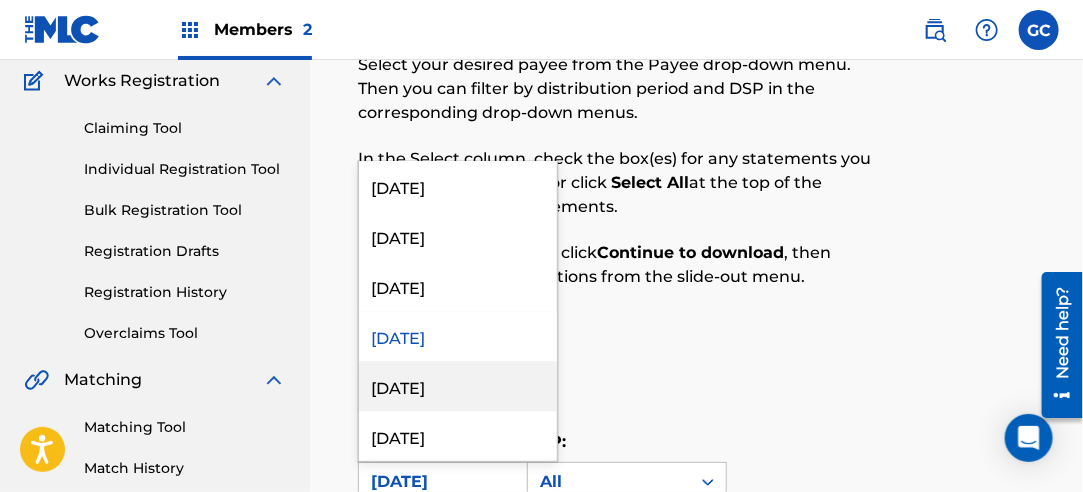 click on "[DATE]" at bounding box center (458, 386) 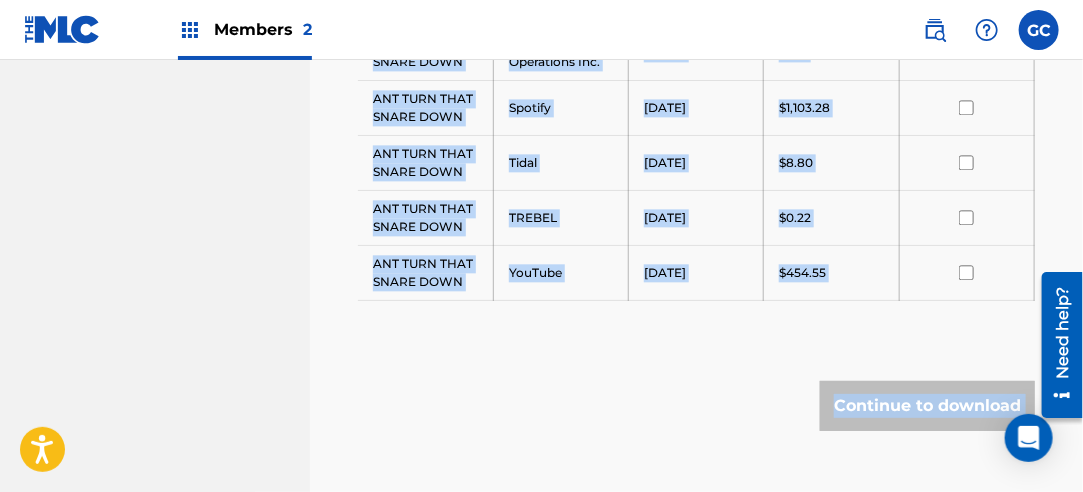 scroll, scrollTop: 1541, scrollLeft: 0, axis: vertical 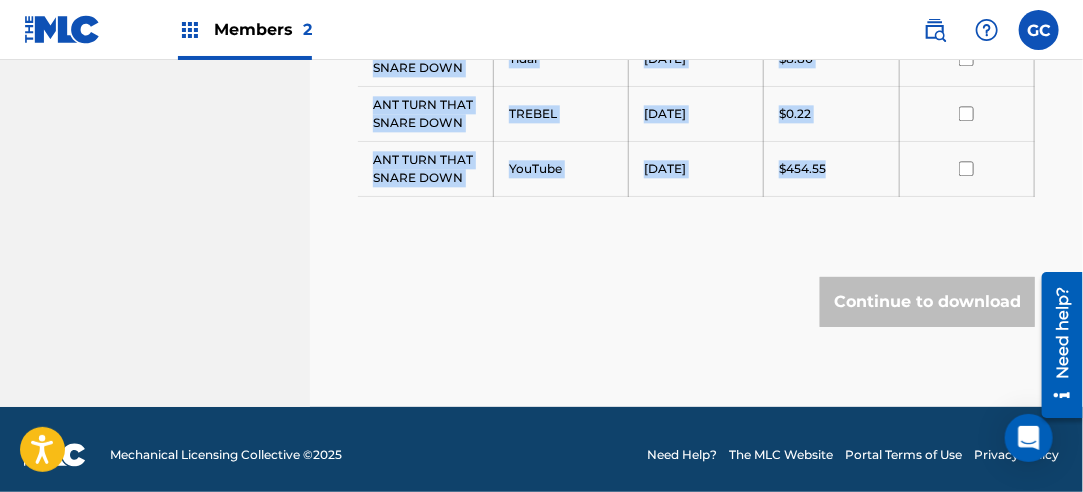 drag, startPoint x: 372, startPoint y: 94, endPoint x: 878, endPoint y: 138, distance: 507.90945 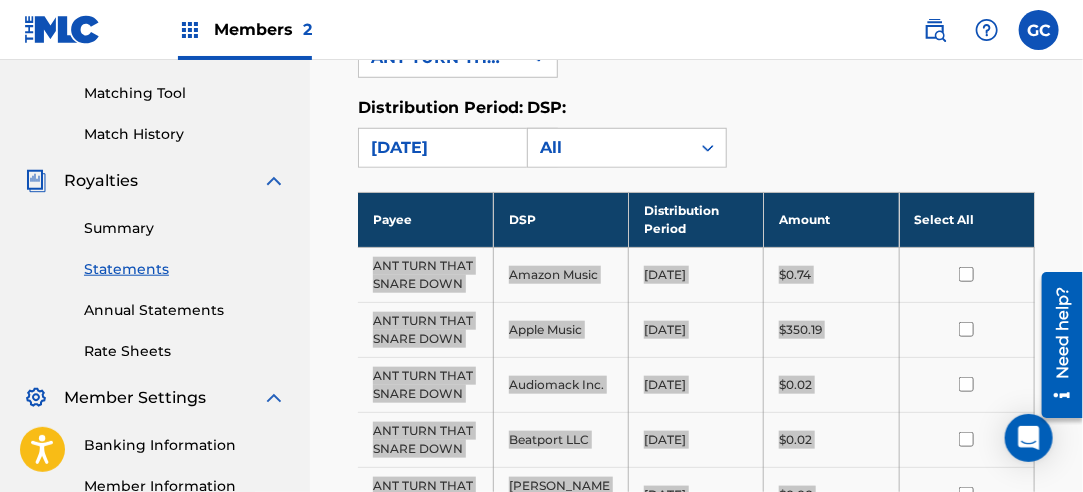 scroll, scrollTop: 241, scrollLeft: 0, axis: vertical 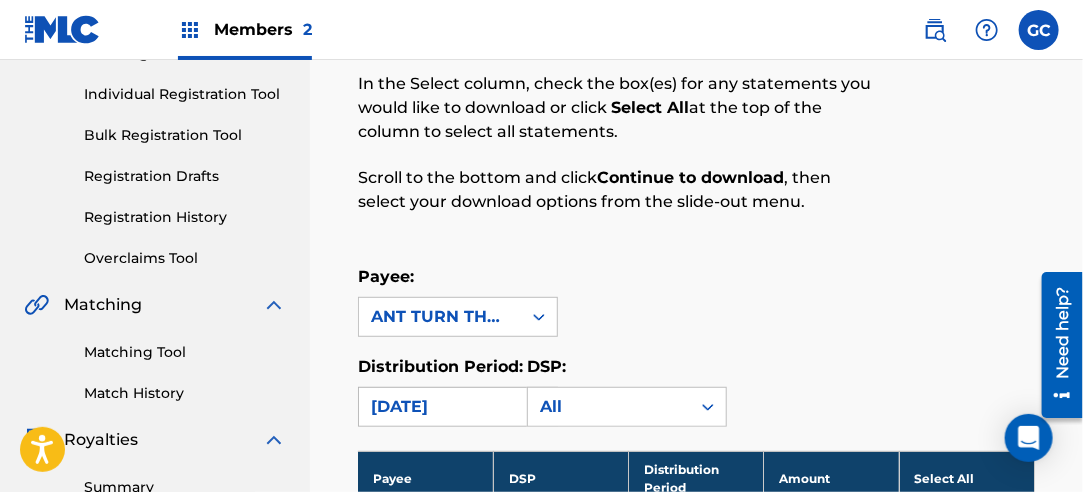 click on "[DATE]" at bounding box center (440, 407) 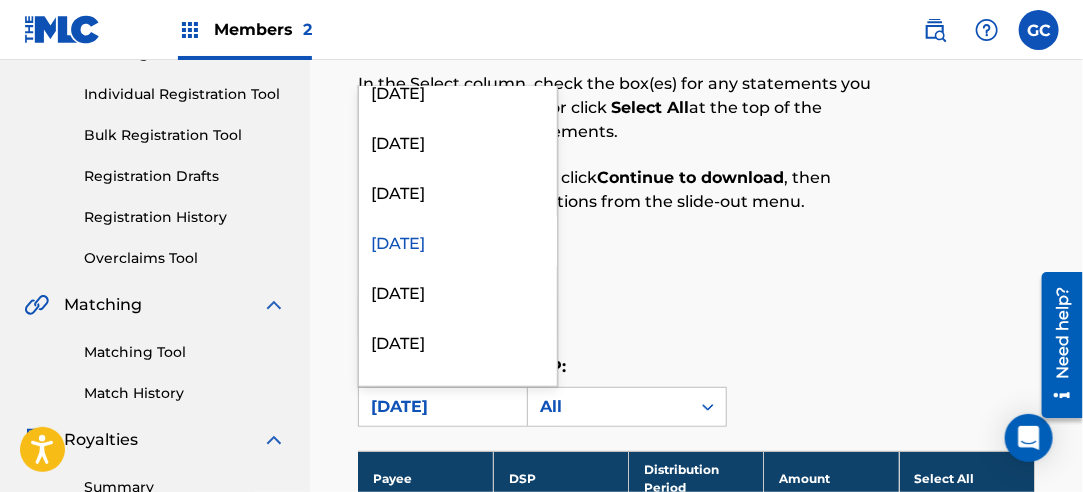 scroll, scrollTop: 1800, scrollLeft: 0, axis: vertical 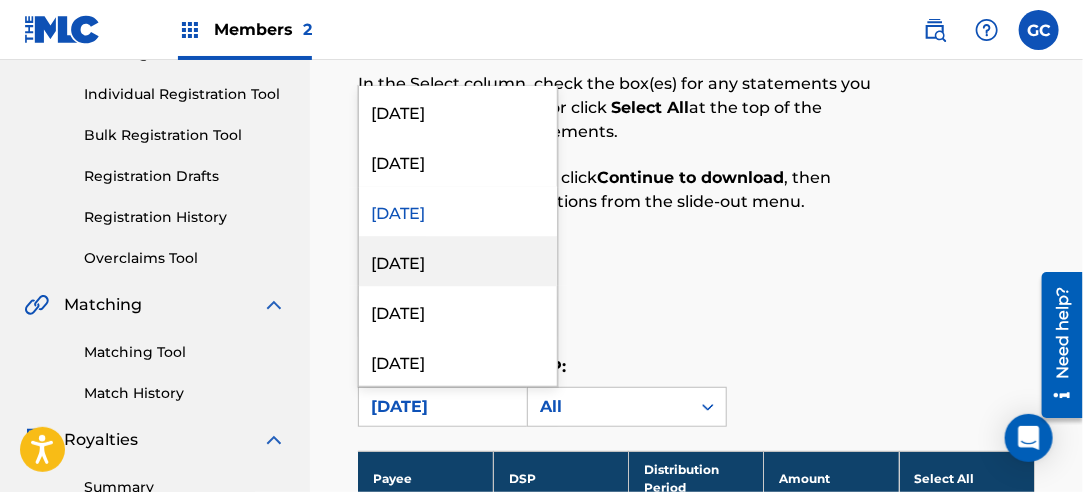 click on "[DATE]" at bounding box center [458, 261] 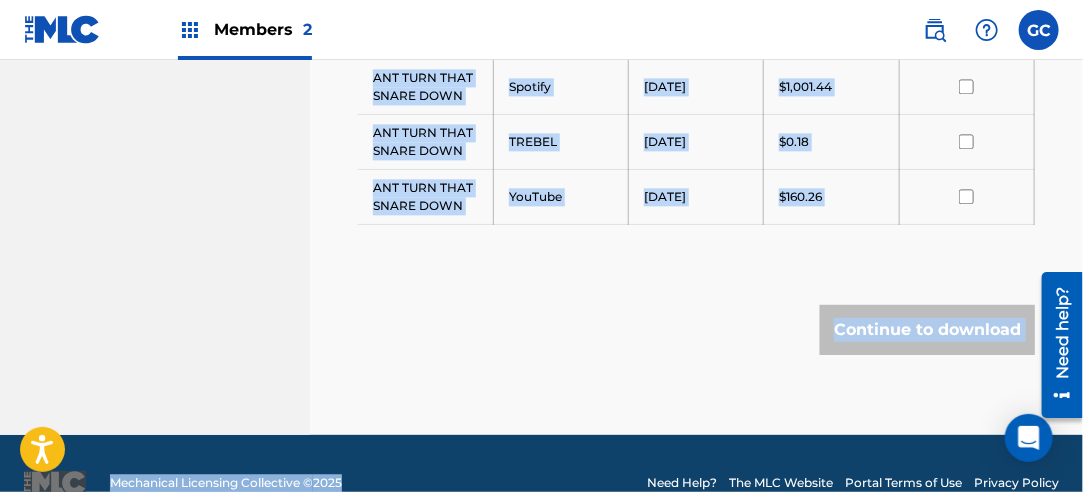 scroll, scrollTop: 1474, scrollLeft: 0, axis: vertical 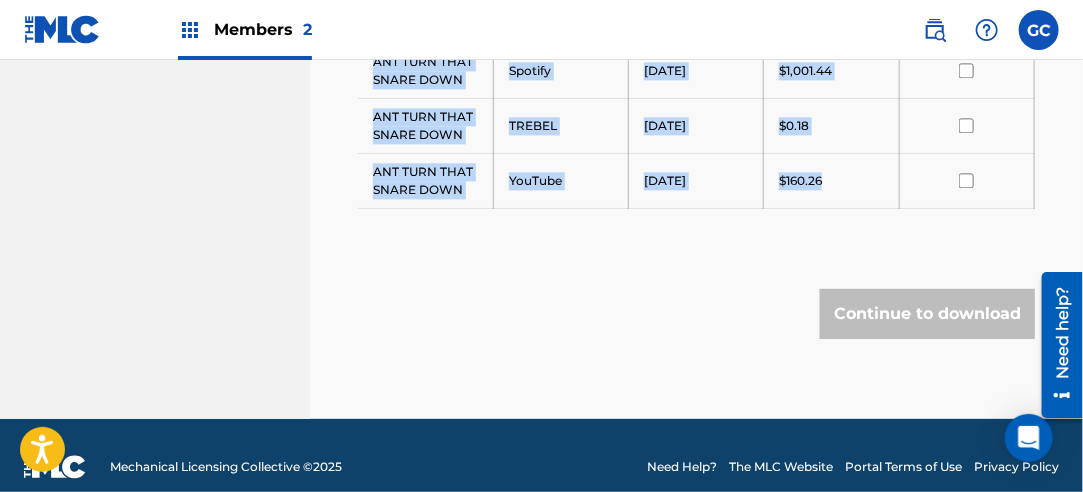 drag, startPoint x: 378, startPoint y: 129, endPoint x: 833, endPoint y: 175, distance: 457.31937 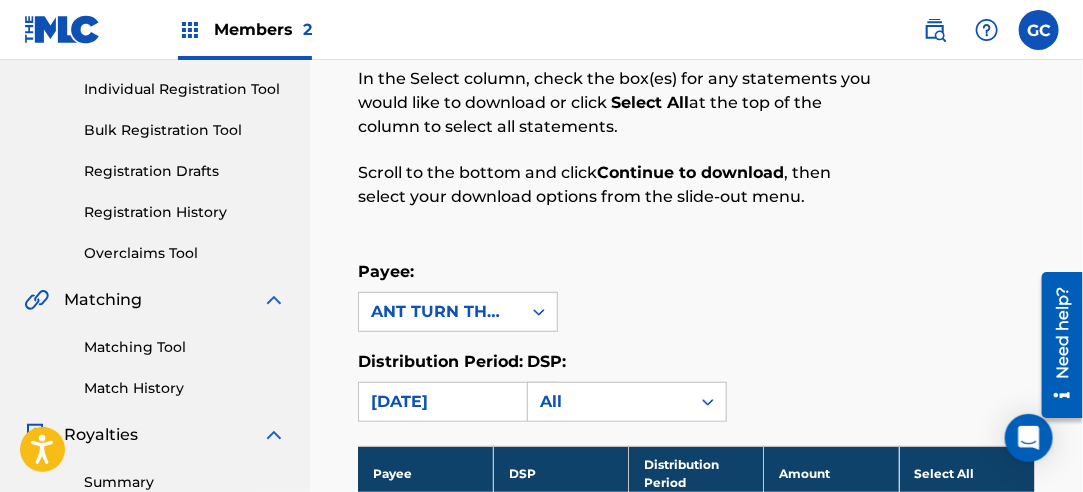 scroll, scrollTop: 274, scrollLeft: 0, axis: vertical 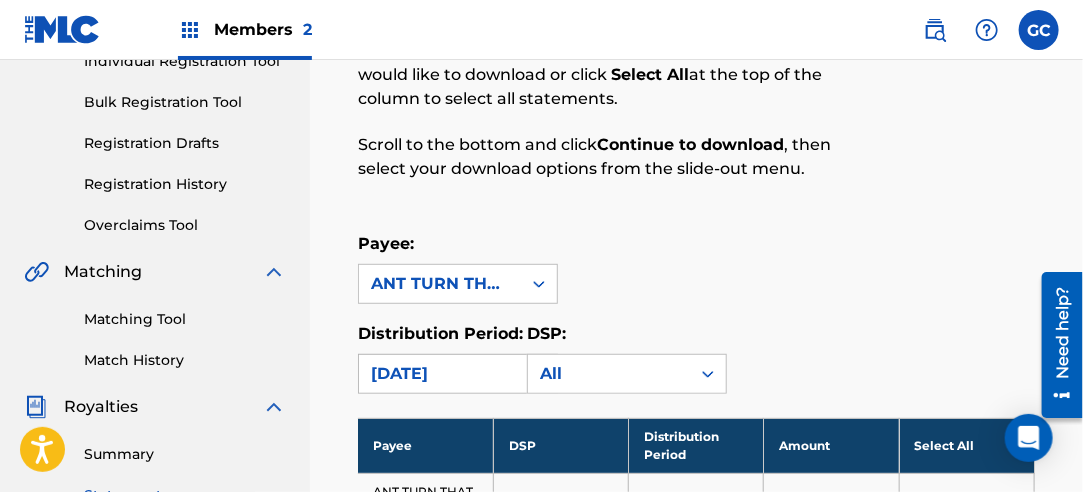 click on "[DATE]" at bounding box center [440, 374] 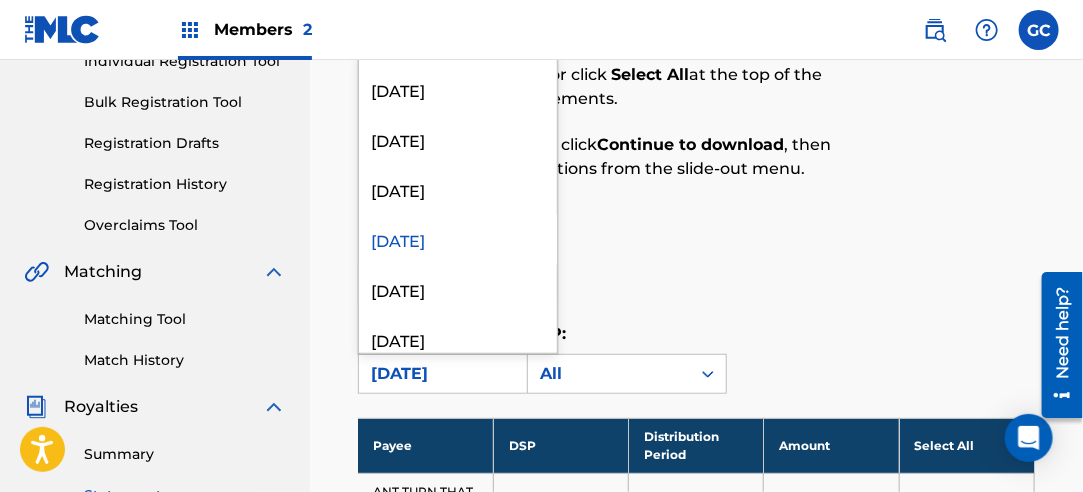 scroll, scrollTop: 1800, scrollLeft: 0, axis: vertical 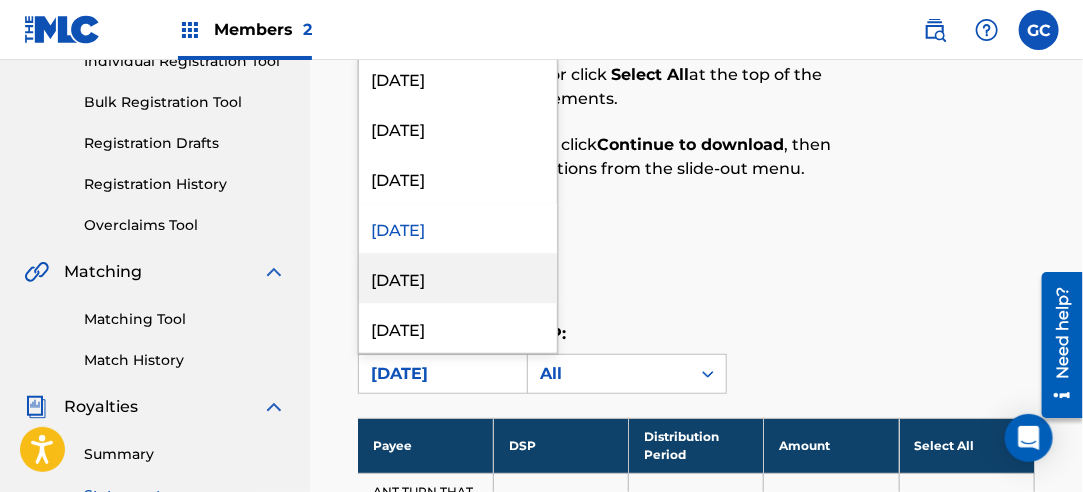 click on "[DATE]" at bounding box center [458, 278] 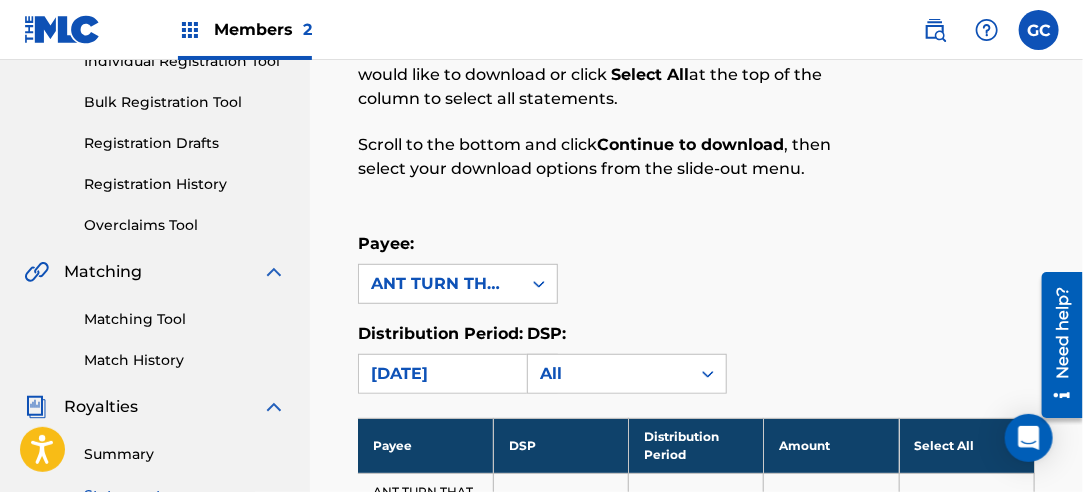 scroll, scrollTop: 374, scrollLeft: 0, axis: vertical 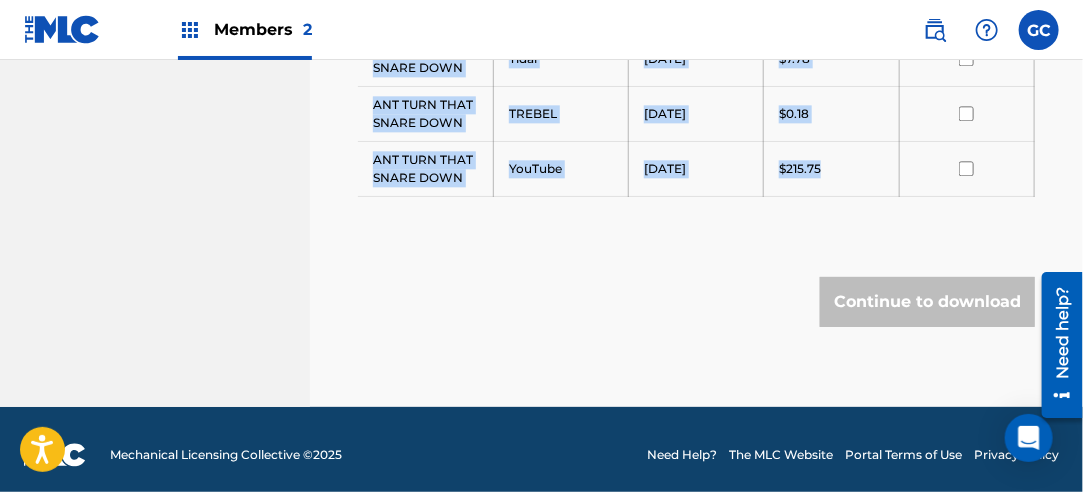 drag, startPoint x: 375, startPoint y: 383, endPoint x: 860, endPoint y: 164, distance: 532.1522 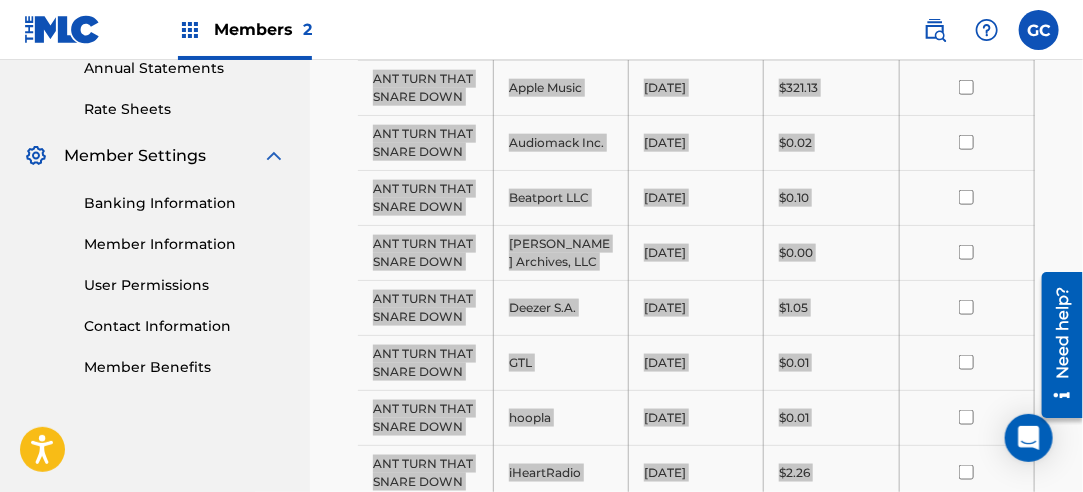 scroll, scrollTop: 441, scrollLeft: 0, axis: vertical 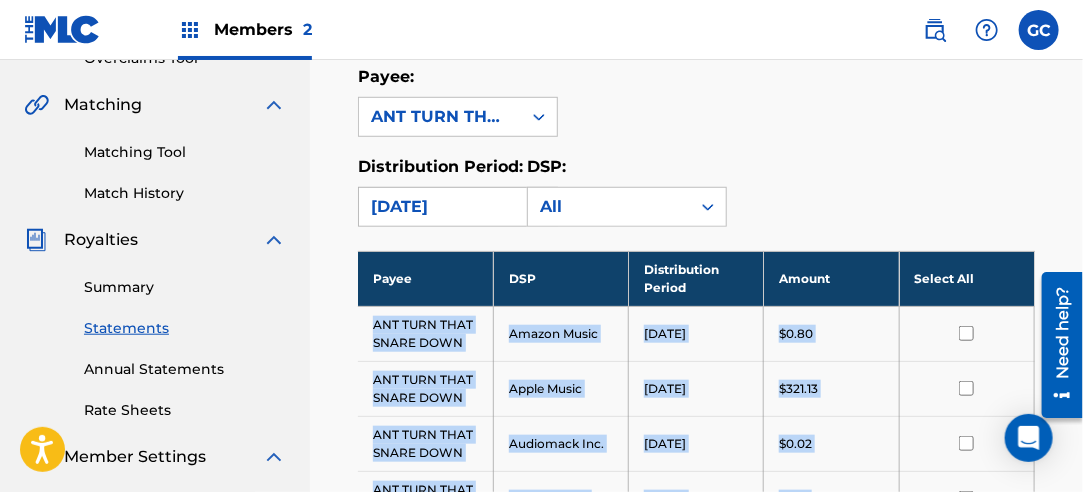 click on "[DATE]" at bounding box center (440, 207) 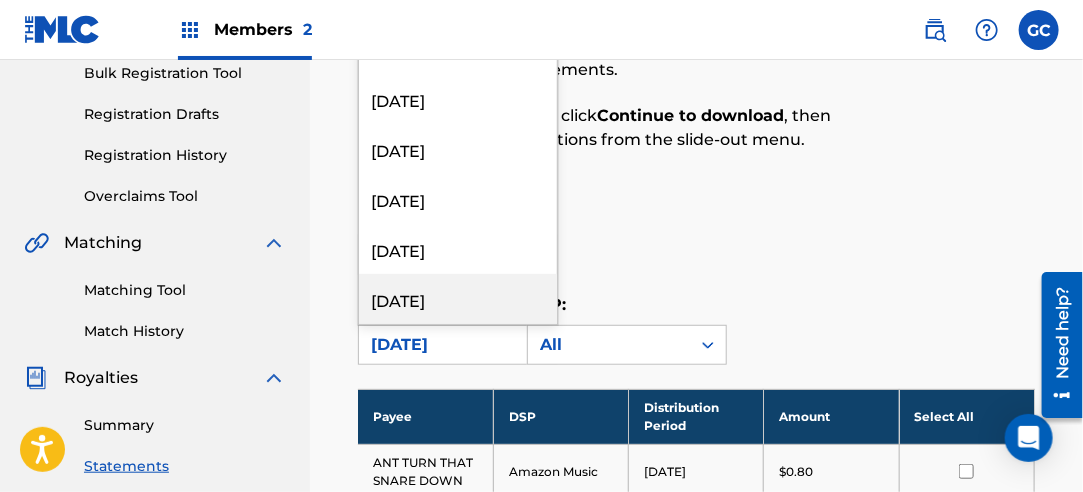 scroll, scrollTop: 141, scrollLeft: 0, axis: vertical 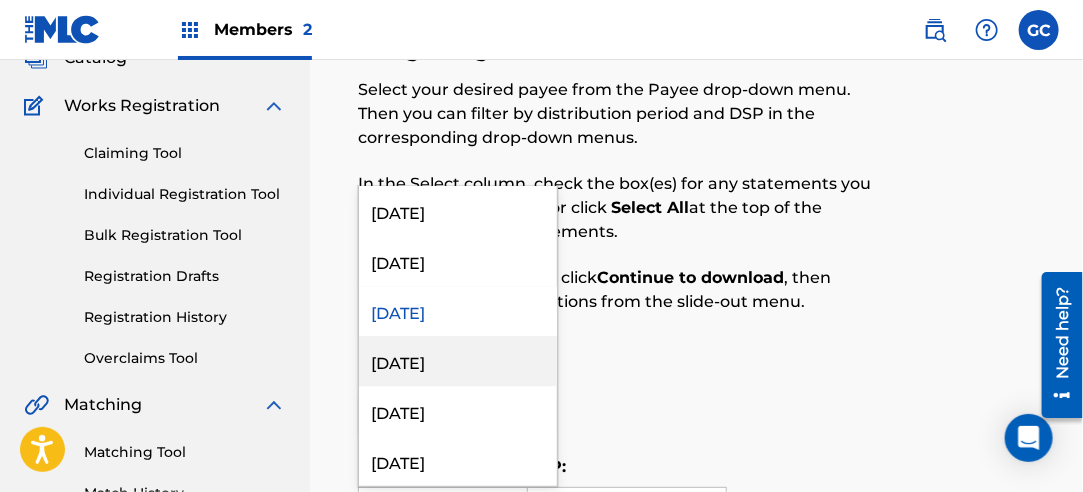 click on "[DATE]" at bounding box center [458, 361] 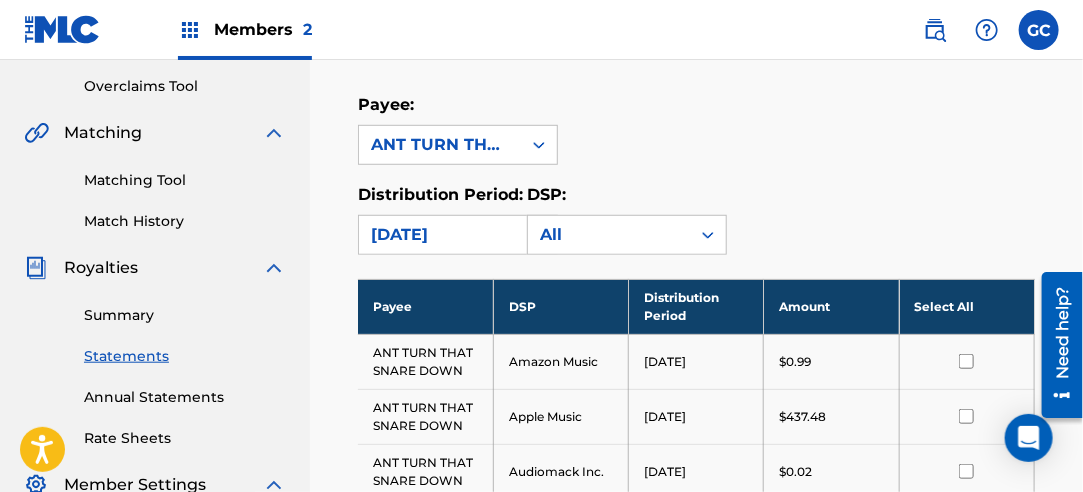 scroll, scrollTop: 441, scrollLeft: 0, axis: vertical 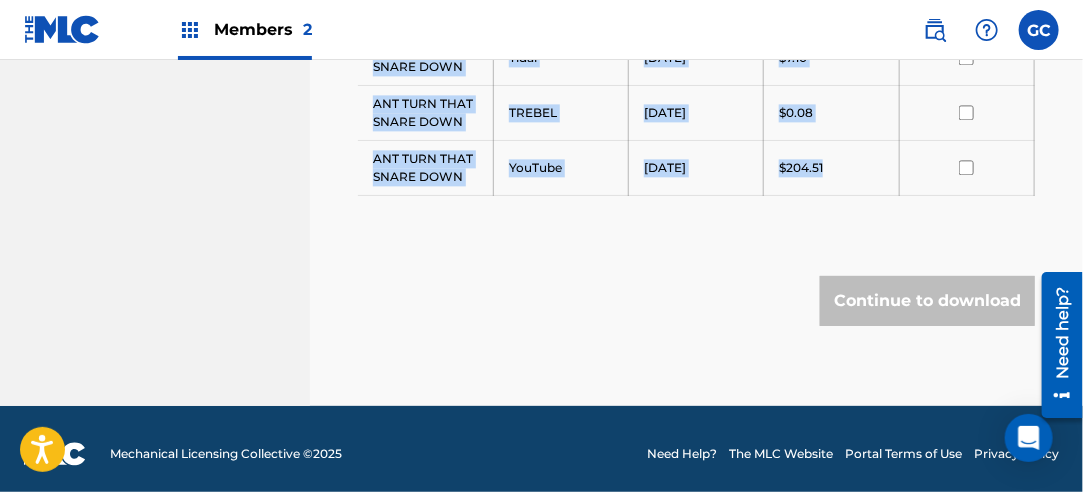 drag, startPoint x: 374, startPoint y: 319, endPoint x: 850, endPoint y: 161, distance: 501.53763 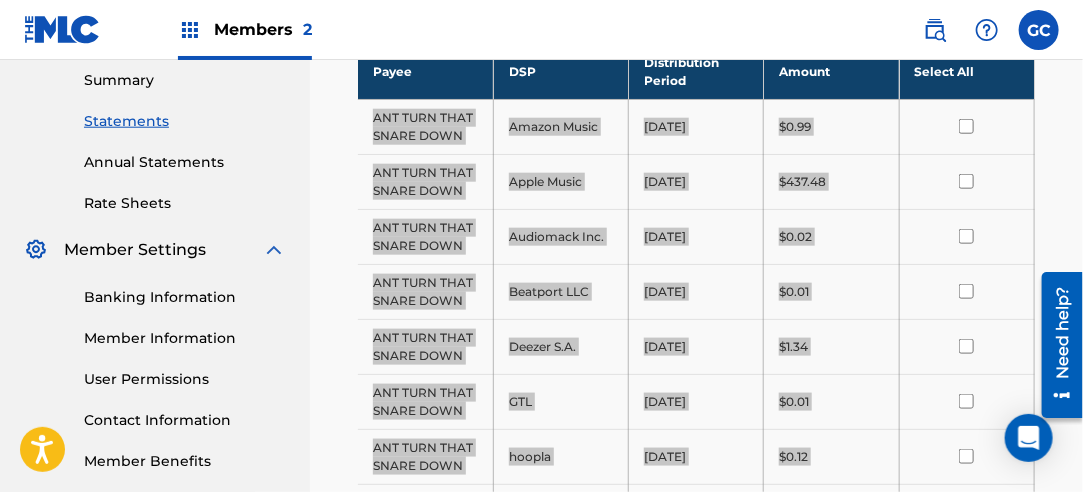 scroll, scrollTop: 432, scrollLeft: 0, axis: vertical 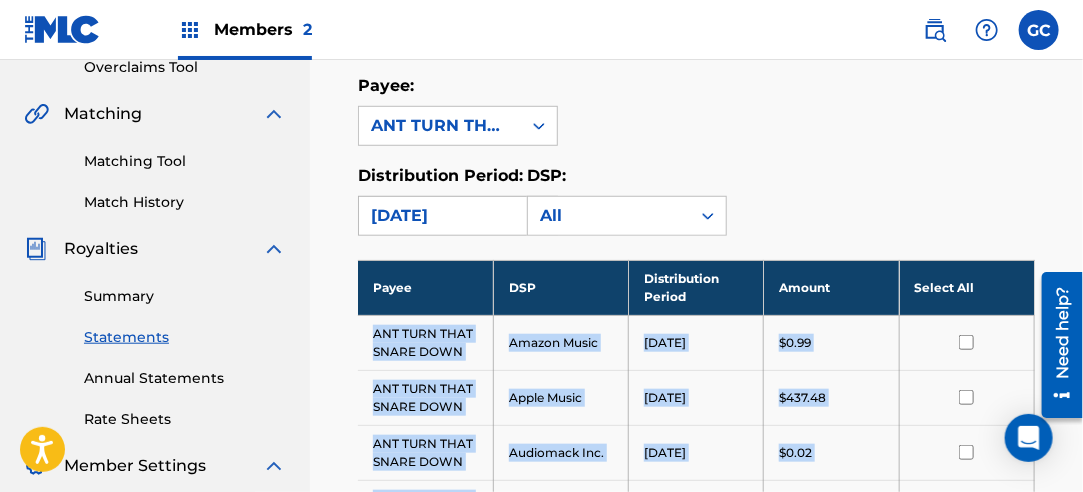 click on "[DATE]" at bounding box center (440, 216) 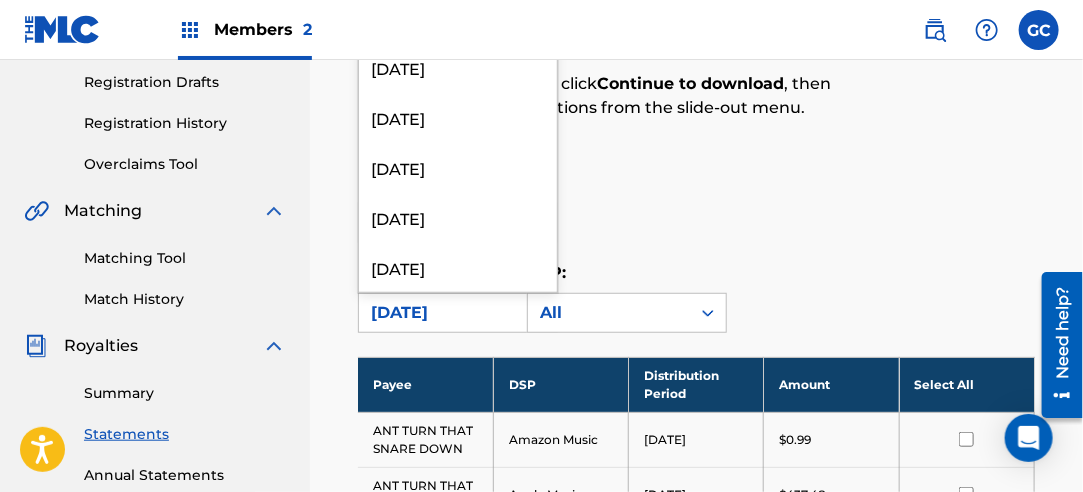 scroll, scrollTop: 232, scrollLeft: 0, axis: vertical 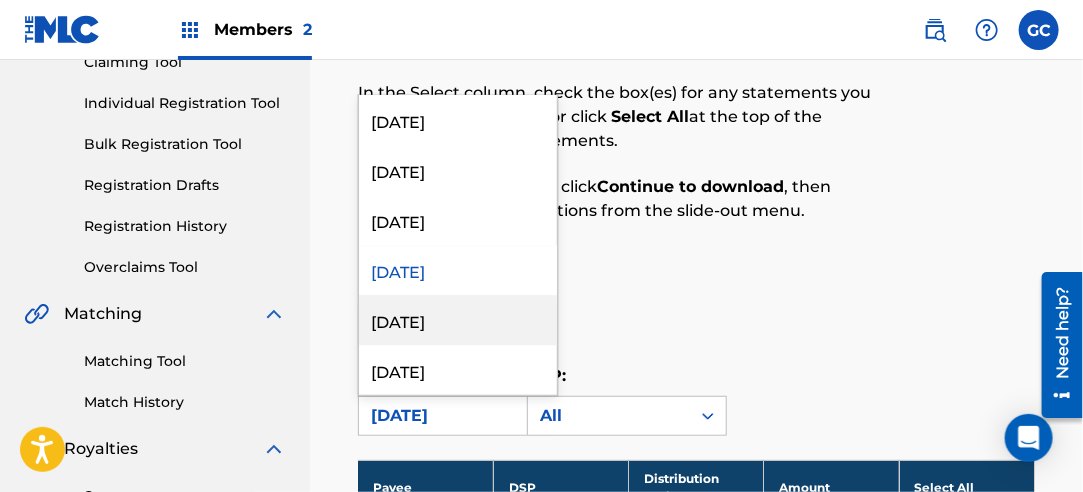 click on "[DATE]" at bounding box center [458, 320] 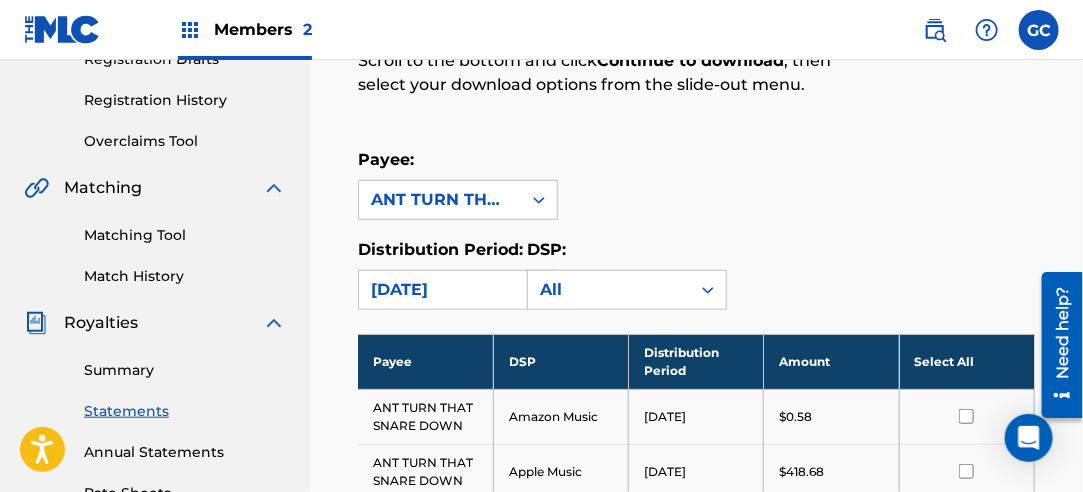 scroll, scrollTop: 532, scrollLeft: 0, axis: vertical 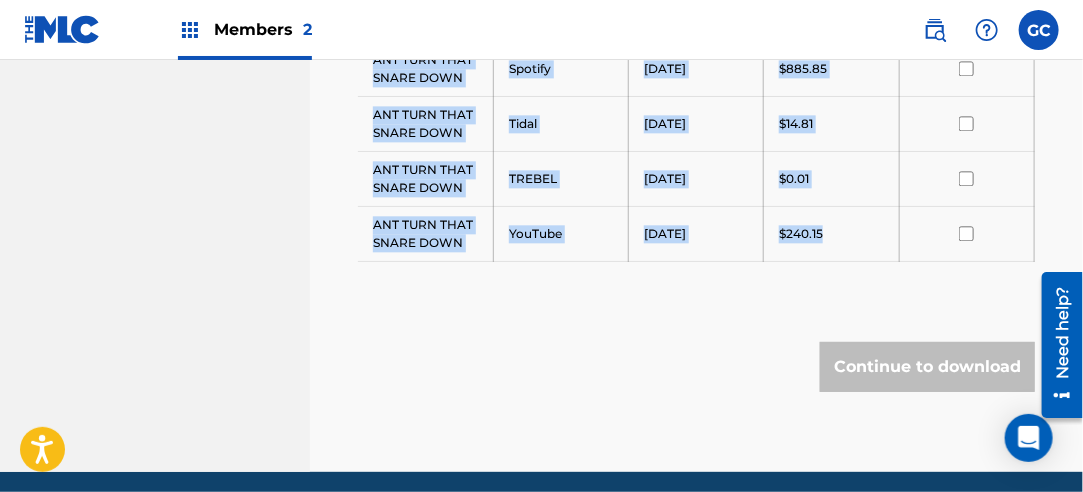 drag, startPoint x: 376, startPoint y: 230, endPoint x: 842, endPoint y: 223, distance: 466.05258 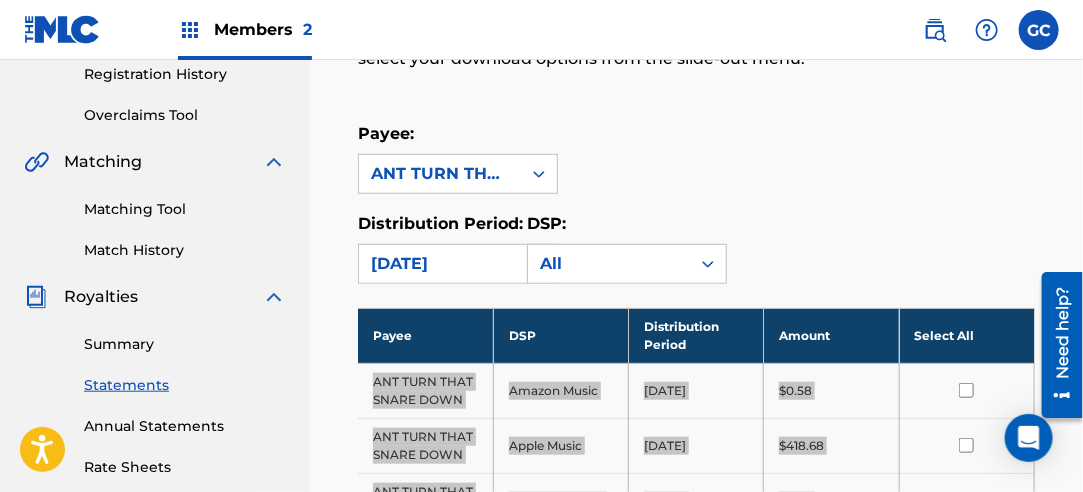 scroll, scrollTop: 276, scrollLeft: 0, axis: vertical 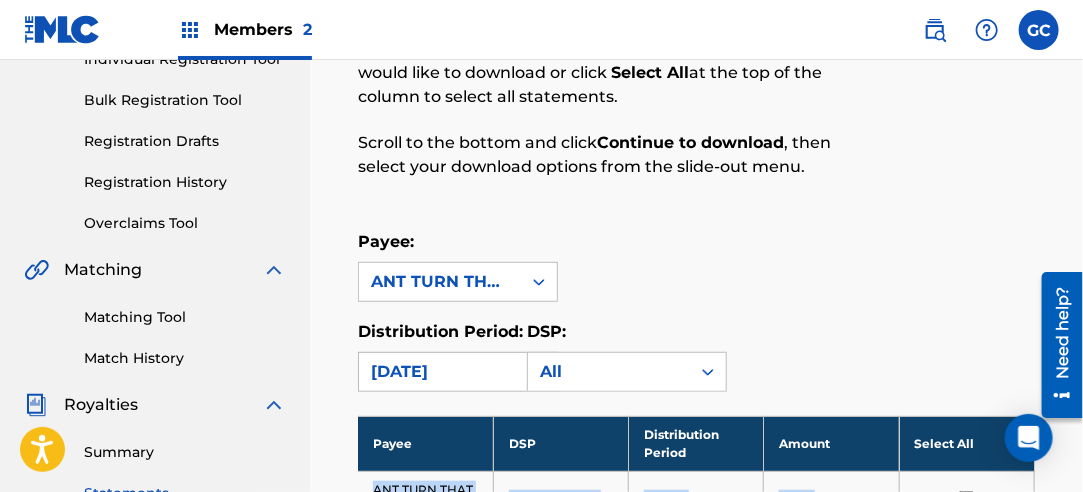 click on "[DATE]" at bounding box center [440, 372] 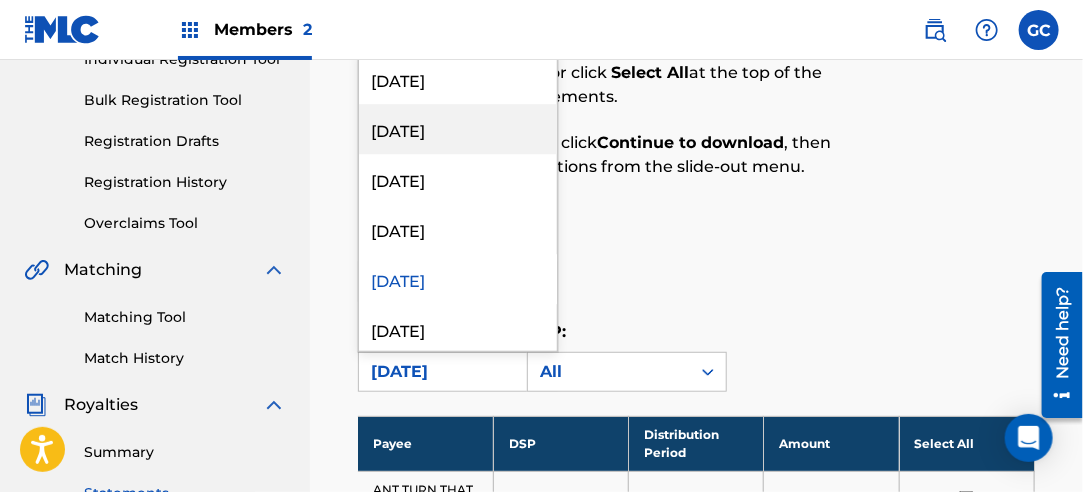 scroll, scrollTop: 1900, scrollLeft: 0, axis: vertical 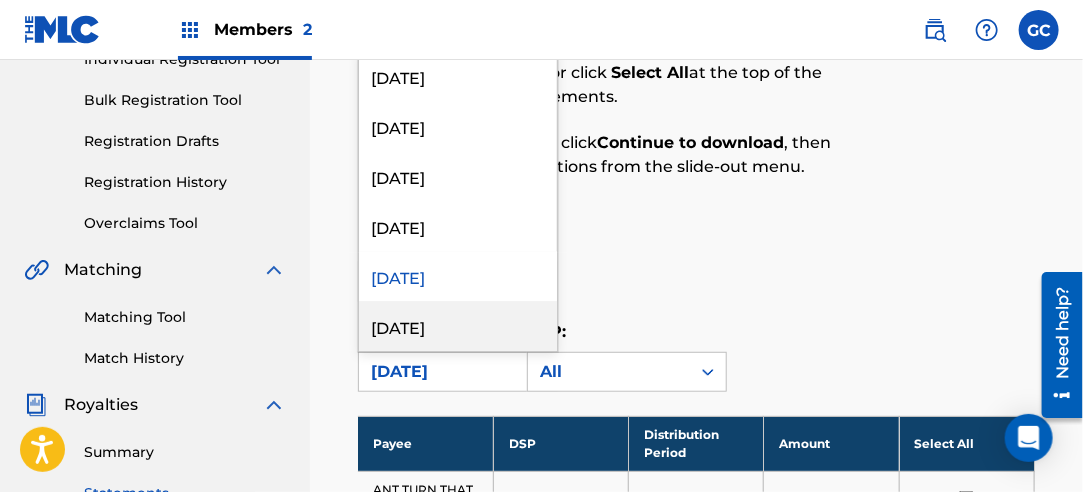 click on "[DATE]" at bounding box center [458, 326] 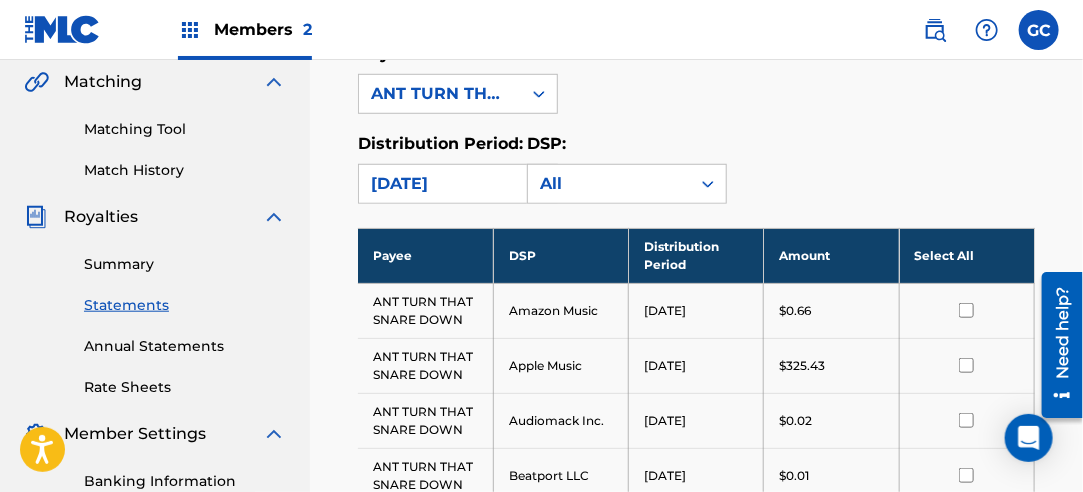 scroll, scrollTop: 576, scrollLeft: 0, axis: vertical 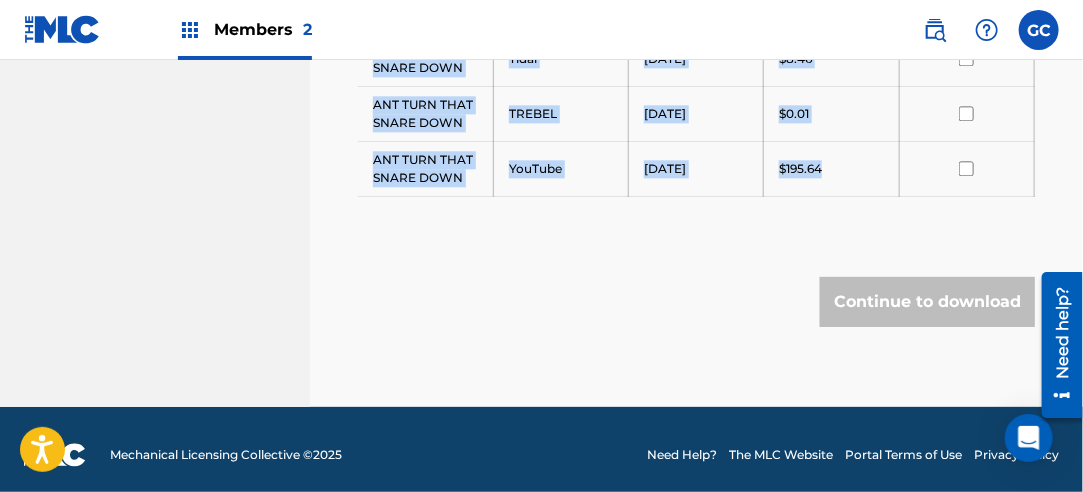 drag, startPoint x: 370, startPoint y: 184, endPoint x: 850, endPoint y: 168, distance: 480.2666 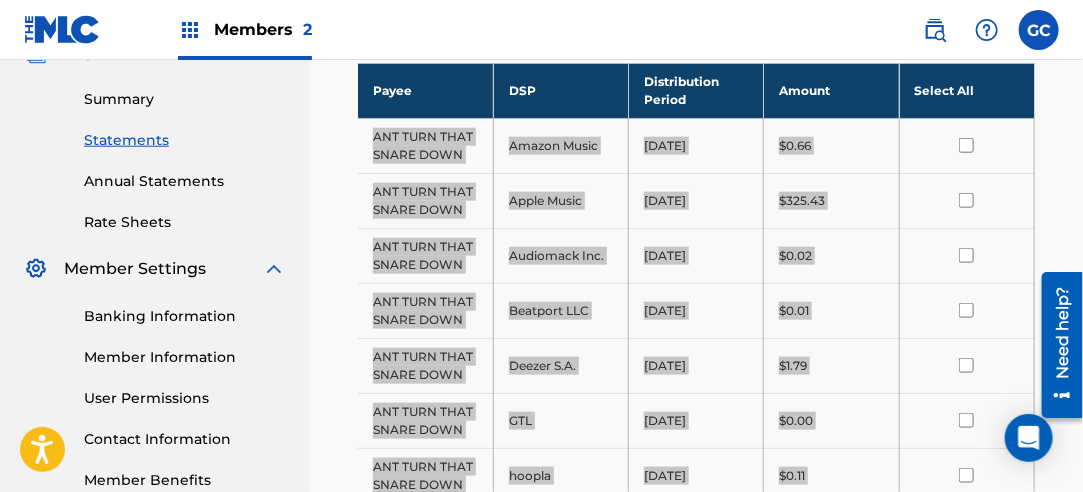 scroll, scrollTop: 441, scrollLeft: 0, axis: vertical 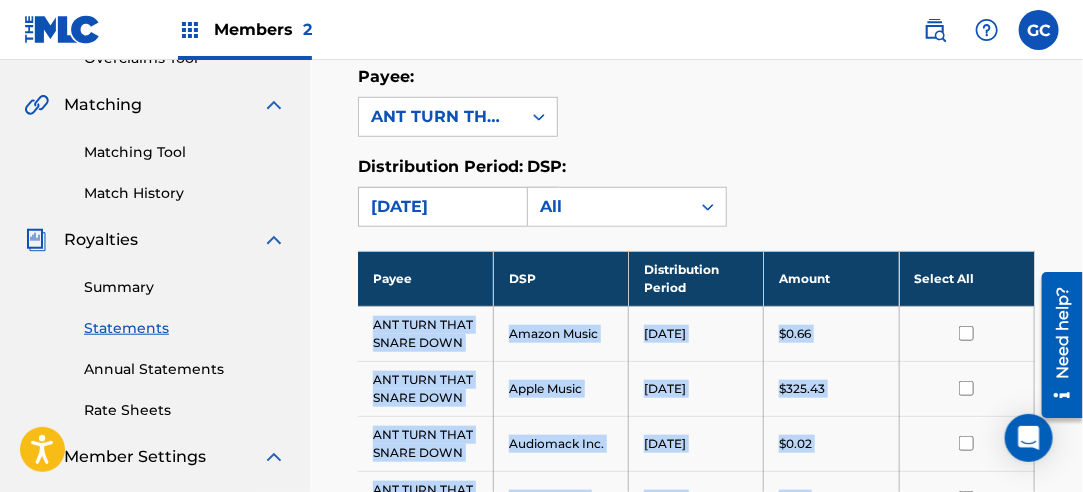 click on "[DATE]" at bounding box center [440, 207] 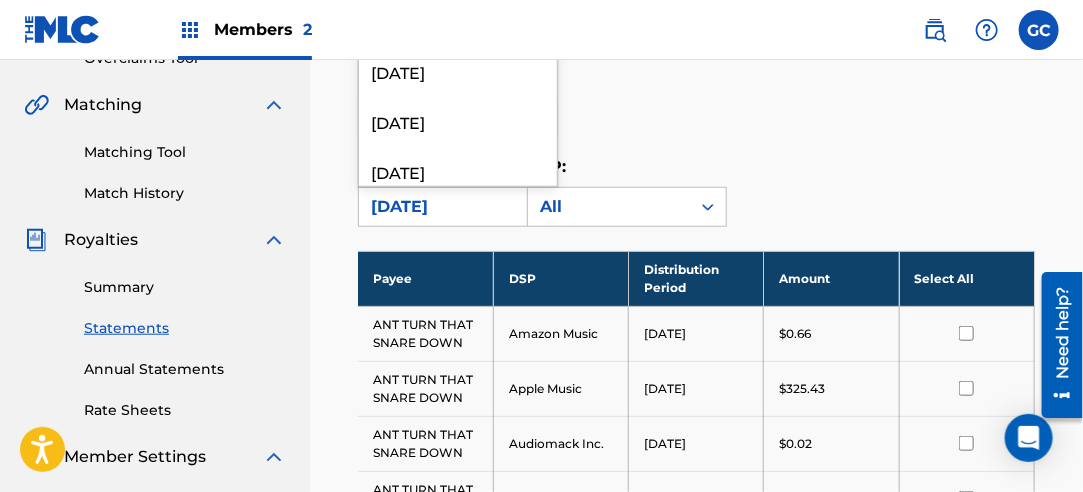 scroll, scrollTop: 700, scrollLeft: 0, axis: vertical 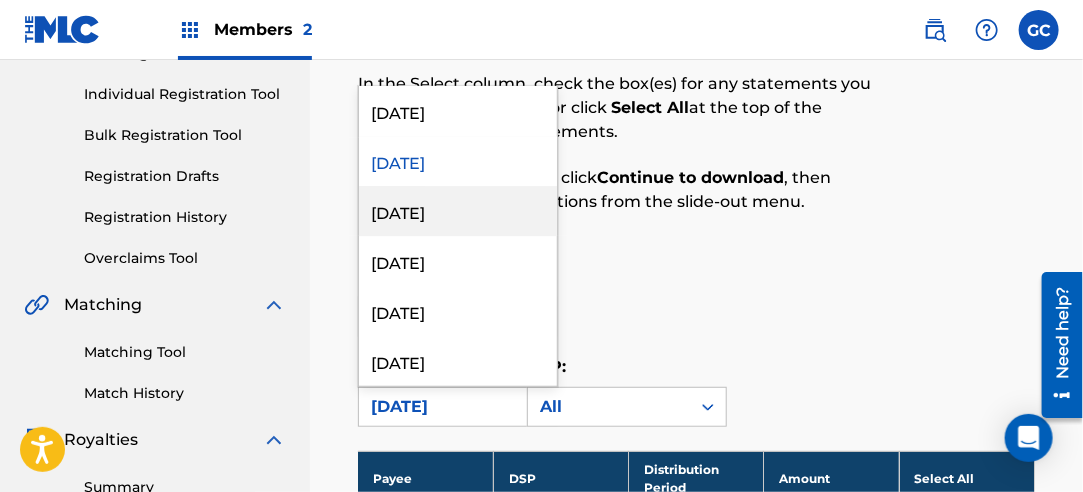 click on "[DATE]" at bounding box center (458, 211) 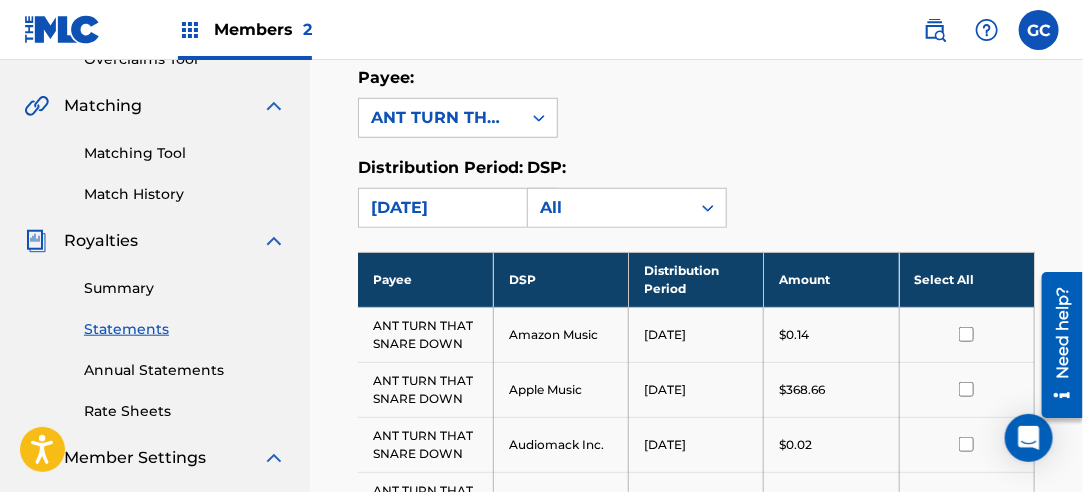 scroll, scrollTop: 441, scrollLeft: 0, axis: vertical 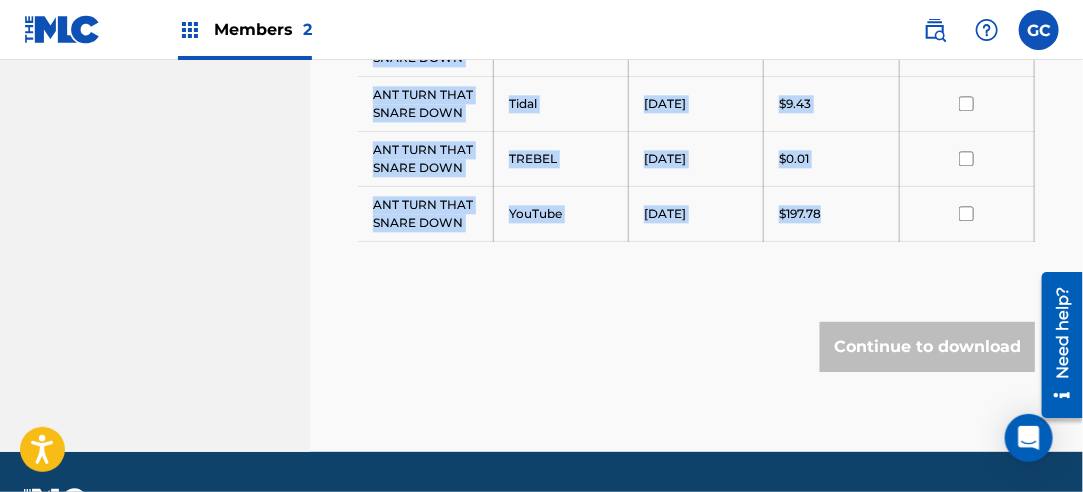 drag, startPoint x: 375, startPoint y: 322, endPoint x: 829, endPoint y: 207, distance: 468.33856 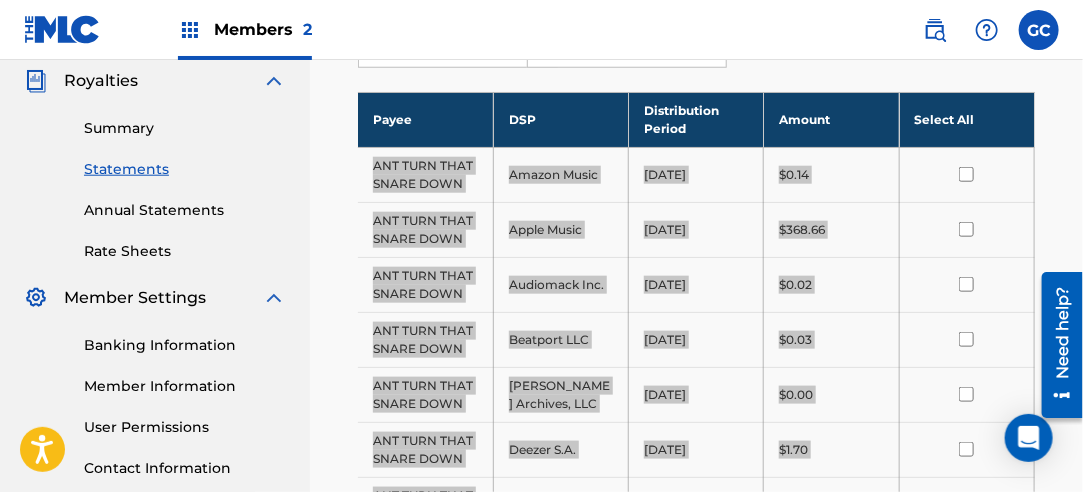 scroll, scrollTop: 496, scrollLeft: 0, axis: vertical 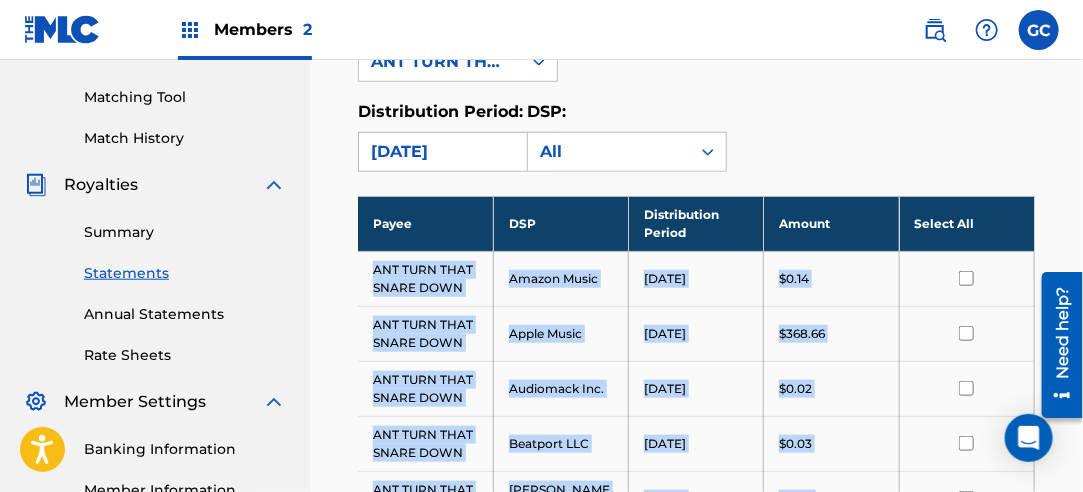 click on "[DATE]" at bounding box center [440, 152] 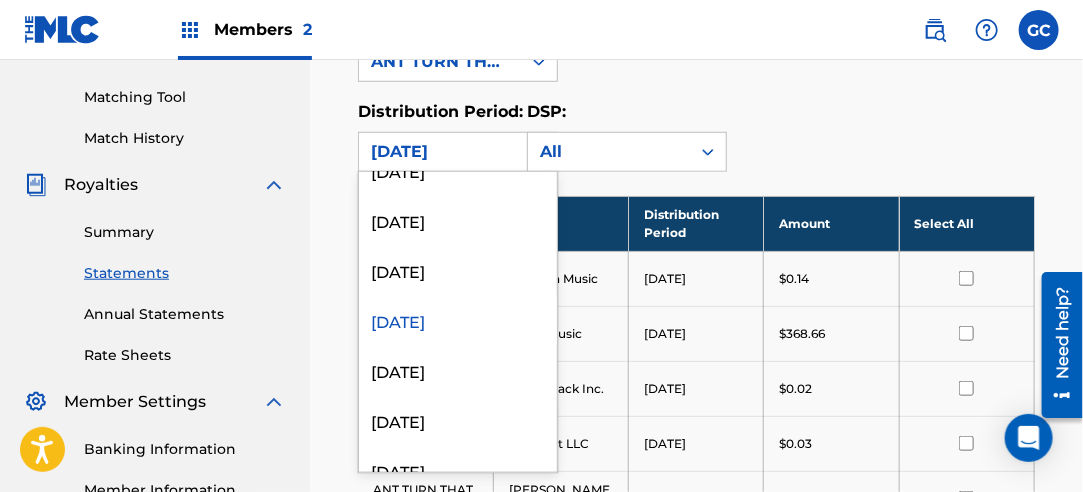 scroll, scrollTop: 2100, scrollLeft: 0, axis: vertical 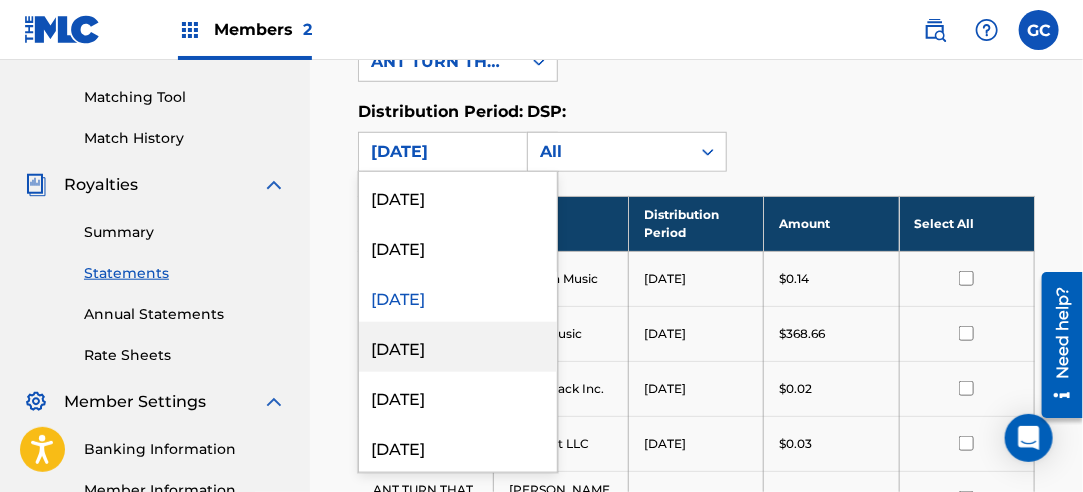 click on "[DATE]" at bounding box center [458, 347] 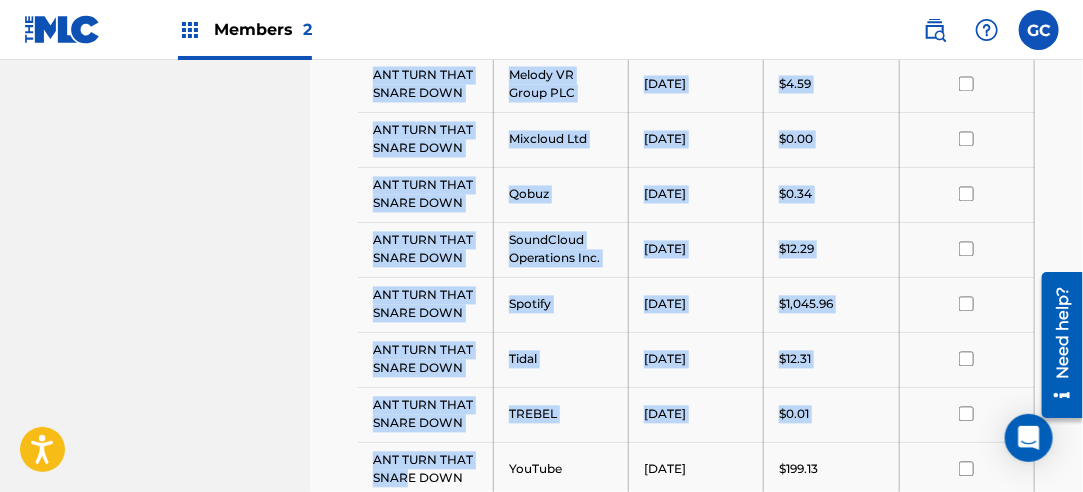 scroll, scrollTop: 1541, scrollLeft: 0, axis: vertical 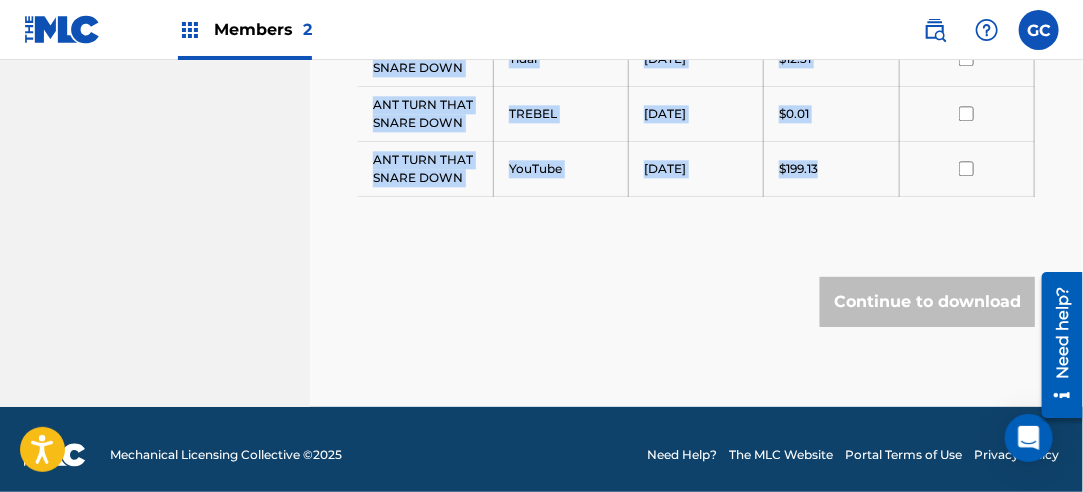 drag, startPoint x: 374, startPoint y: 267, endPoint x: 828, endPoint y: 164, distance: 465.53732 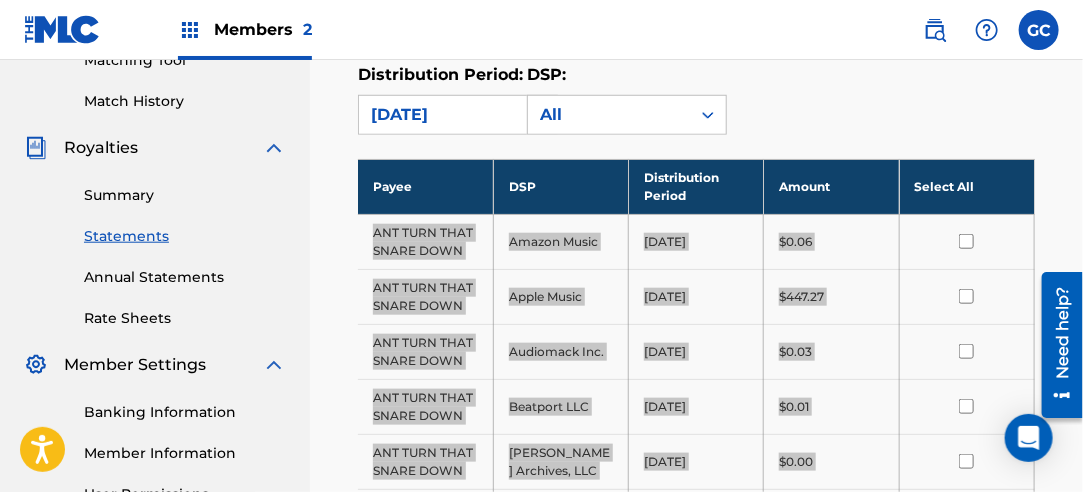 scroll, scrollTop: 341, scrollLeft: 0, axis: vertical 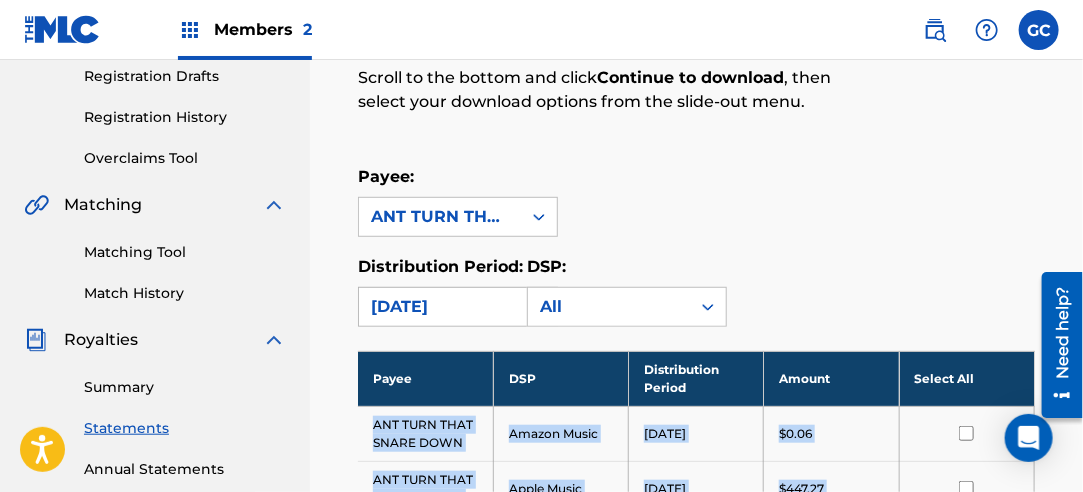 drag, startPoint x: 450, startPoint y: 302, endPoint x: 456, endPoint y: 289, distance: 14.3178215 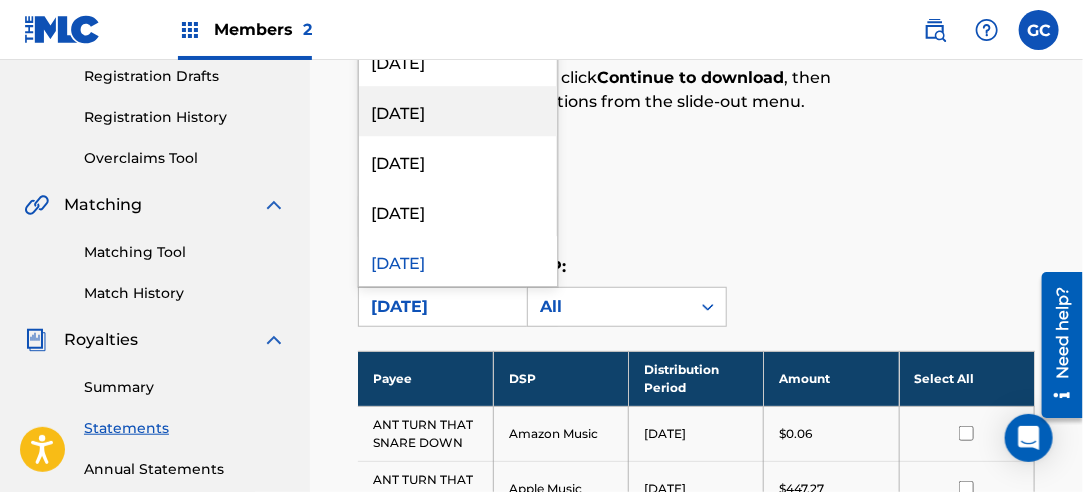 scroll, scrollTop: 2100, scrollLeft: 0, axis: vertical 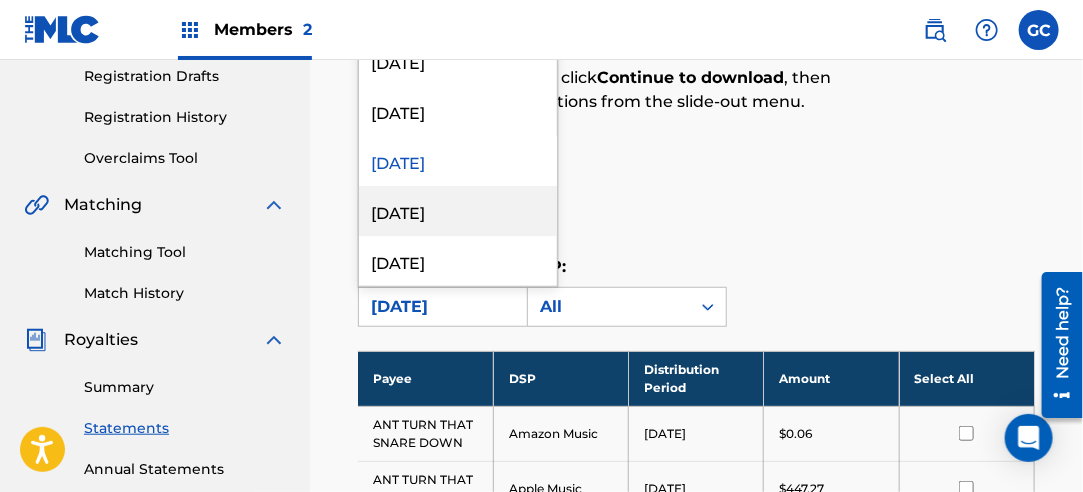 click on "[DATE]" at bounding box center (458, 211) 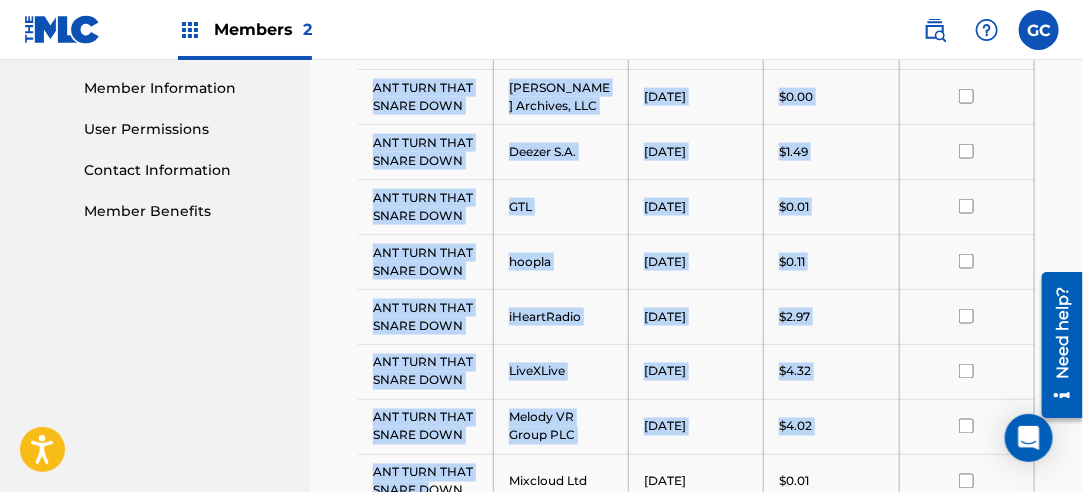 scroll, scrollTop: 1541, scrollLeft: 0, axis: vertical 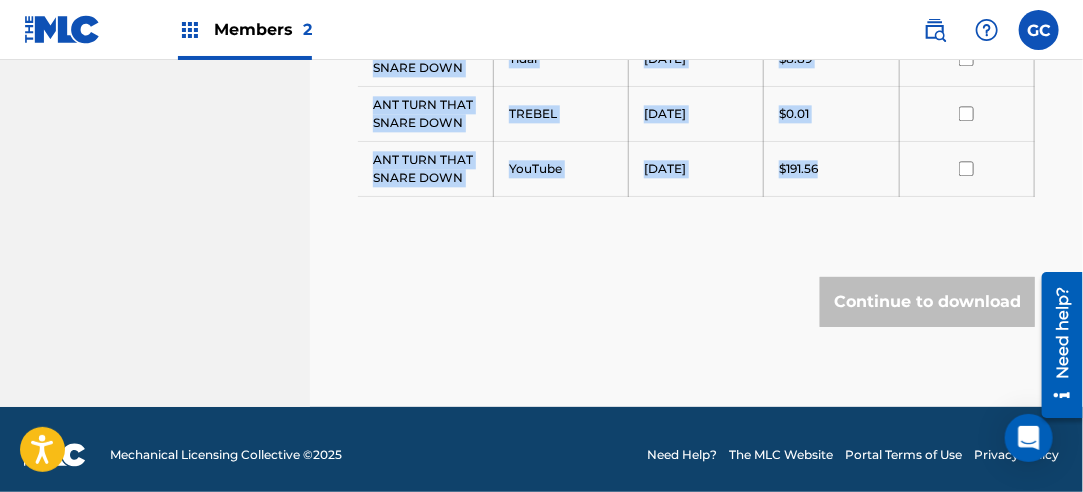 drag, startPoint x: 371, startPoint y: 220, endPoint x: 857, endPoint y: 156, distance: 490.1959 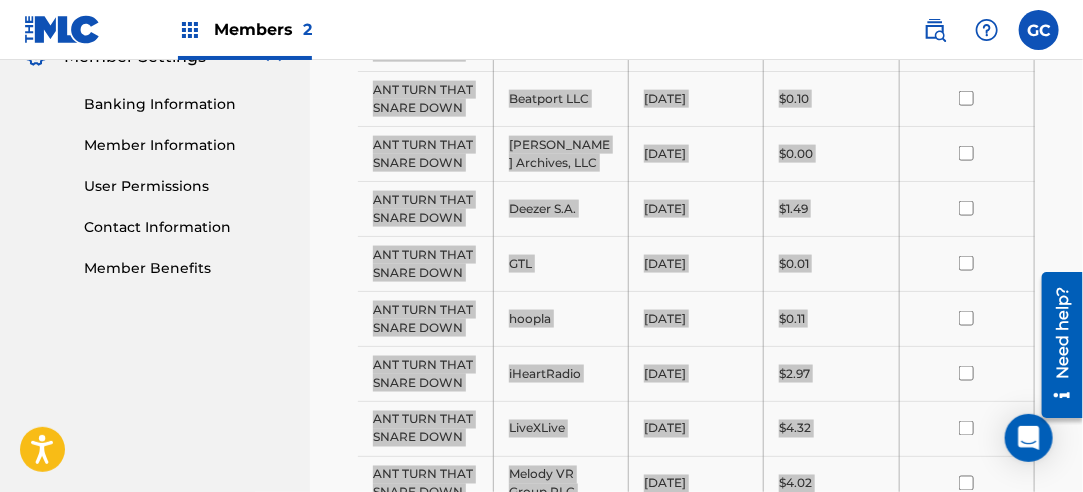 scroll, scrollTop: 241, scrollLeft: 0, axis: vertical 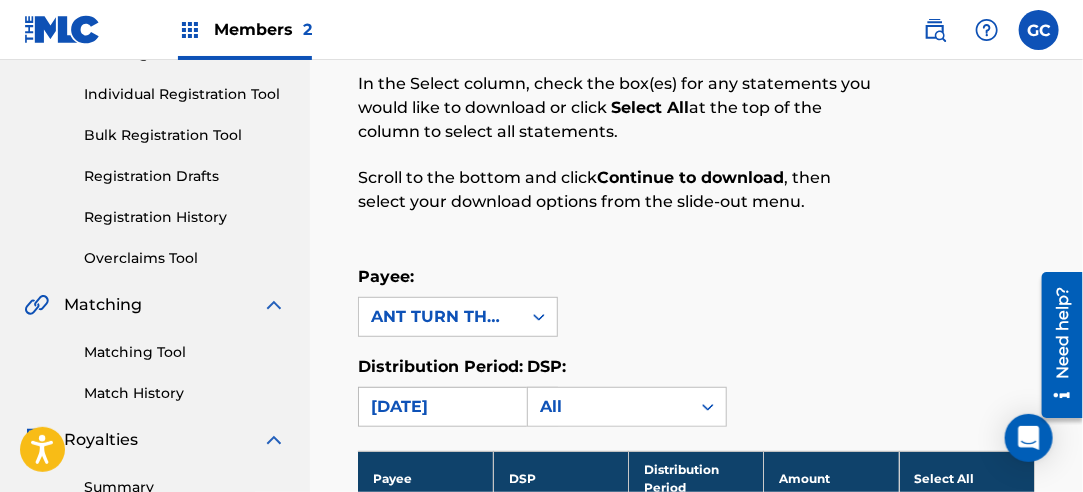 click on "[DATE]" at bounding box center (440, 407) 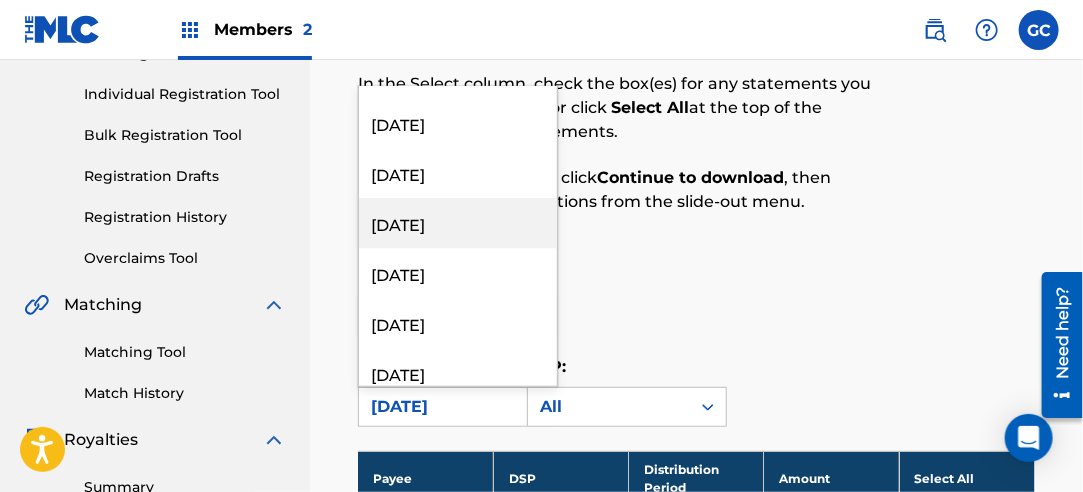 scroll, scrollTop: 2100, scrollLeft: 0, axis: vertical 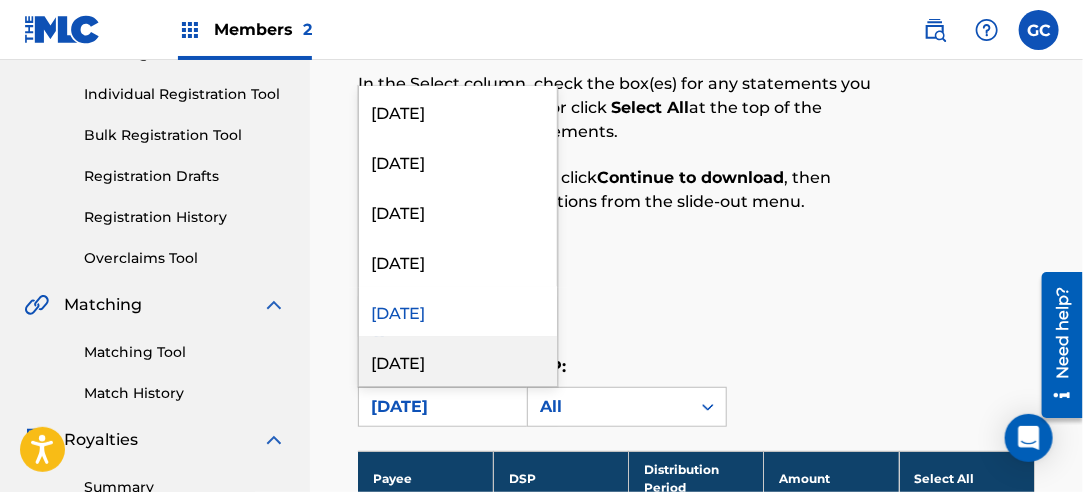 click on "[DATE]" at bounding box center [458, 361] 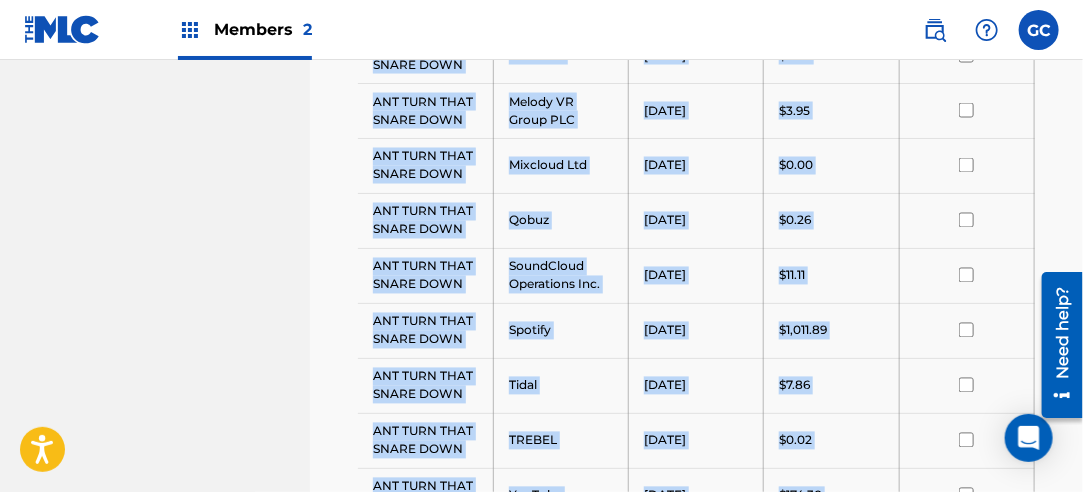 scroll, scrollTop: 1432, scrollLeft: 0, axis: vertical 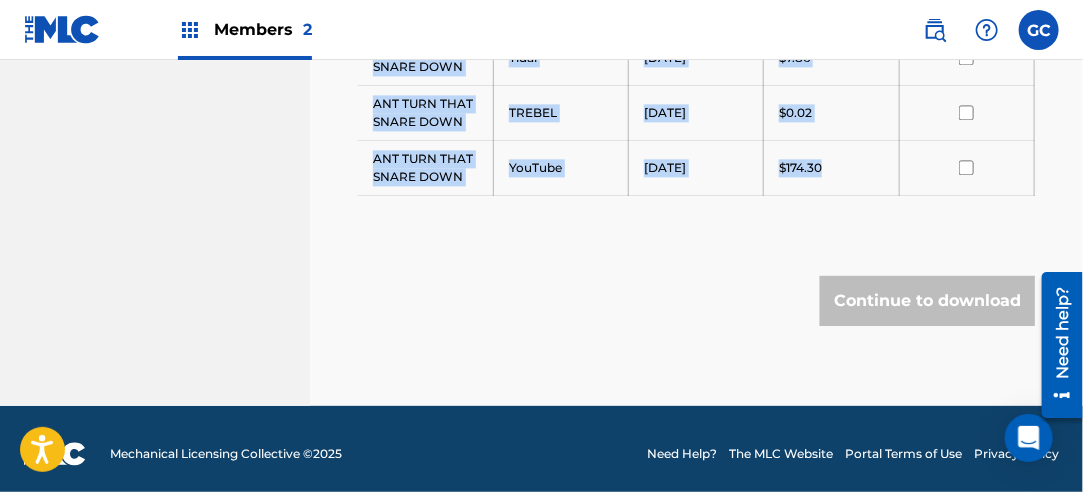 drag, startPoint x: 375, startPoint y: 222, endPoint x: 852, endPoint y: 151, distance: 482.25513 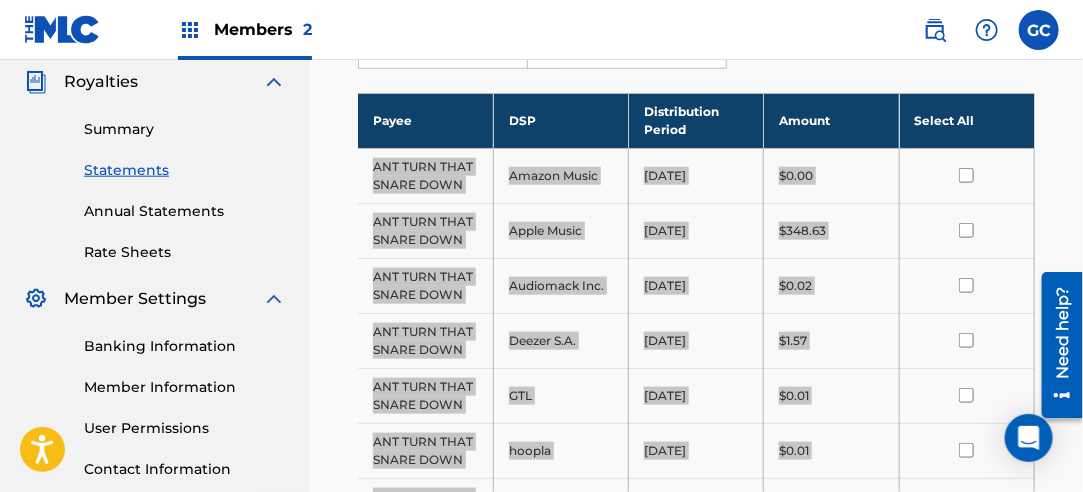 scroll, scrollTop: 332, scrollLeft: 0, axis: vertical 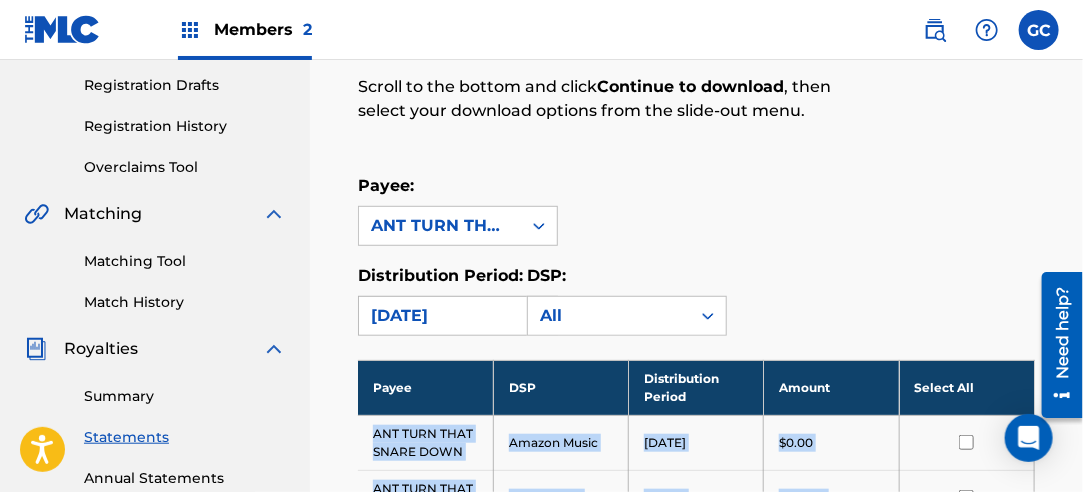 drag, startPoint x: 465, startPoint y: 308, endPoint x: 466, endPoint y: 298, distance: 10.049875 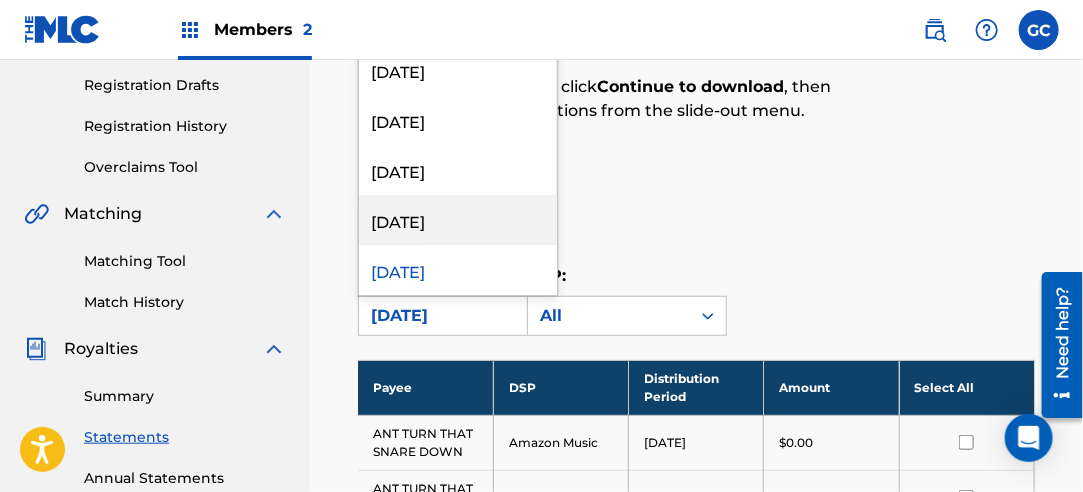 scroll, scrollTop: 2300, scrollLeft: 0, axis: vertical 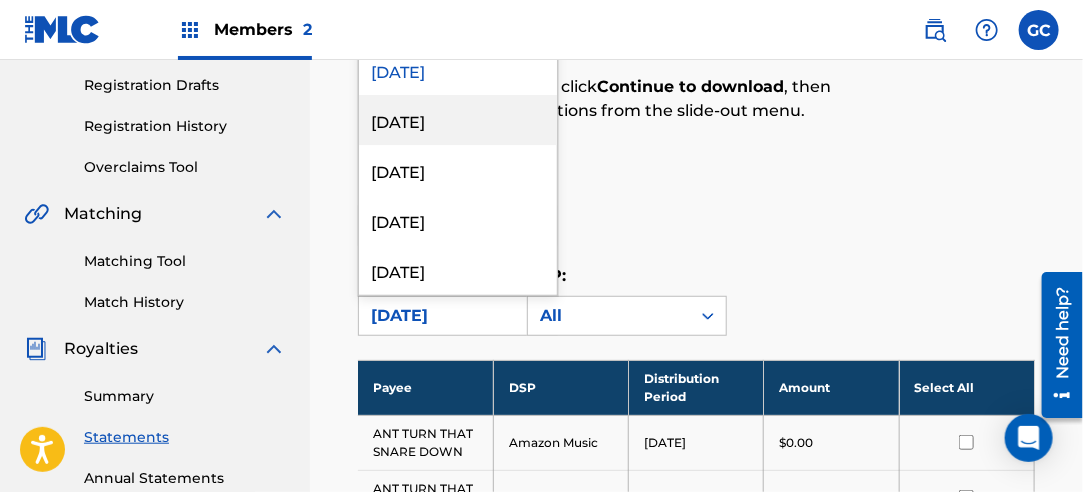 click on "[DATE]" at bounding box center (458, 120) 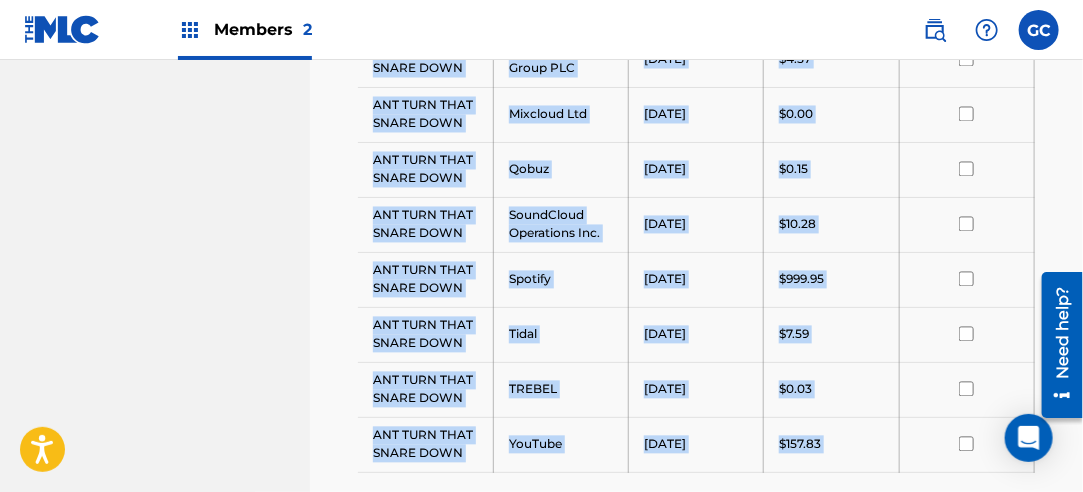 scroll, scrollTop: 1486, scrollLeft: 0, axis: vertical 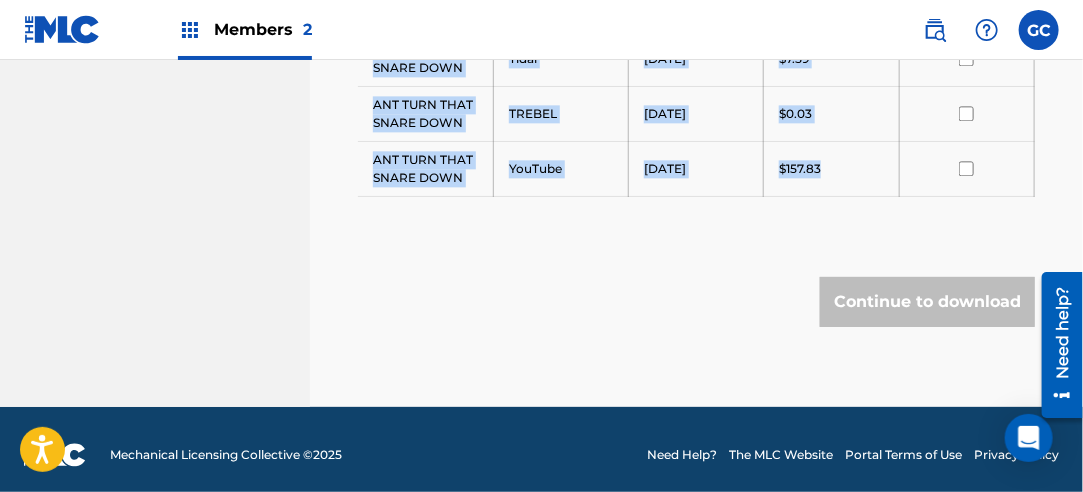 drag, startPoint x: 373, startPoint y: 131, endPoint x: 863, endPoint y: 170, distance: 491.5496 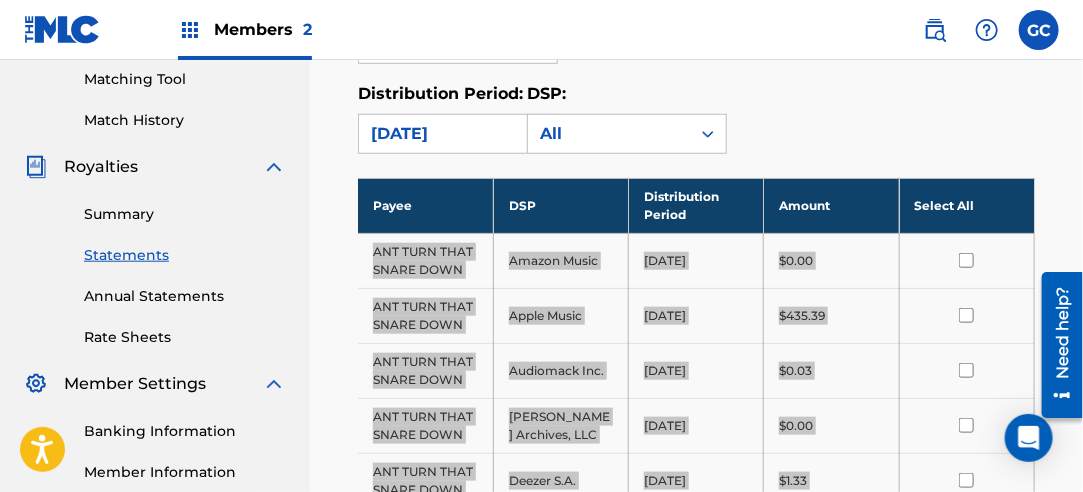 scroll, scrollTop: 486, scrollLeft: 0, axis: vertical 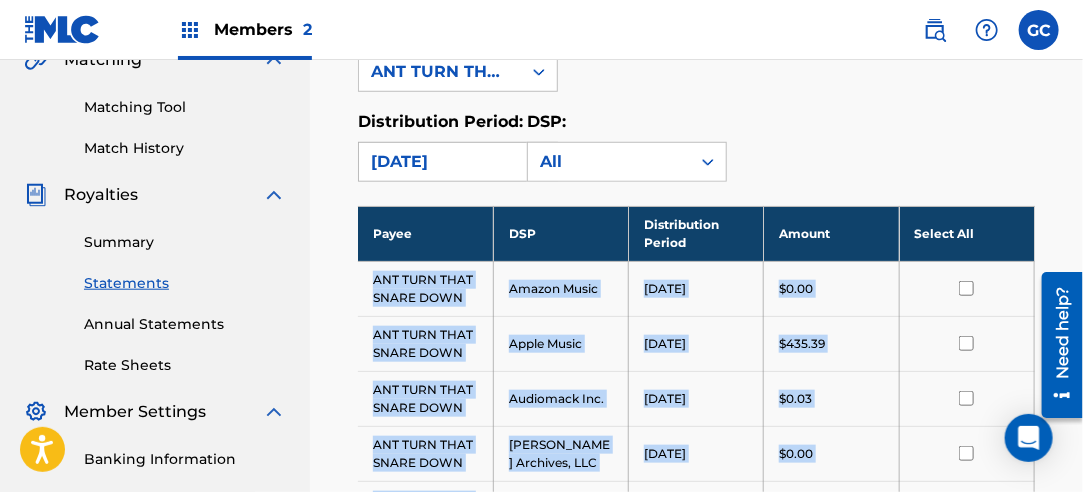 drag, startPoint x: 466, startPoint y: 164, endPoint x: 466, endPoint y: 177, distance: 13 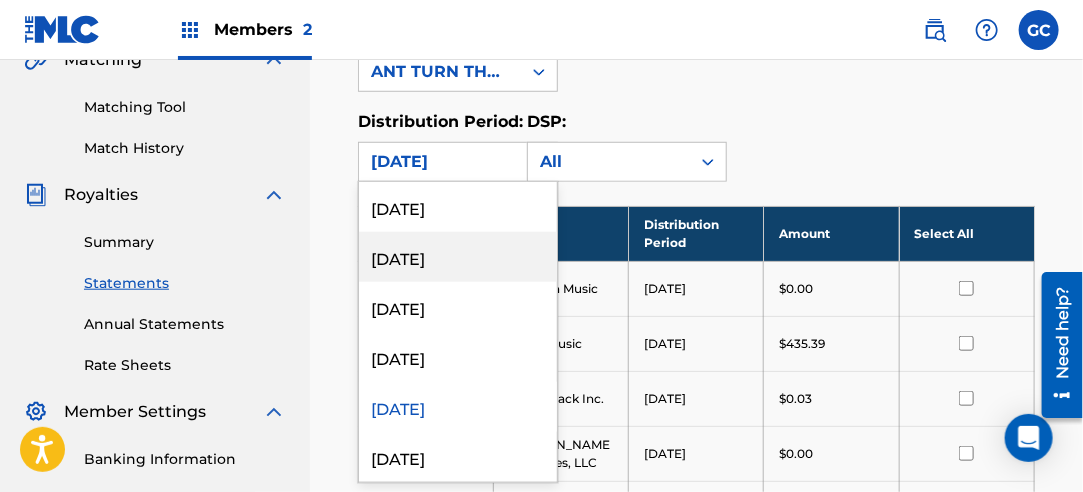 scroll, scrollTop: 2300, scrollLeft: 0, axis: vertical 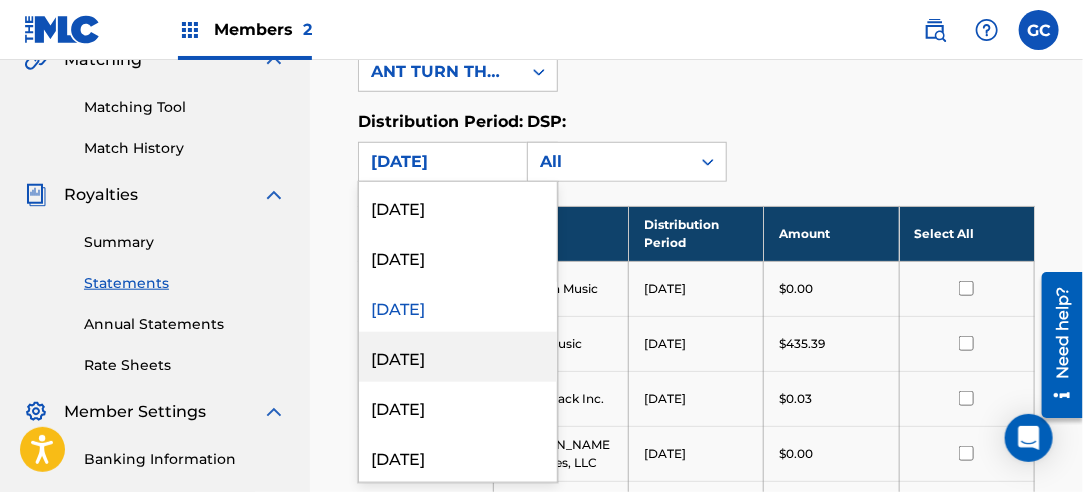 click on "[DATE]" at bounding box center [458, 357] 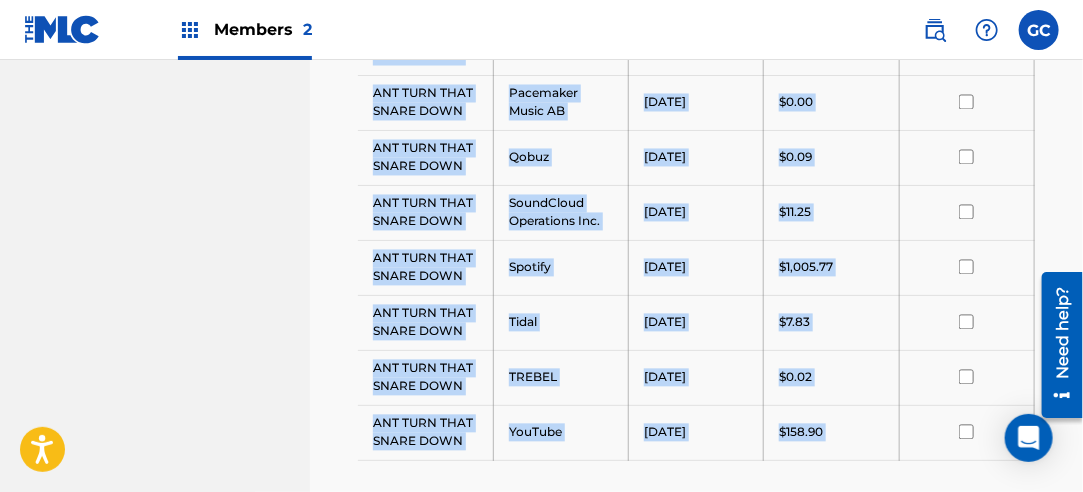 scroll, scrollTop: 1486, scrollLeft: 0, axis: vertical 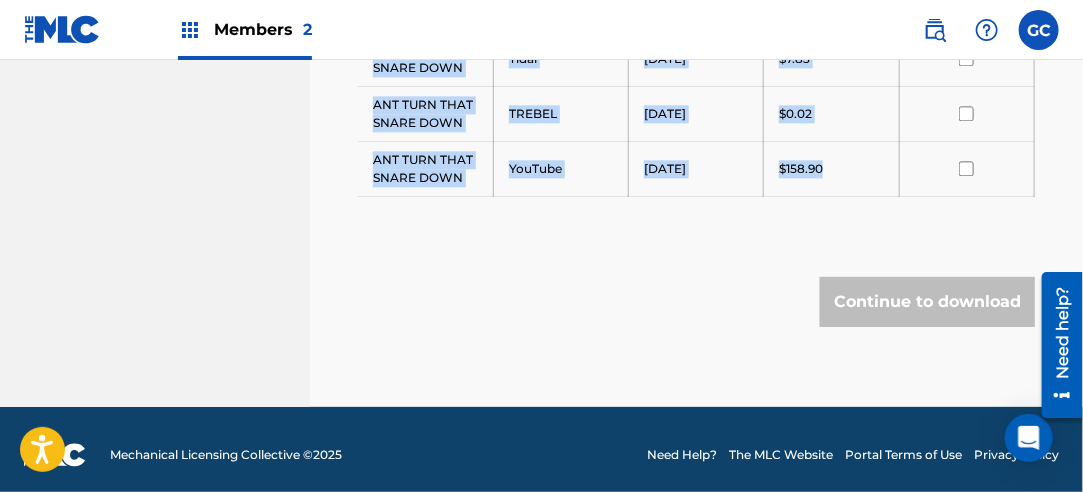 drag, startPoint x: 373, startPoint y: 277, endPoint x: 833, endPoint y: 160, distance: 474.64618 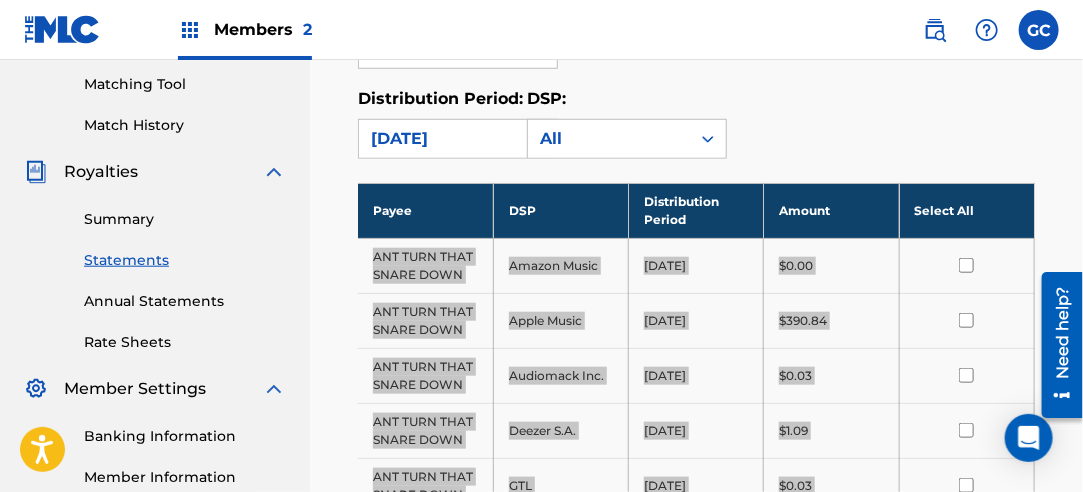 scroll, scrollTop: 286, scrollLeft: 0, axis: vertical 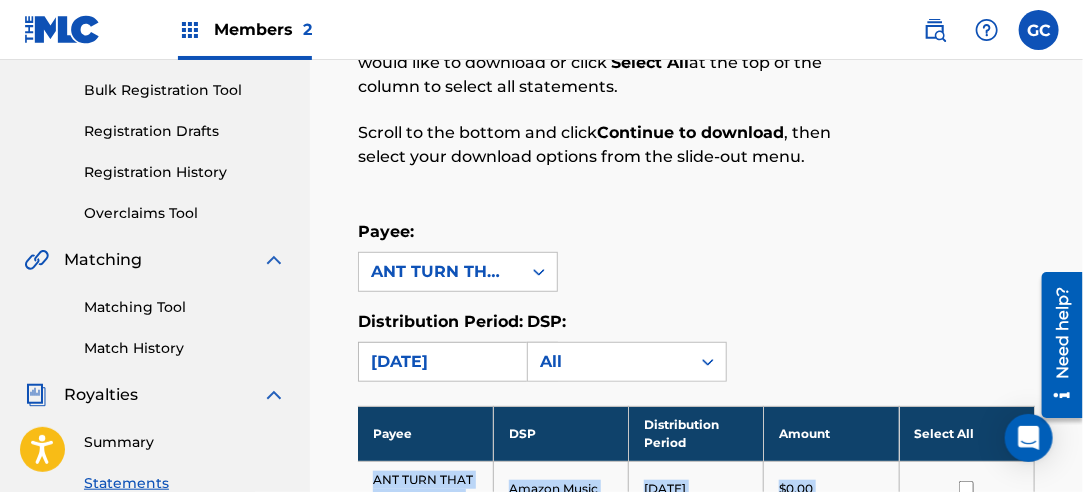 drag, startPoint x: 438, startPoint y: 352, endPoint x: 440, endPoint y: 342, distance: 10.198039 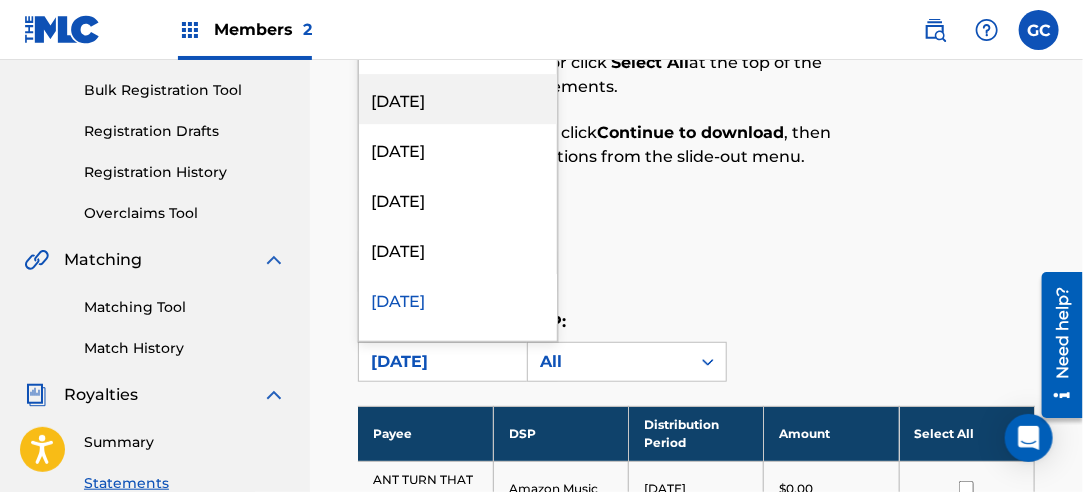 scroll, scrollTop: 2300, scrollLeft: 0, axis: vertical 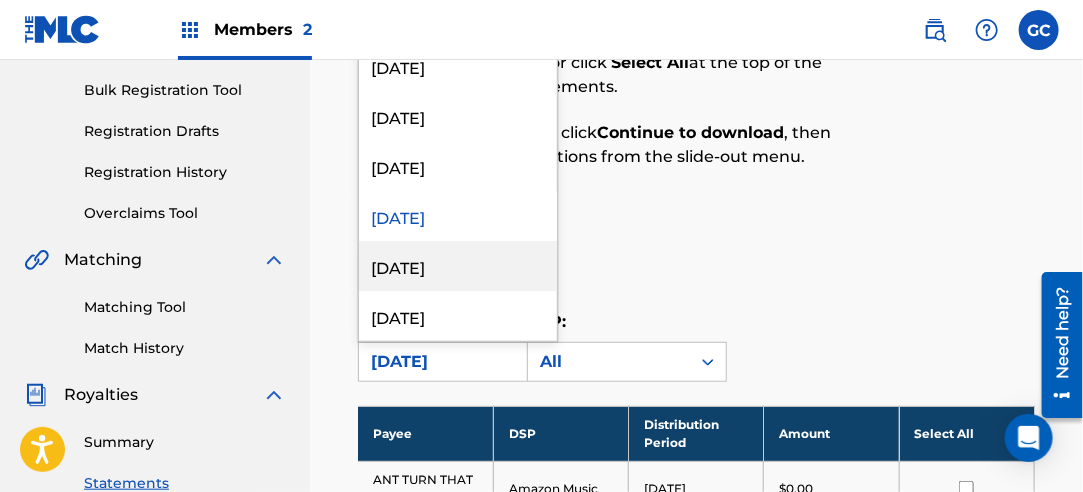 click on "[DATE]" at bounding box center (458, 266) 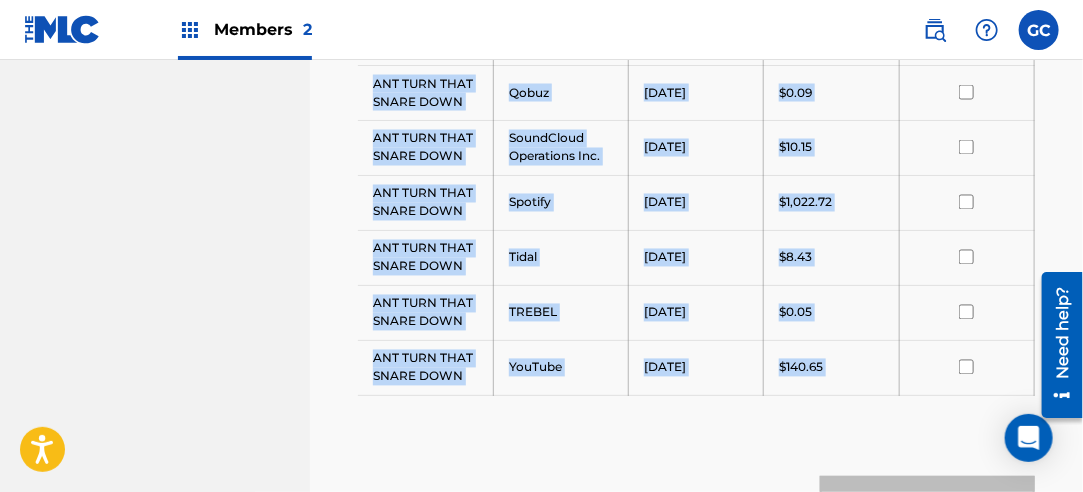 scroll, scrollTop: 1322, scrollLeft: 0, axis: vertical 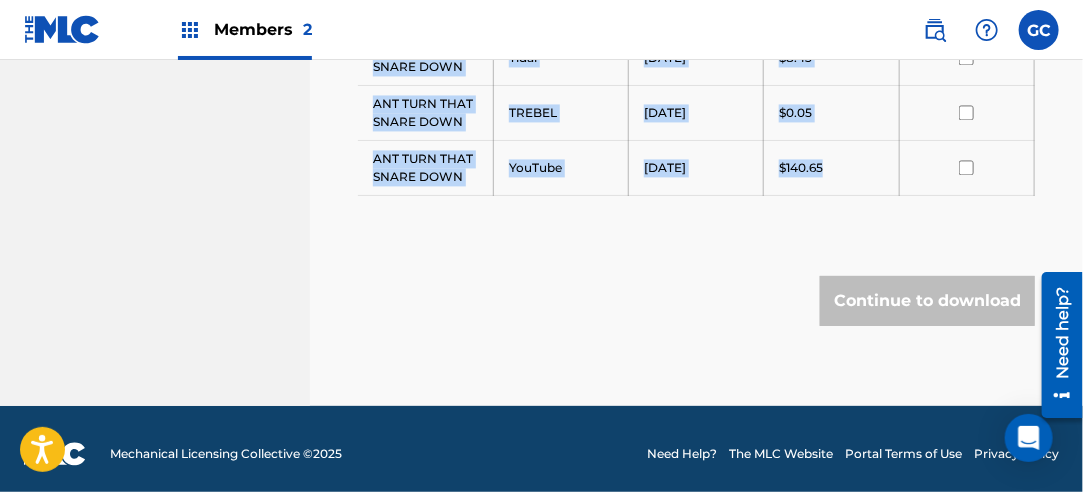 drag, startPoint x: 375, startPoint y: 174, endPoint x: 836, endPoint y: 159, distance: 461.24396 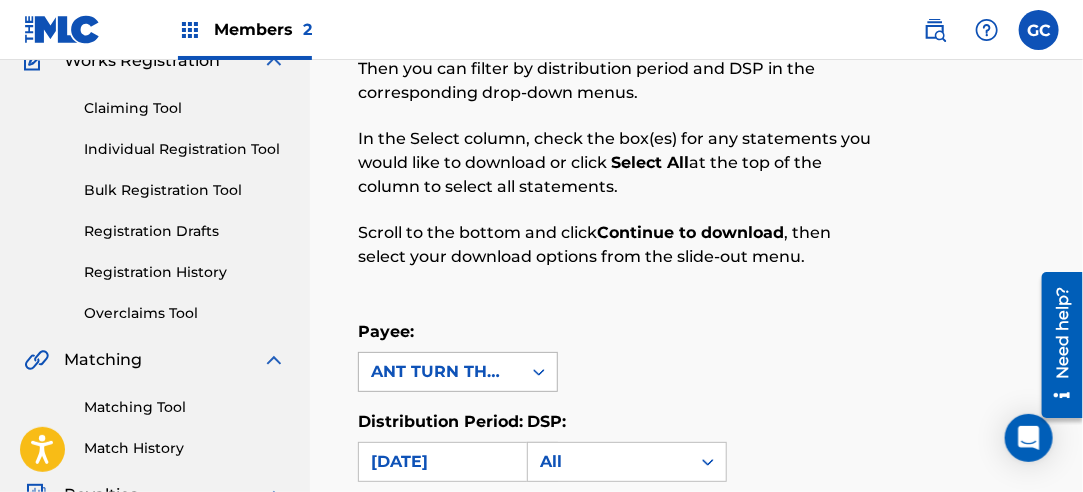 scroll, scrollTop: 222, scrollLeft: 0, axis: vertical 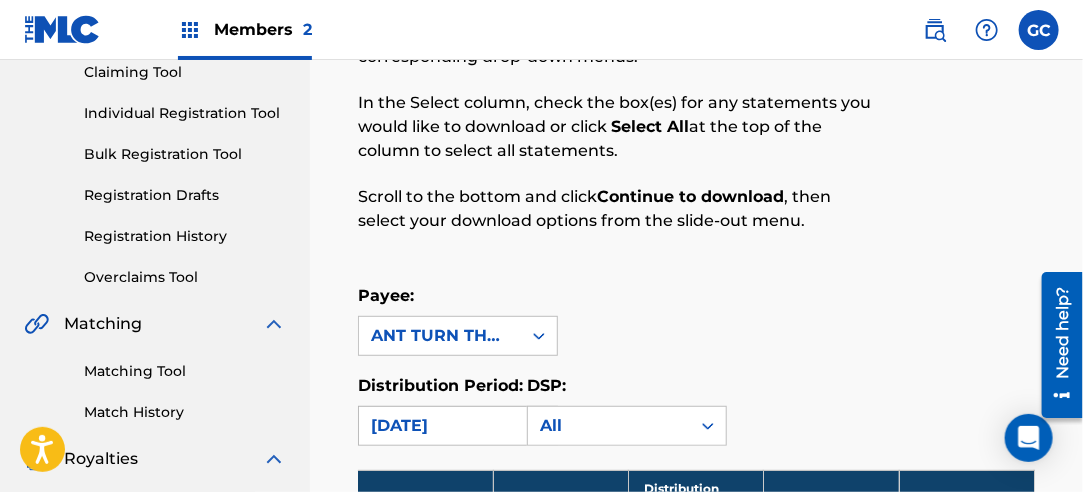 click on "[DATE]" at bounding box center (440, 426) 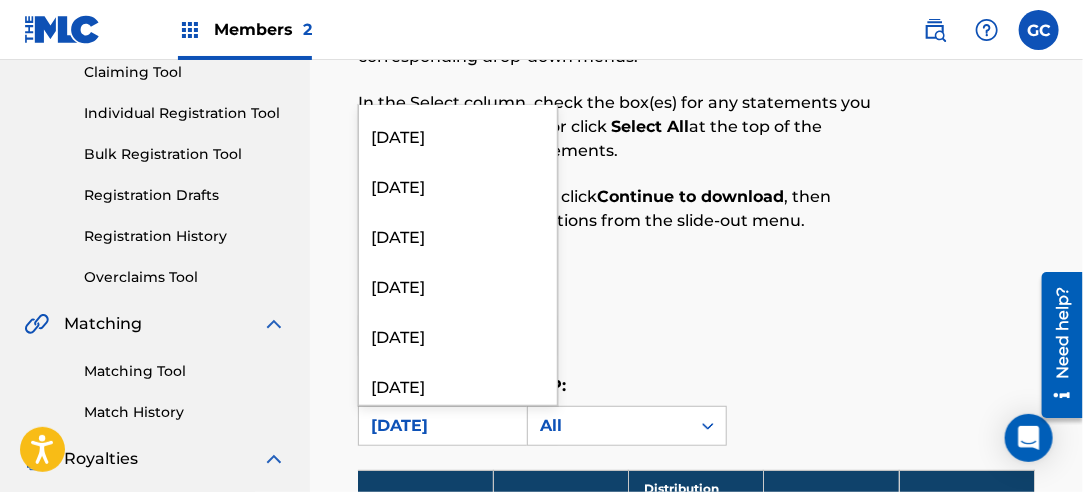 scroll, scrollTop: 2300, scrollLeft: 0, axis: vertical 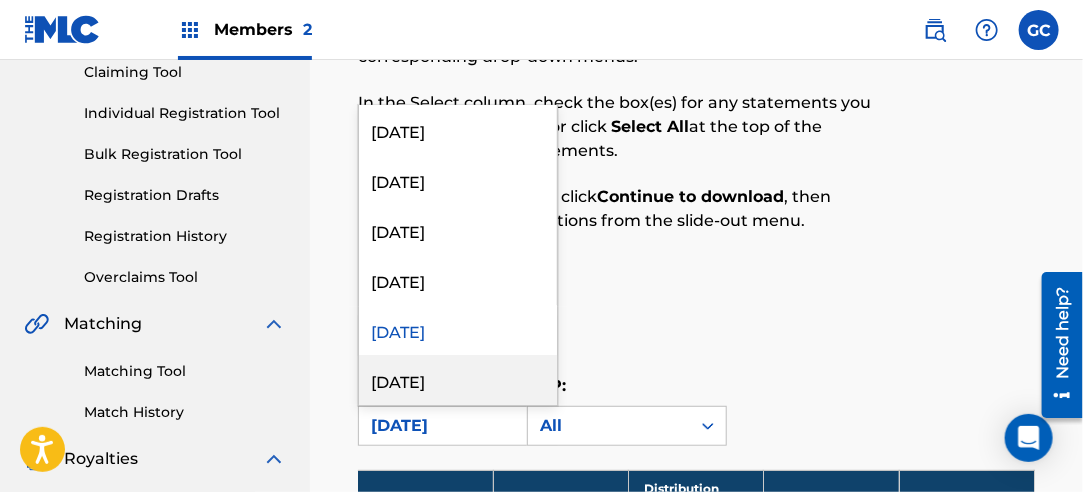 click on "[DATE]" at bounding box center [458, 380] 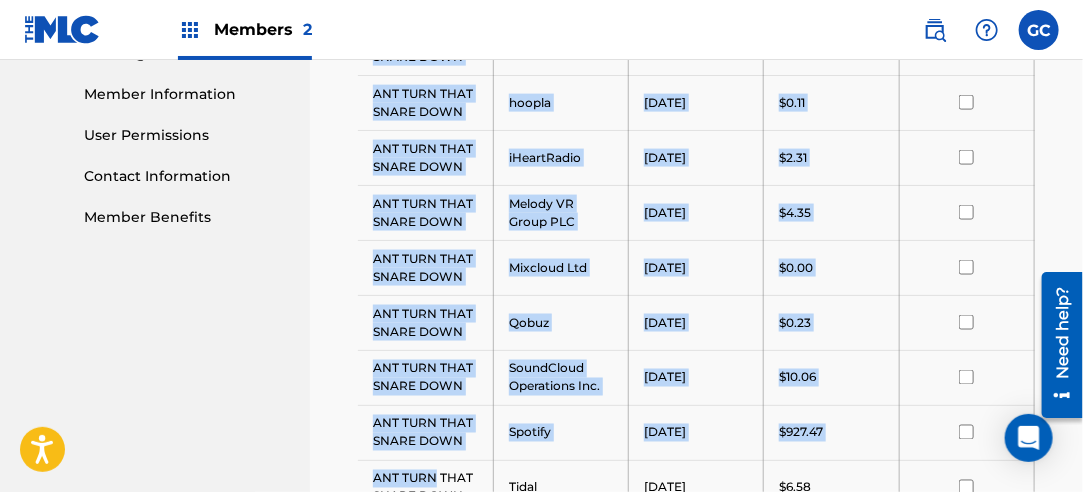 scroll, scrollTop: 1322, scrollLeft: 0, axis: vertical 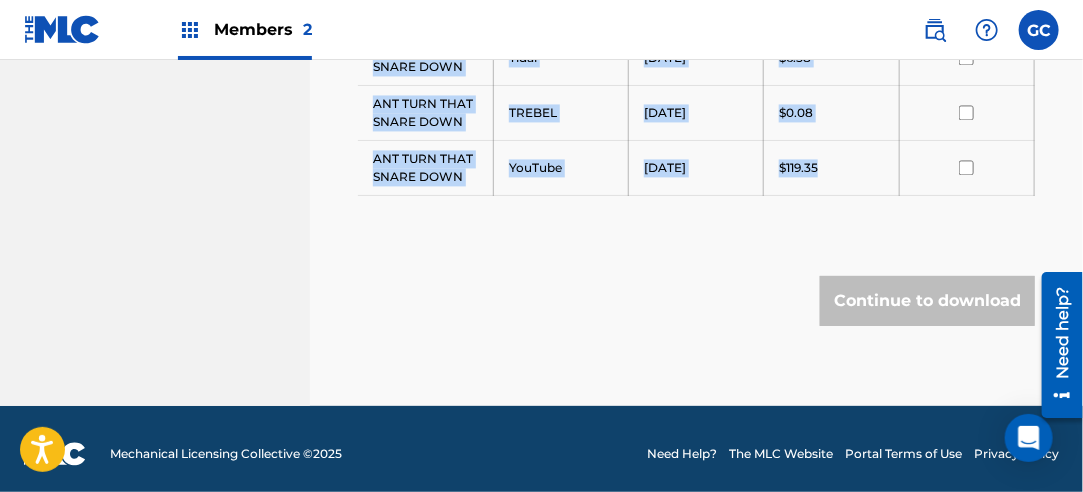 drag, startPoint x: 373, startPoint y: 146, endPoint x: 829, endPoint y: 163, distance: 456.31677 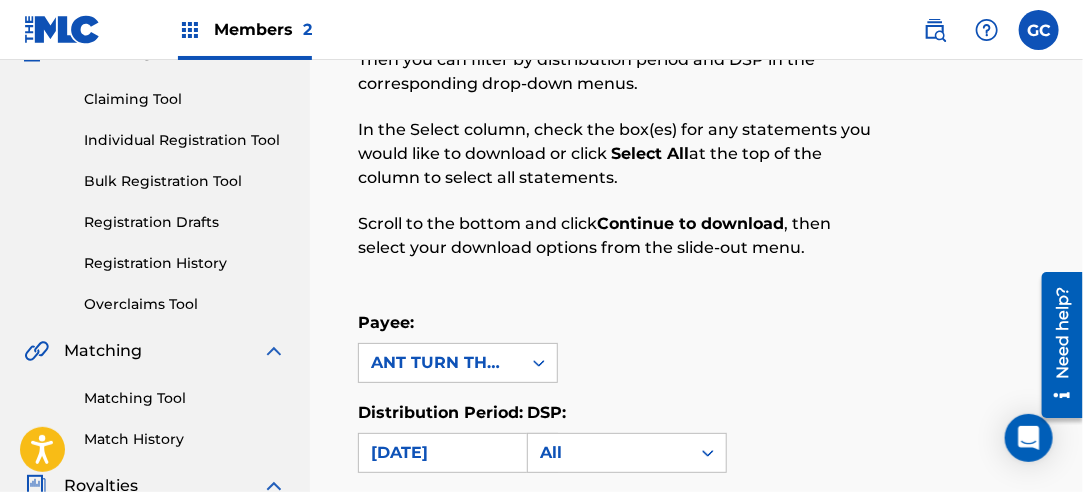 scroll, scrollTop: 222, scrollLeft: 0, axis: vertical 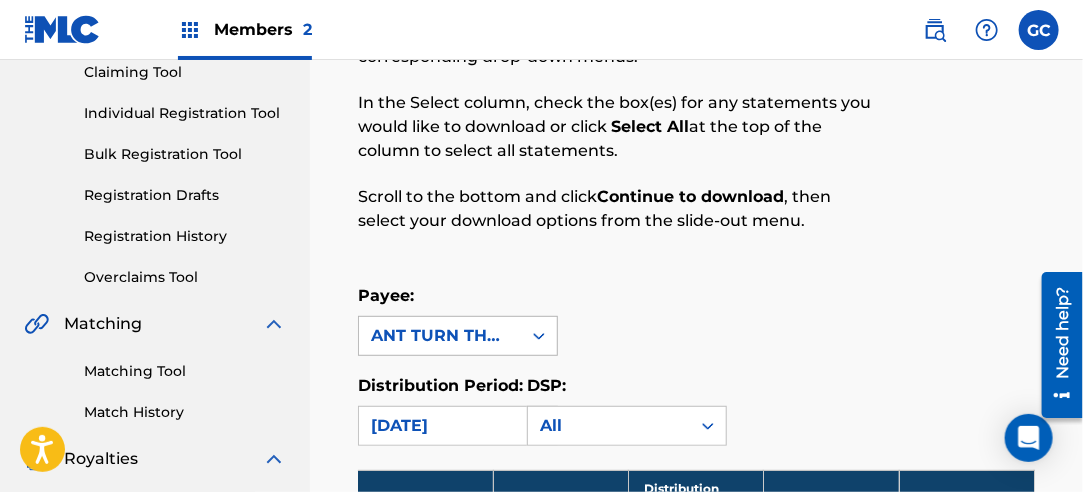 click on "ANT TURN THAT SNARE DOWN" at bounding box center (440, 336) 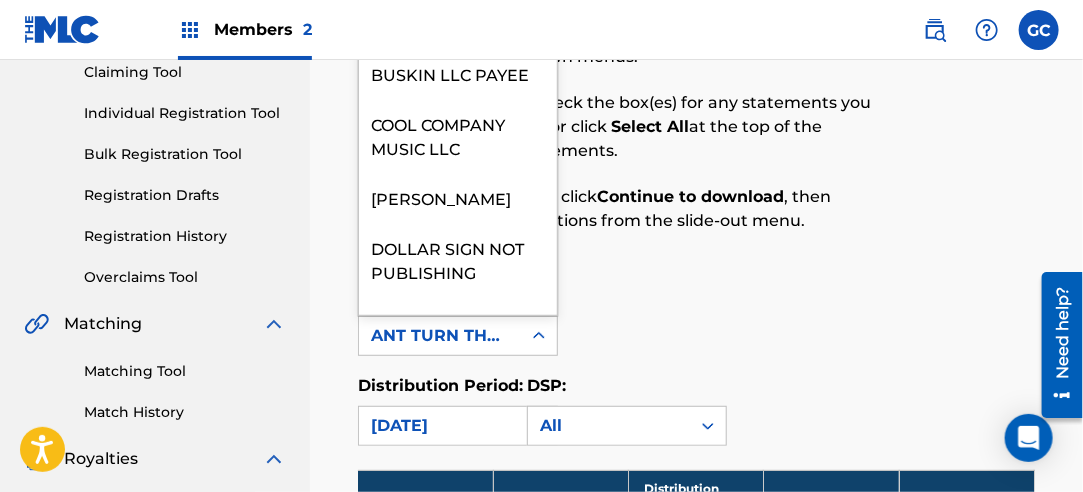 scroll, scrollTop: 400, scrollLeft: 0, axis: vertical 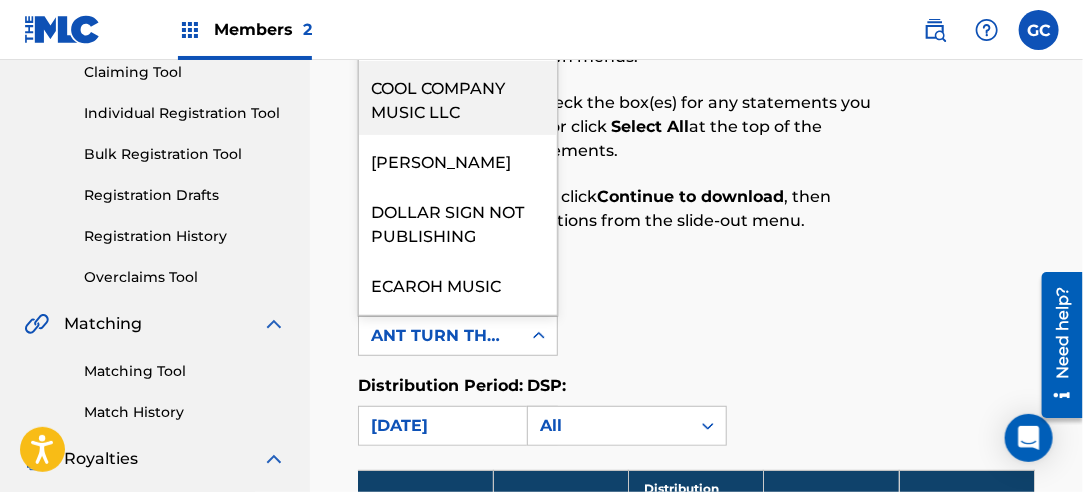 click on "COOL COMPANY MUSIC LLC" at bounding box center (458, 98) 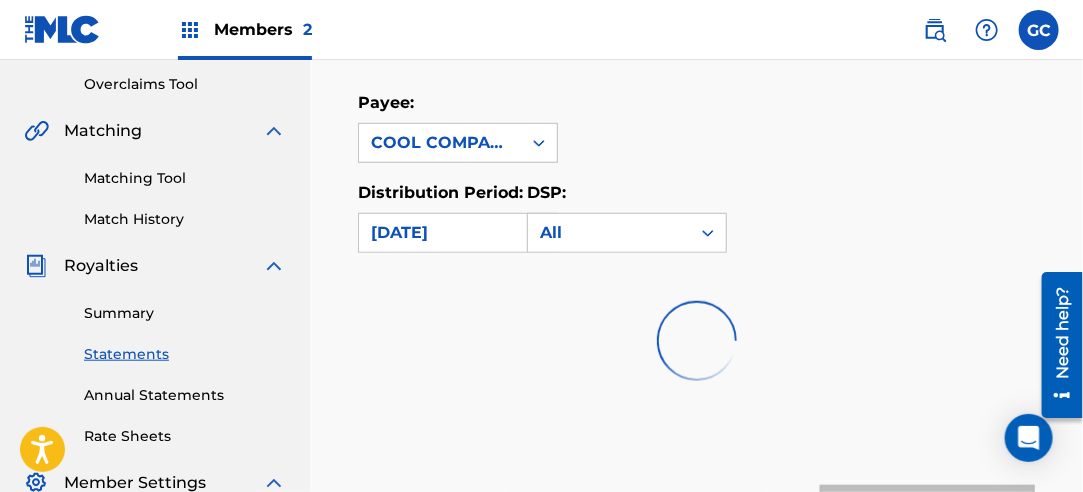 scroll, scrollTop: 422, scrollLeft: 0, axis: vertical 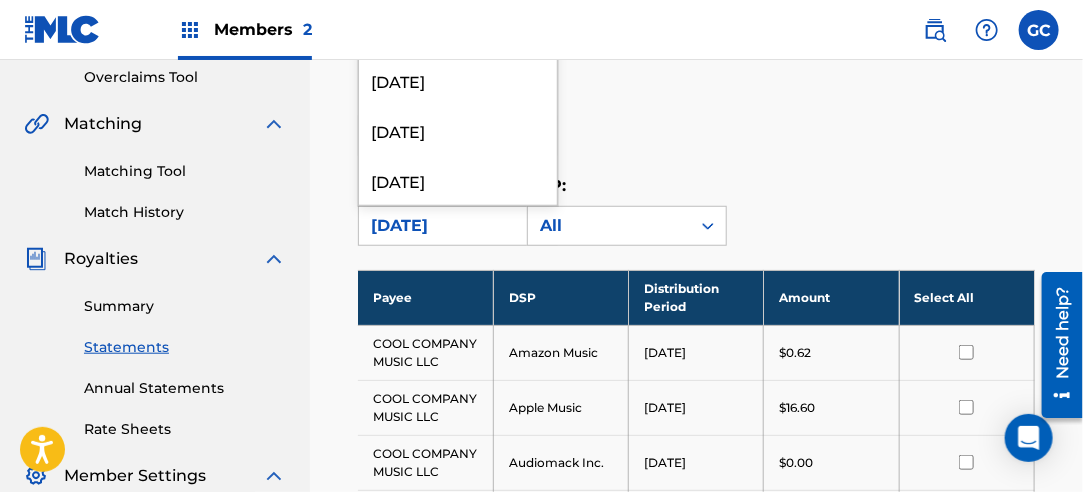 click on "[DATE]" at bounding box center [440, 226] 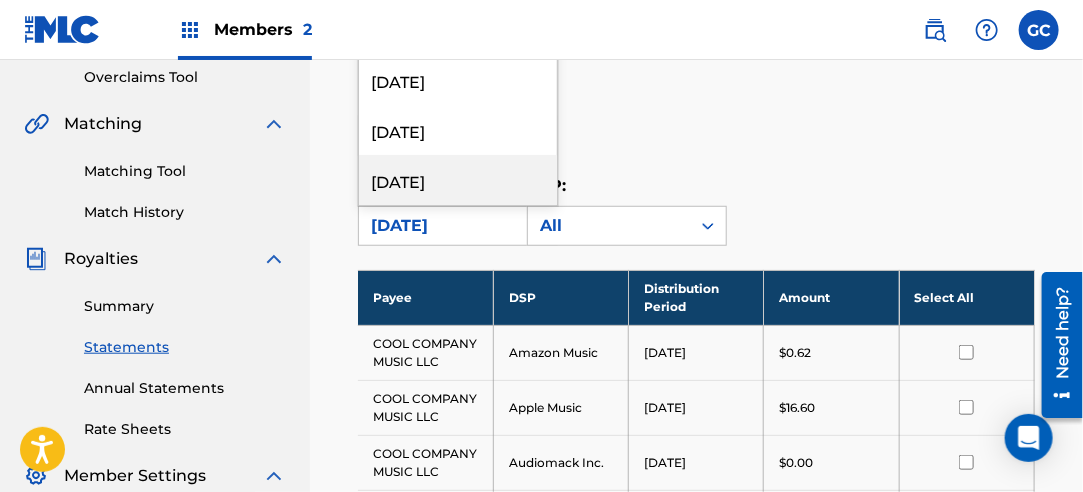click on "[DATE]" at bounding box center [458, 180] 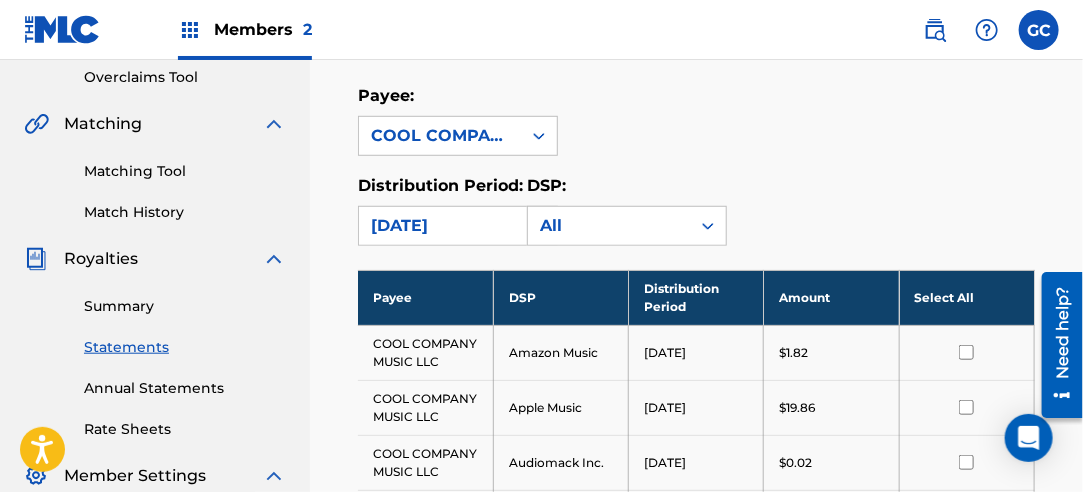 click on "[DATE]" at bounding box center [440, 226] 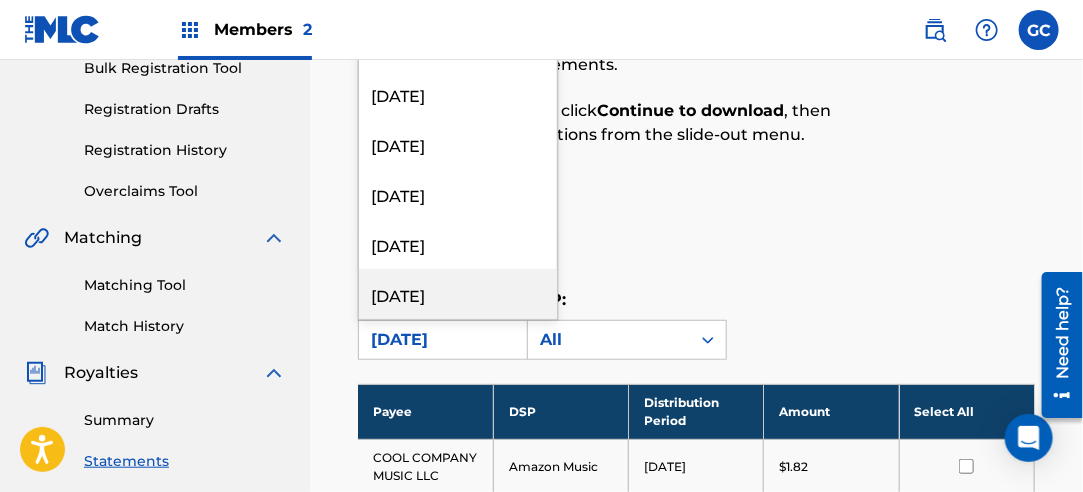 scroll, scrollTop: 122, scrollLeft: 0, axis: vertical 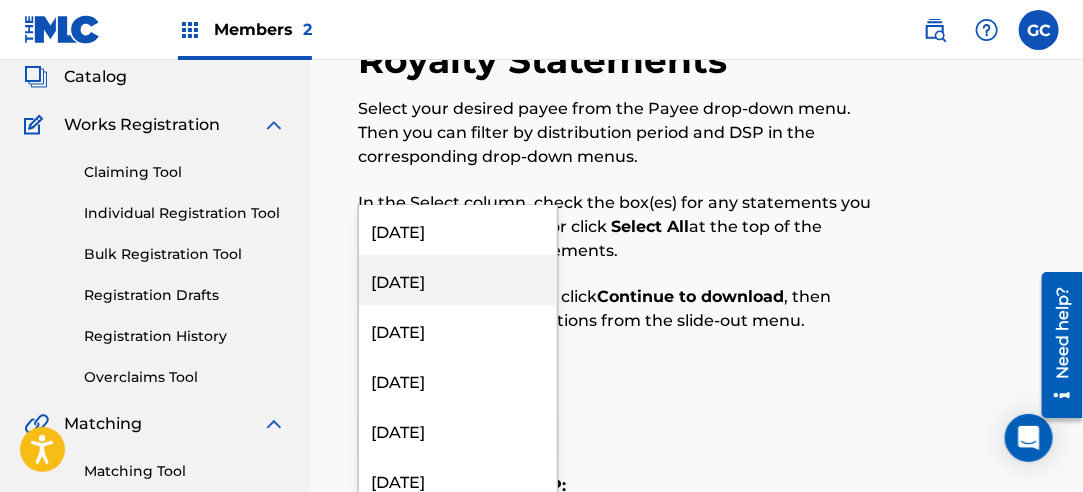 click on "[DATE]" at bounding box center (458, 280) 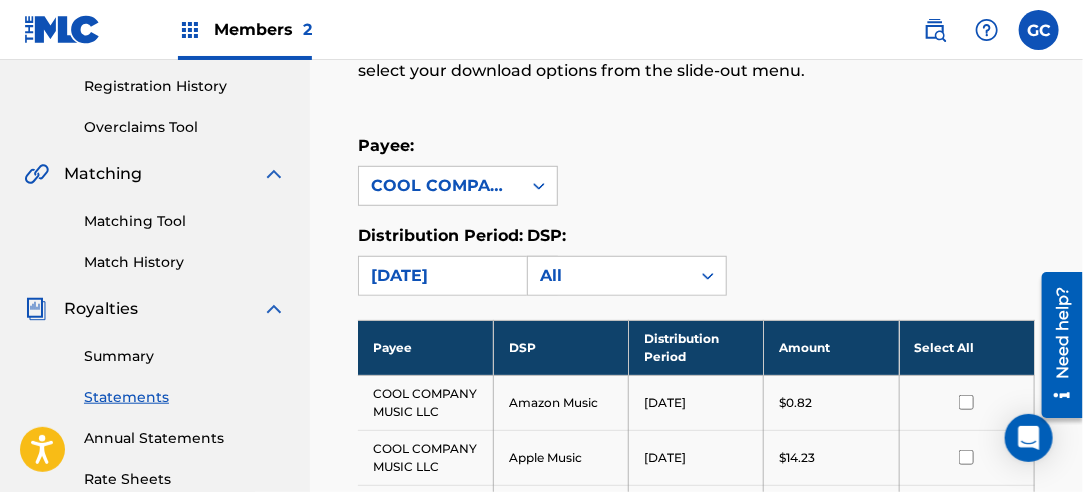scroll, scrollTop: 422, scrollLeft: 0, axis: vertical 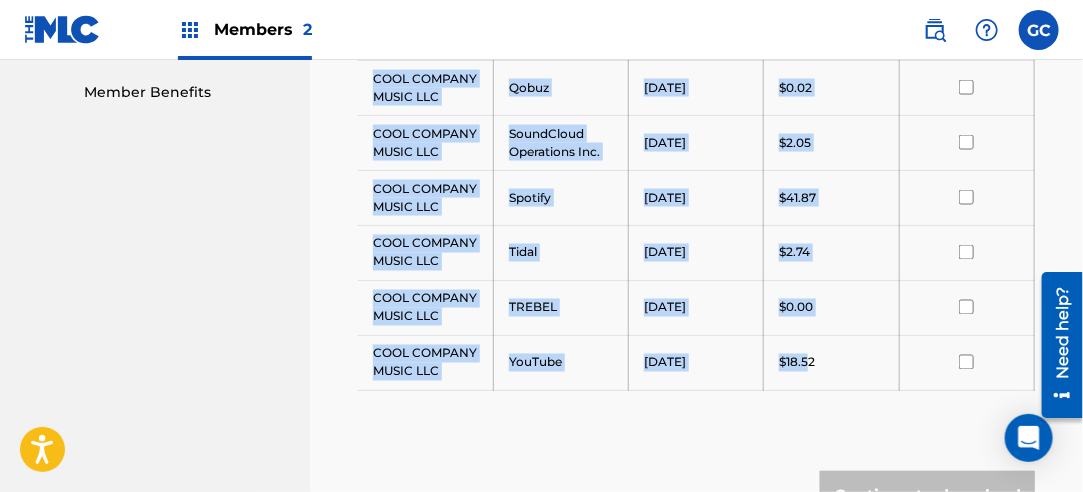 drag, startPoint x: 374, startPoint y: 344, endPoint x: 808, endPoint y: 366, distance: 434.55725 